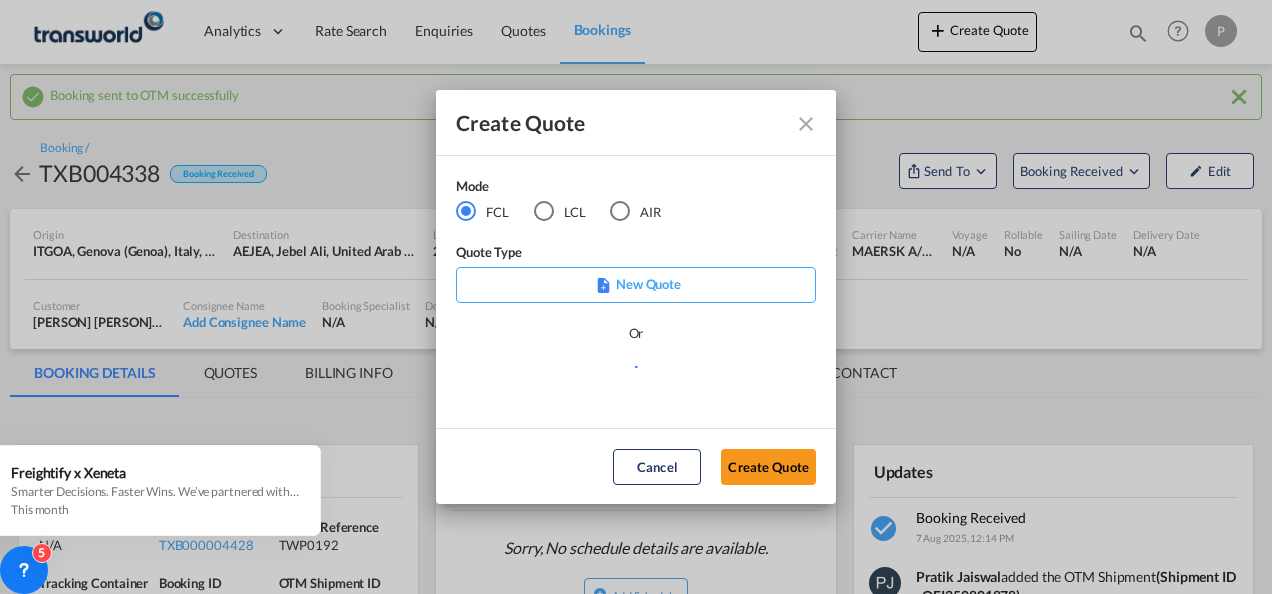 scroll, scrollTop: 0, scrollLeft: 0, axis: both 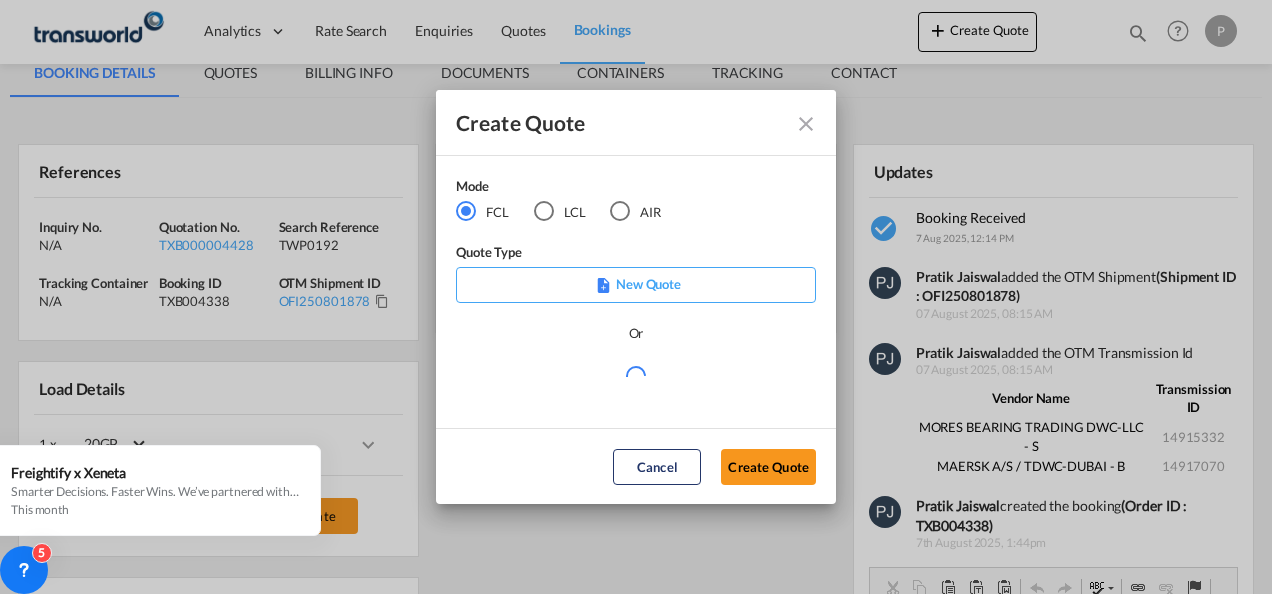 click at bounding box center (620, 211) 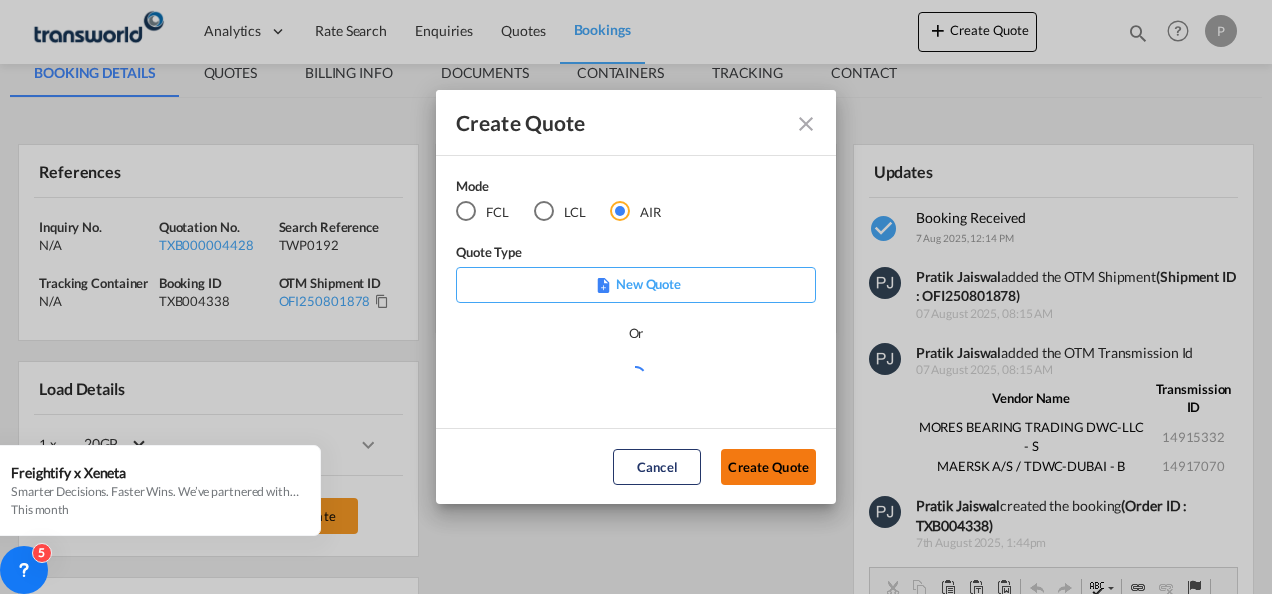 click on "Create Quote" 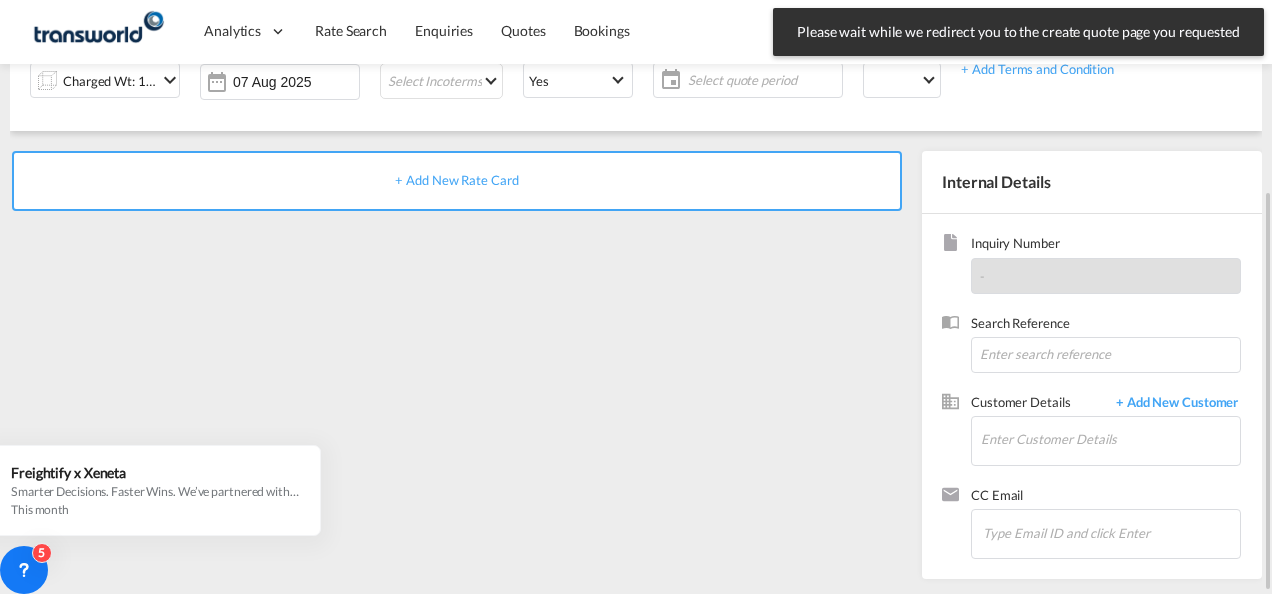 scroll, scrollTop: 282, scrollLeft: 0, axis: vertical 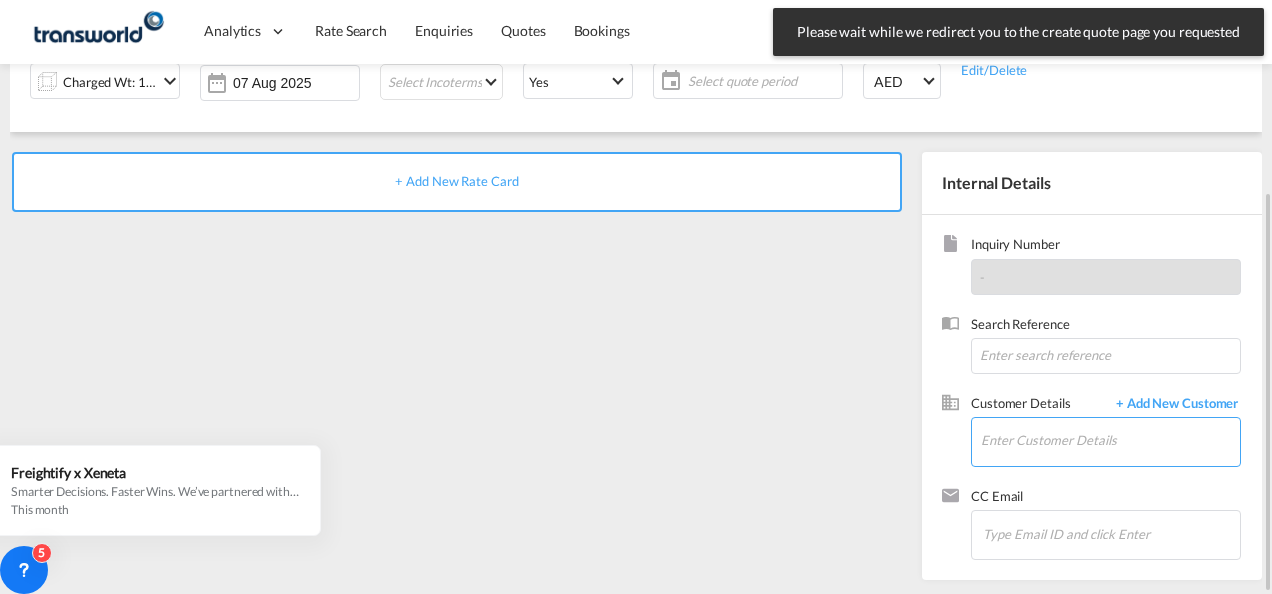 click on "Enter Customer Details" at bounding box center (1110, 440) 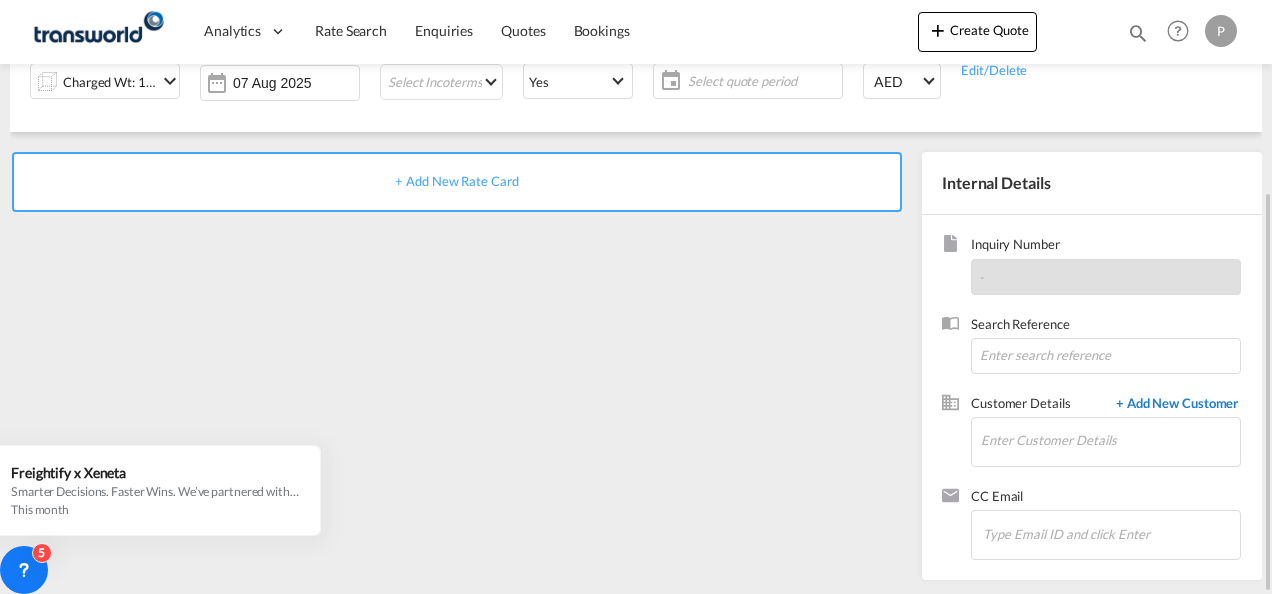 click on "+ Add New Customer" at bounding box center [1173, 405] 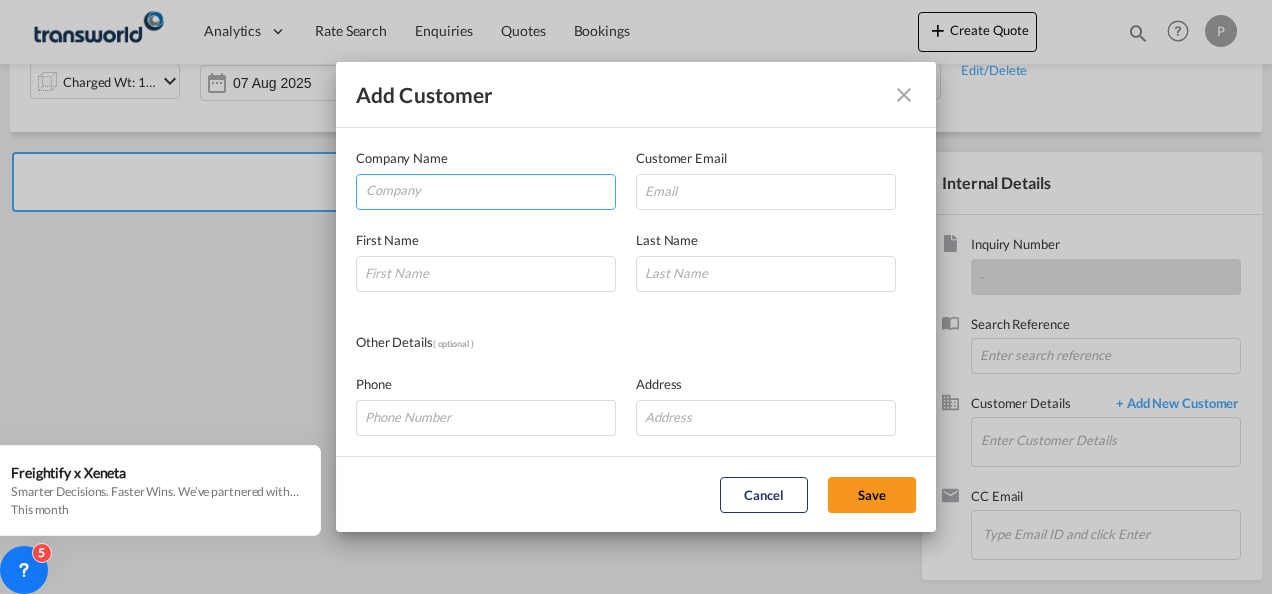 click at bounding box center (490, 190) 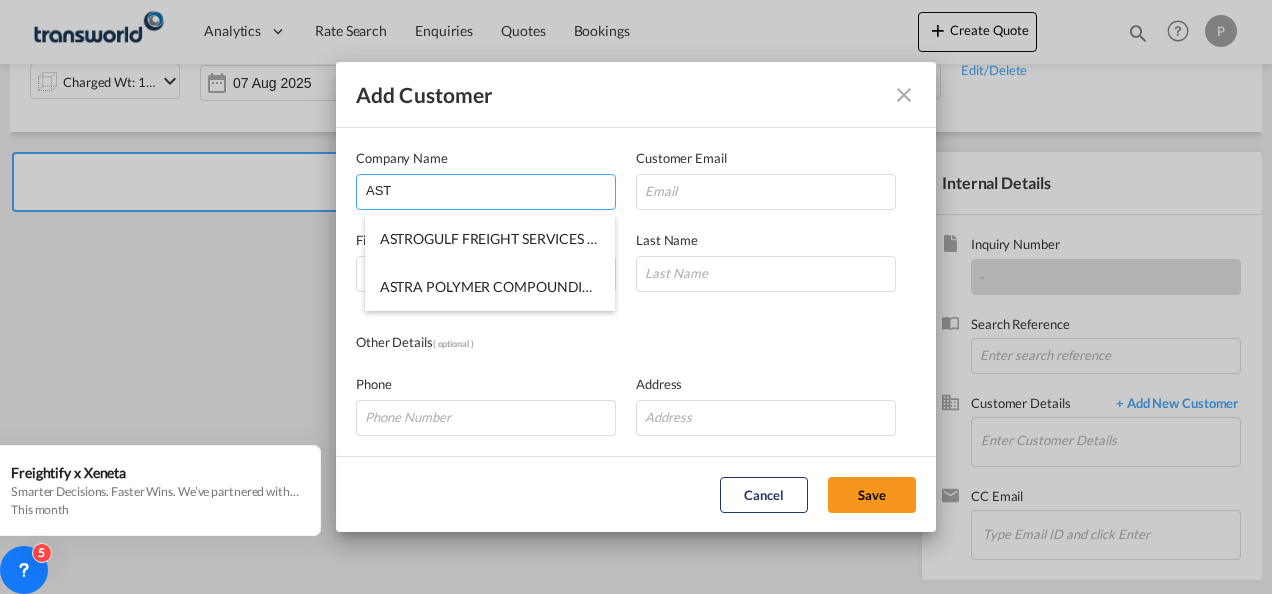 type on "AST" 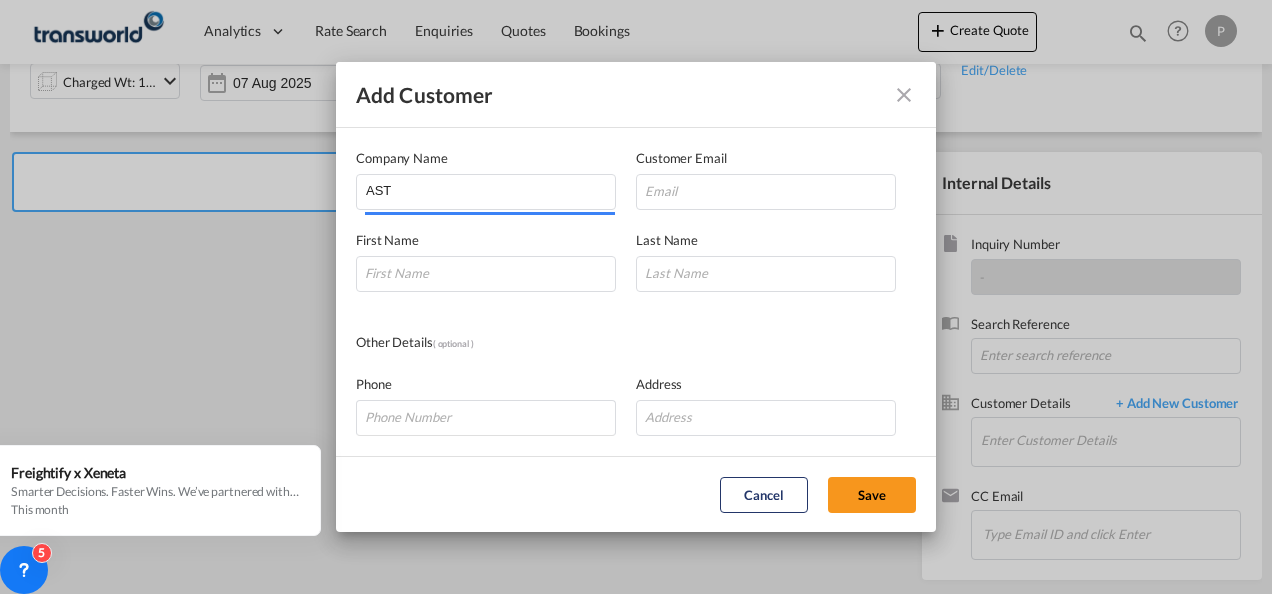 click at bounding box center (904, 95) 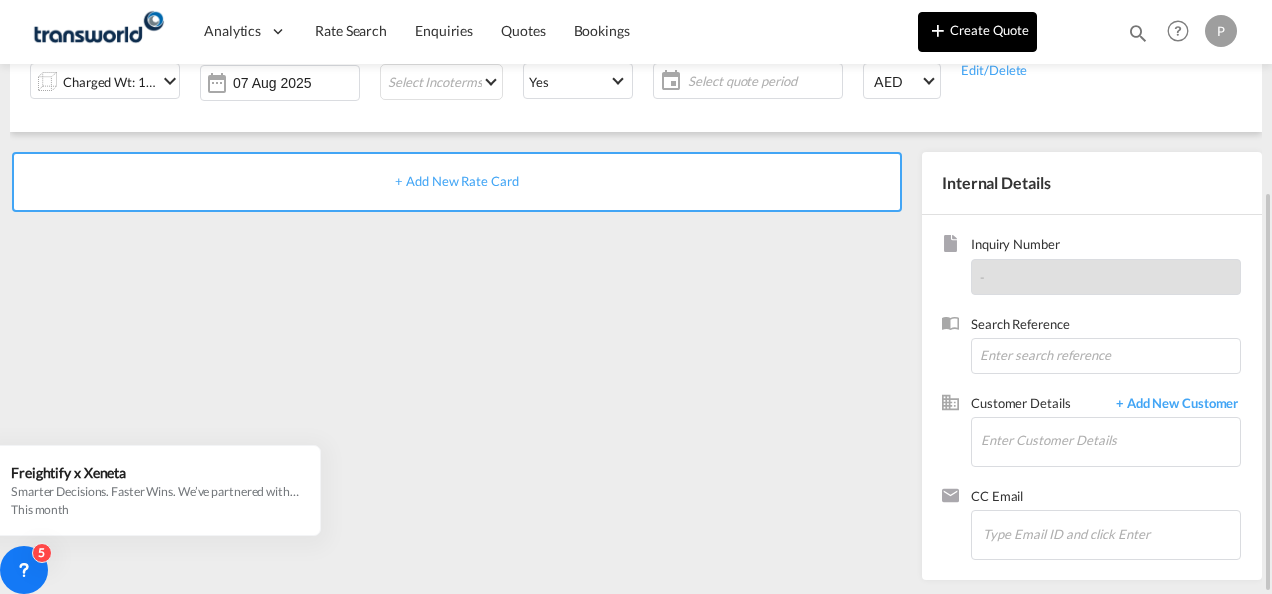 click on "Create Quote" at bounding box center (977, 32) 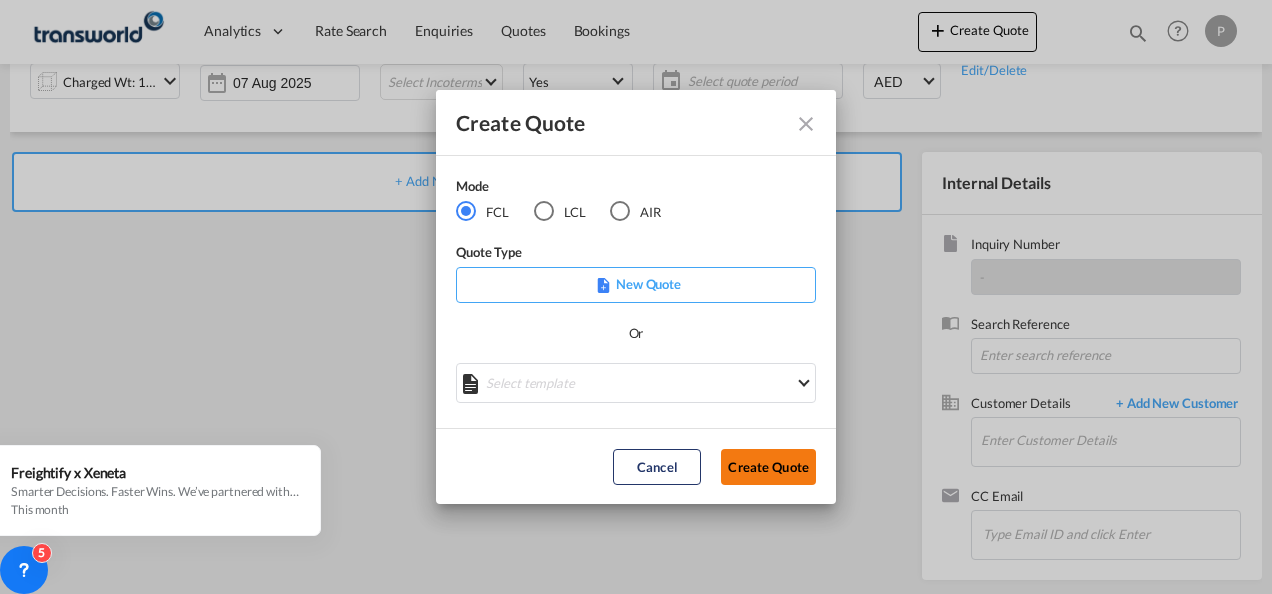 click on "Create Quote" 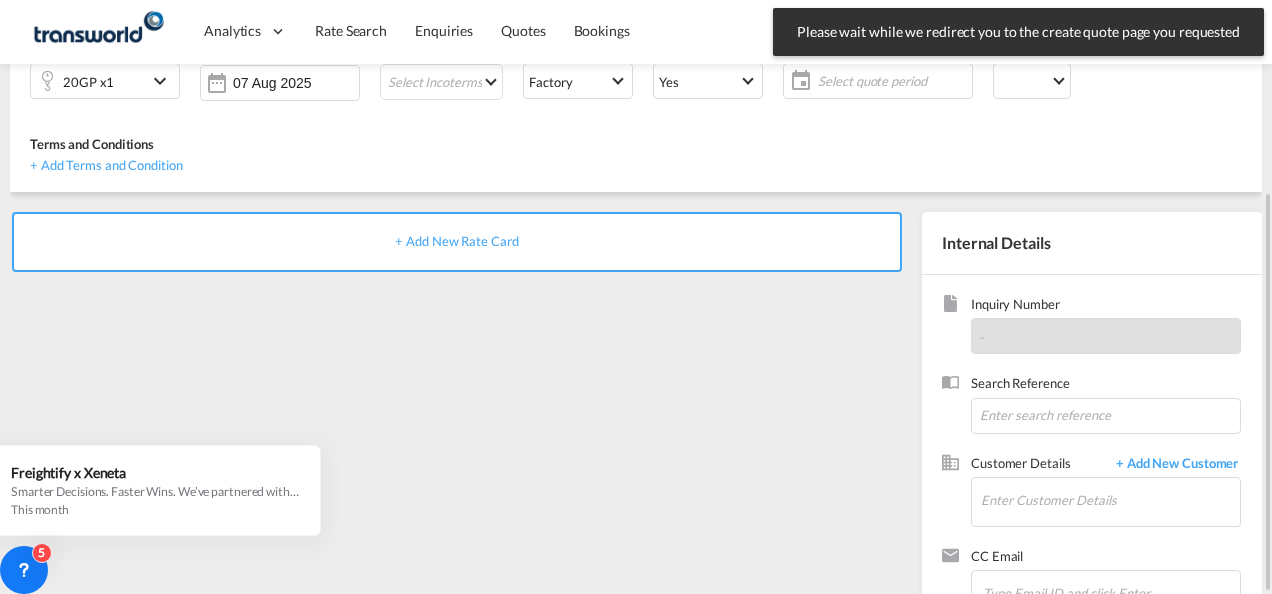 scroll, scrollTop: 282, scrollLeft: 0, axis: vertical 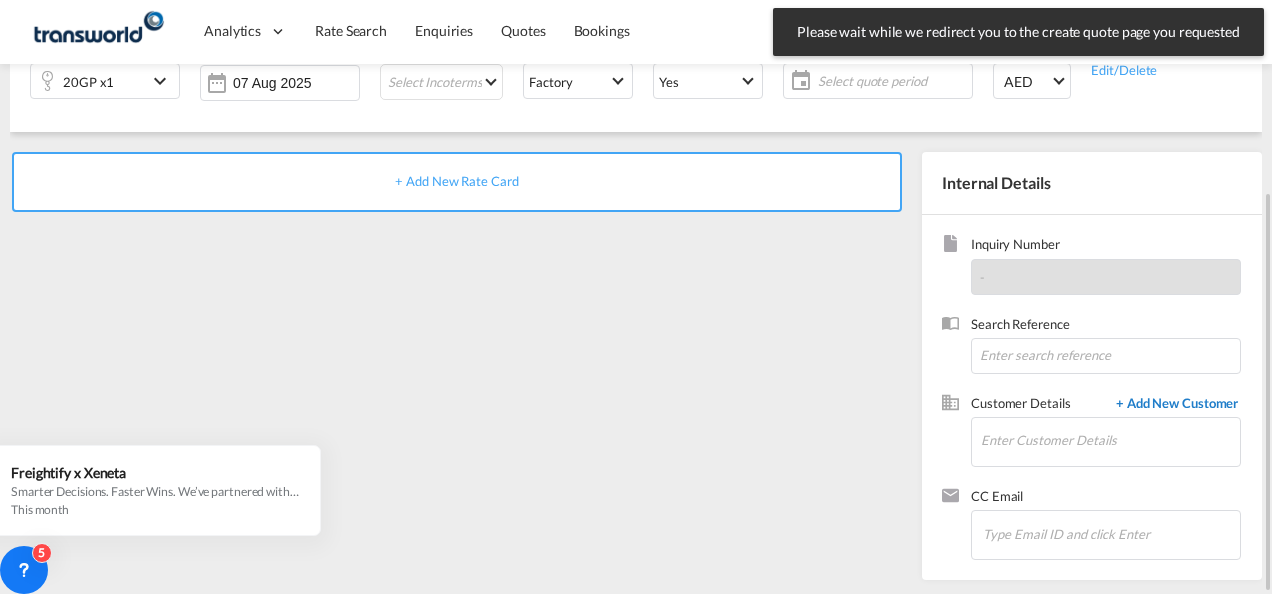 click on "+ Add New Customer" at bounding box center (1173, 405) 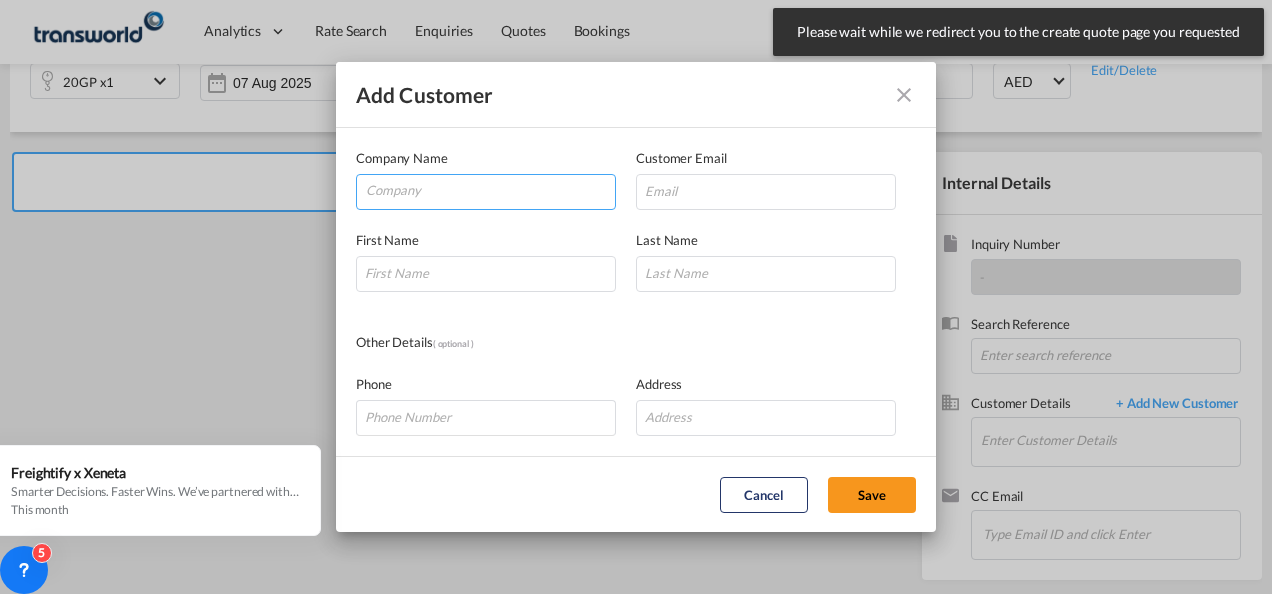 click at bounding box center [490, 190] 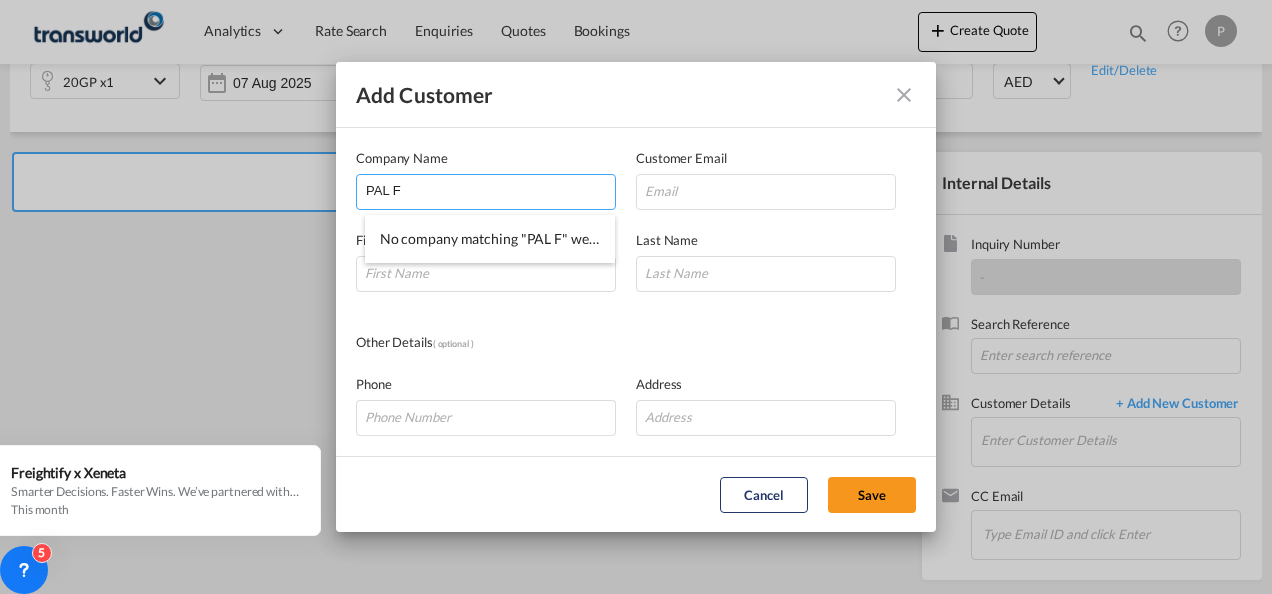 drag, startPoint x: 433, startPoint y: 192, endPoint x: 300, endPoint y: 192, distance: 133 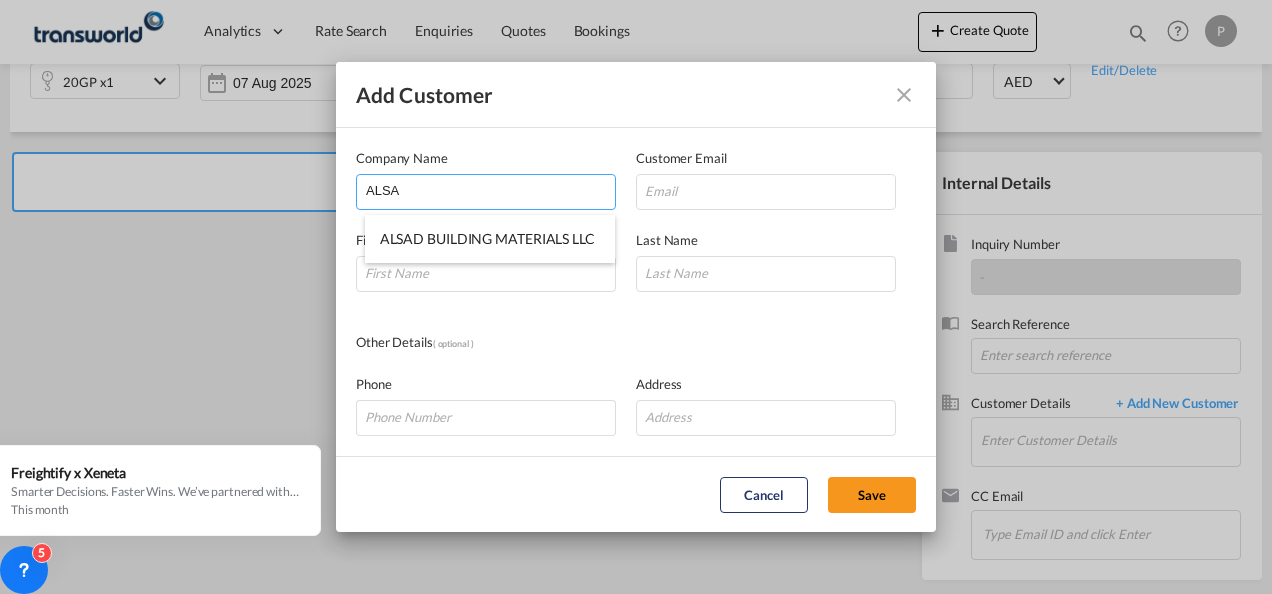 click on "ALSA" at bounding box center (490, 190) 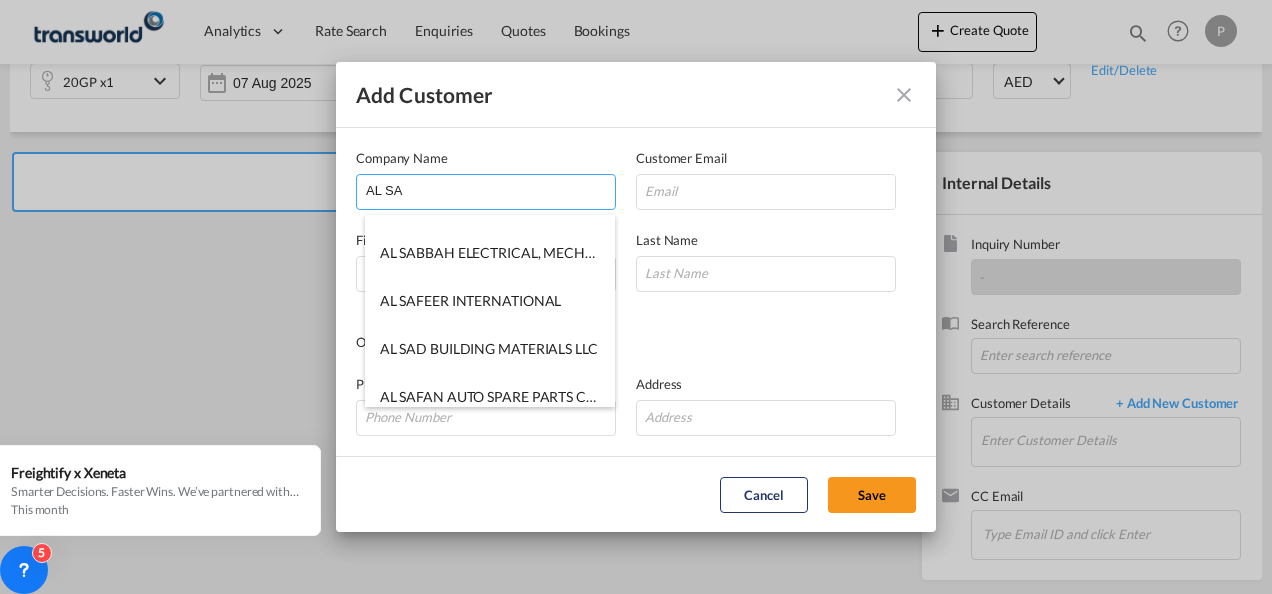 scroll, scrollTop: 144, scrollLeft: 0, axis: vertical 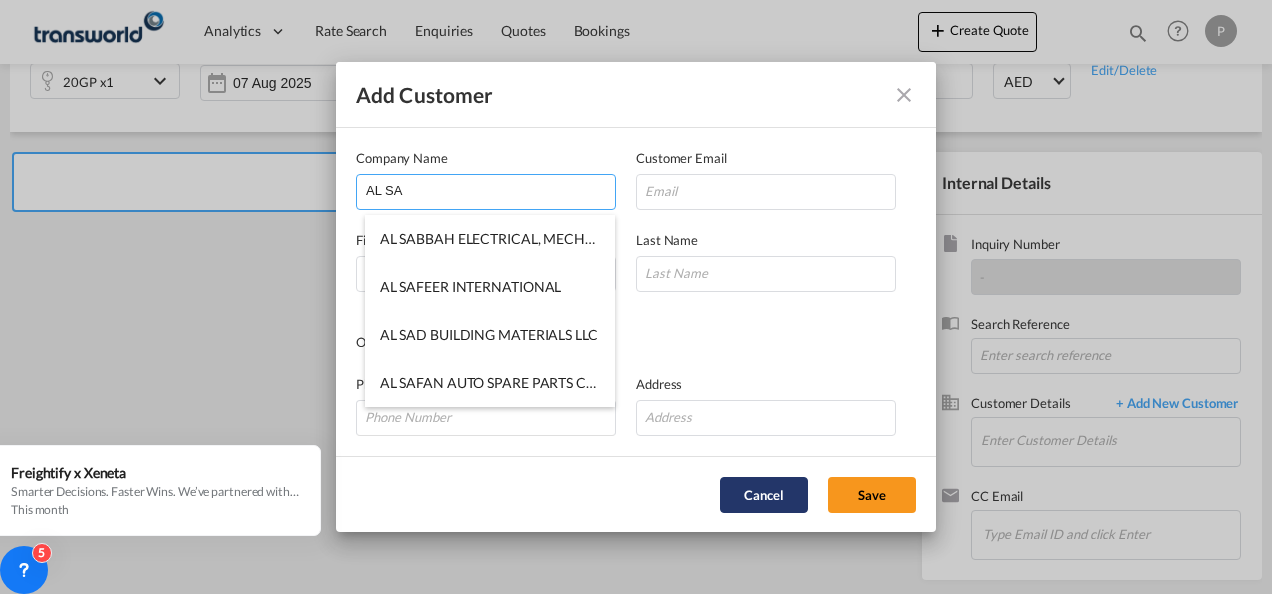 type on "AL SA" 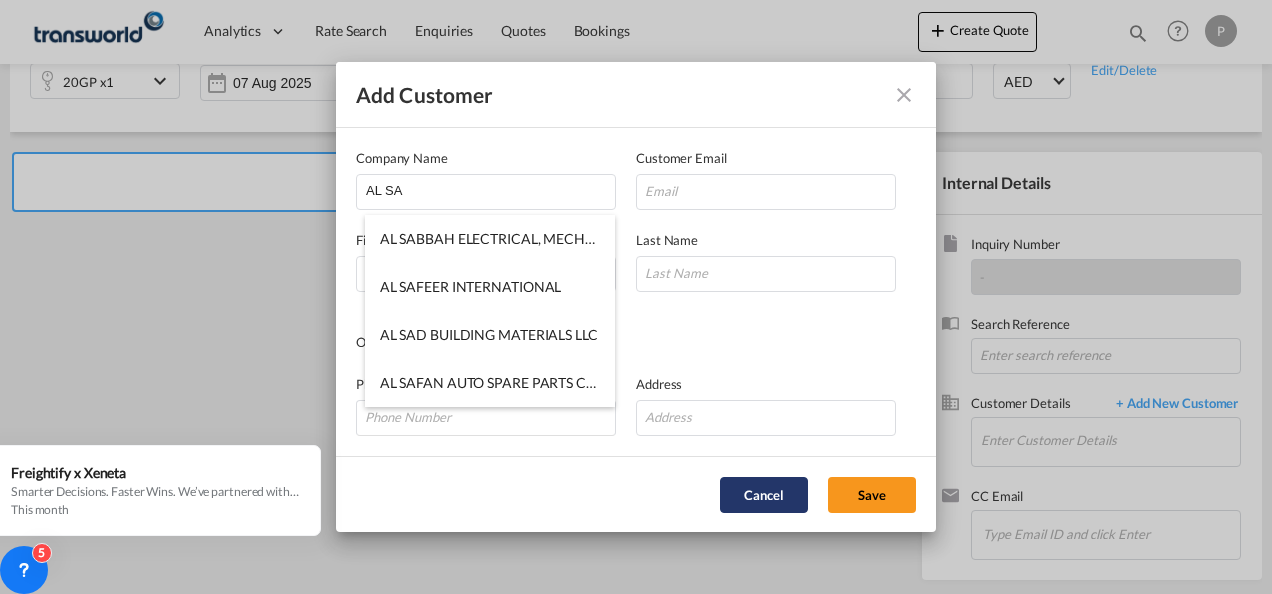 click on "Cancel" at bounding box center [764, 495] 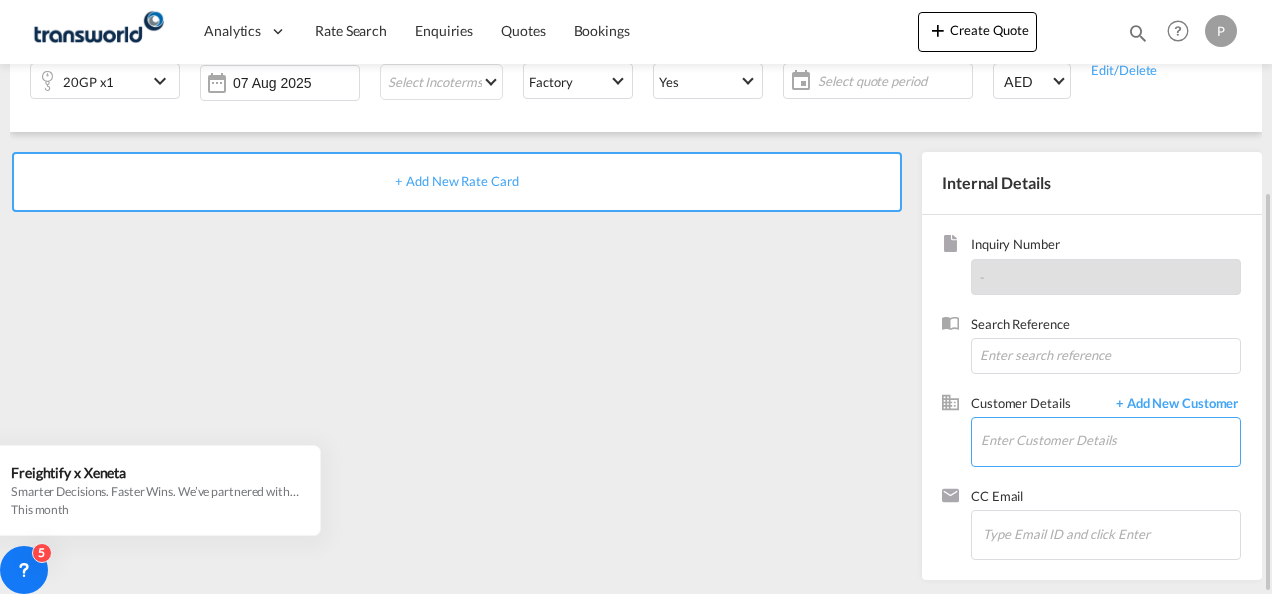 click on "Enter Customer Details" at bounding box center (1110, 440) 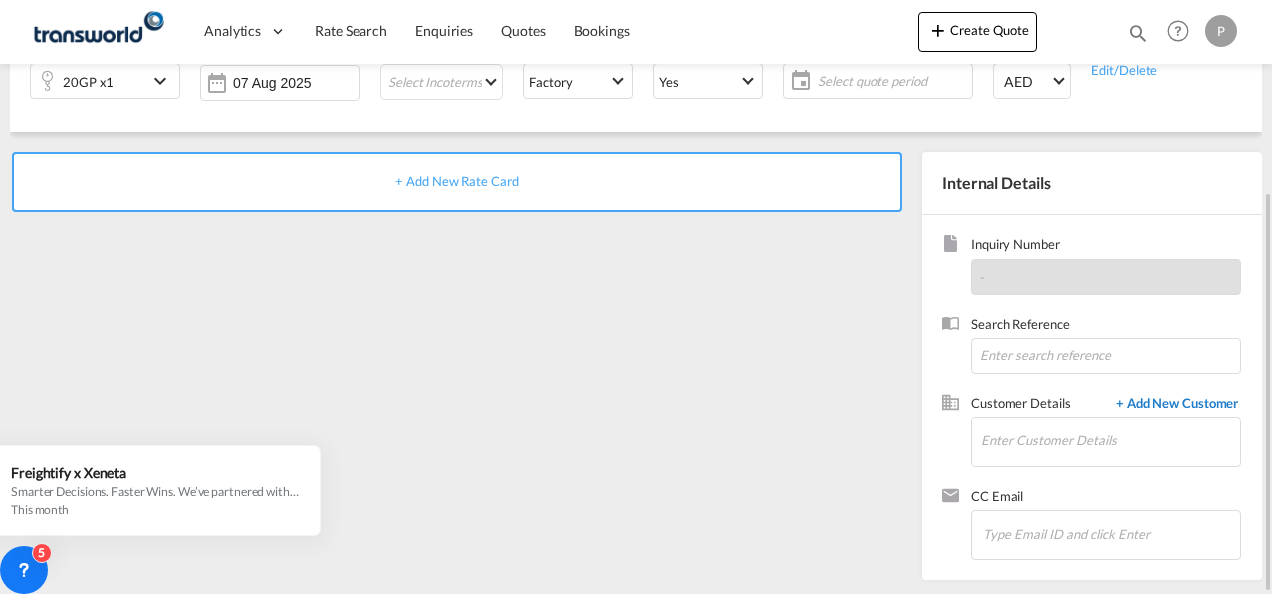 click on "+ Add New Customer" at bounding box center (1173, 405) 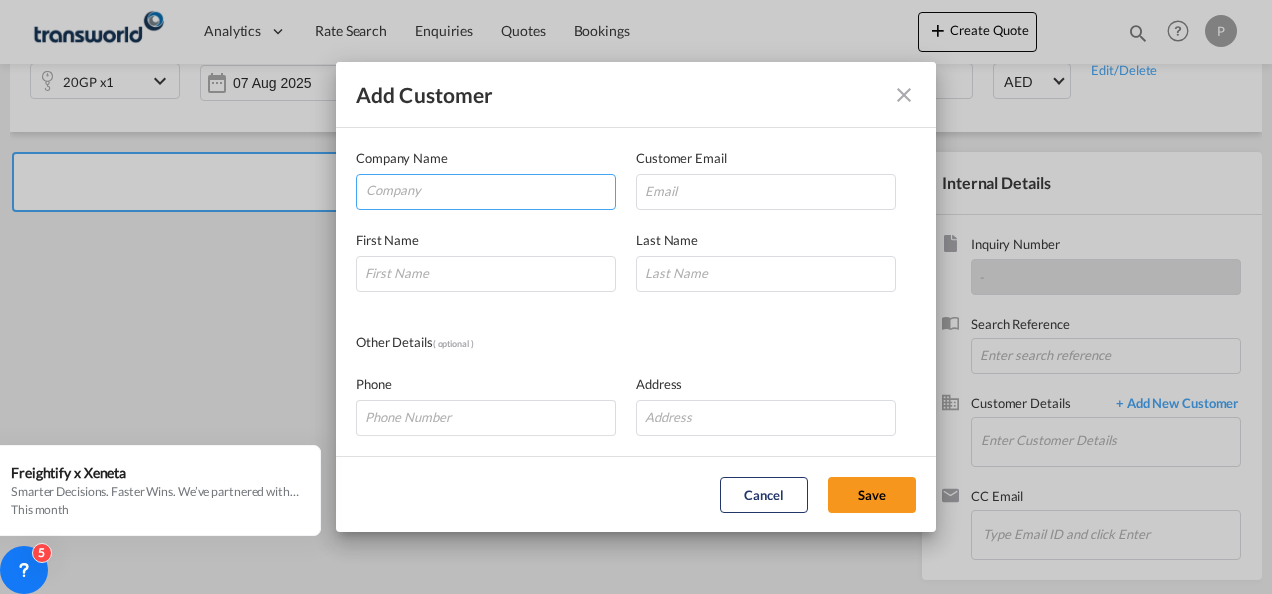 click at bounding box center (490, 190) 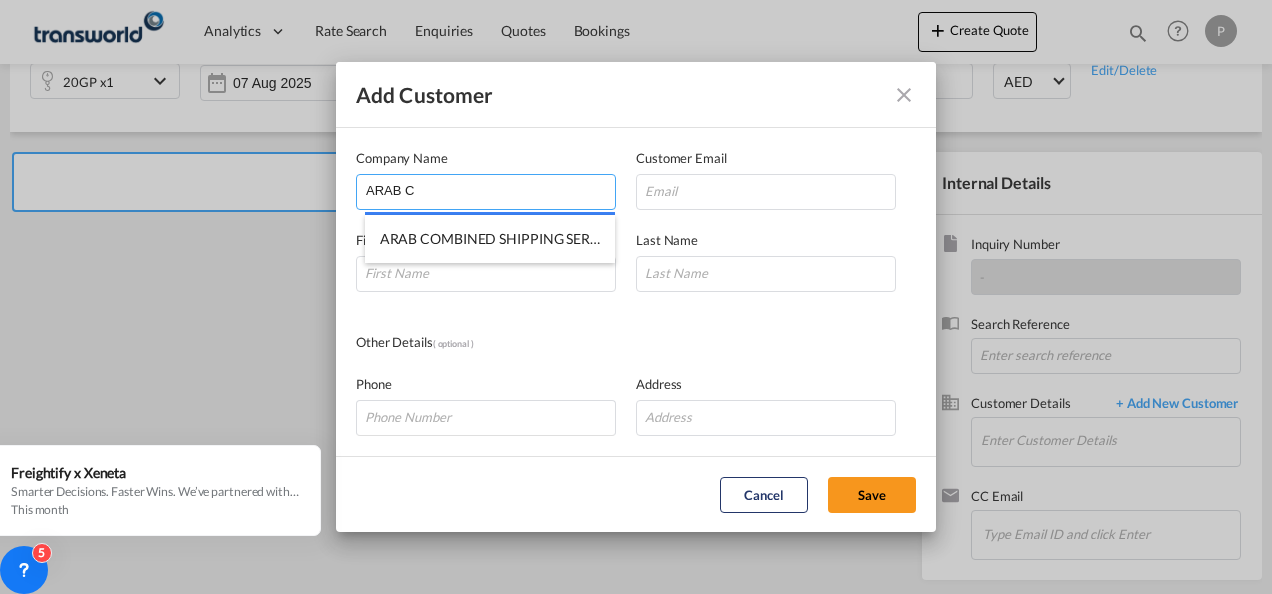 drag, startPoint x: 304, startPoint y: 192, endPoint x: -4, endPoint y: 129, distance: 314.37717 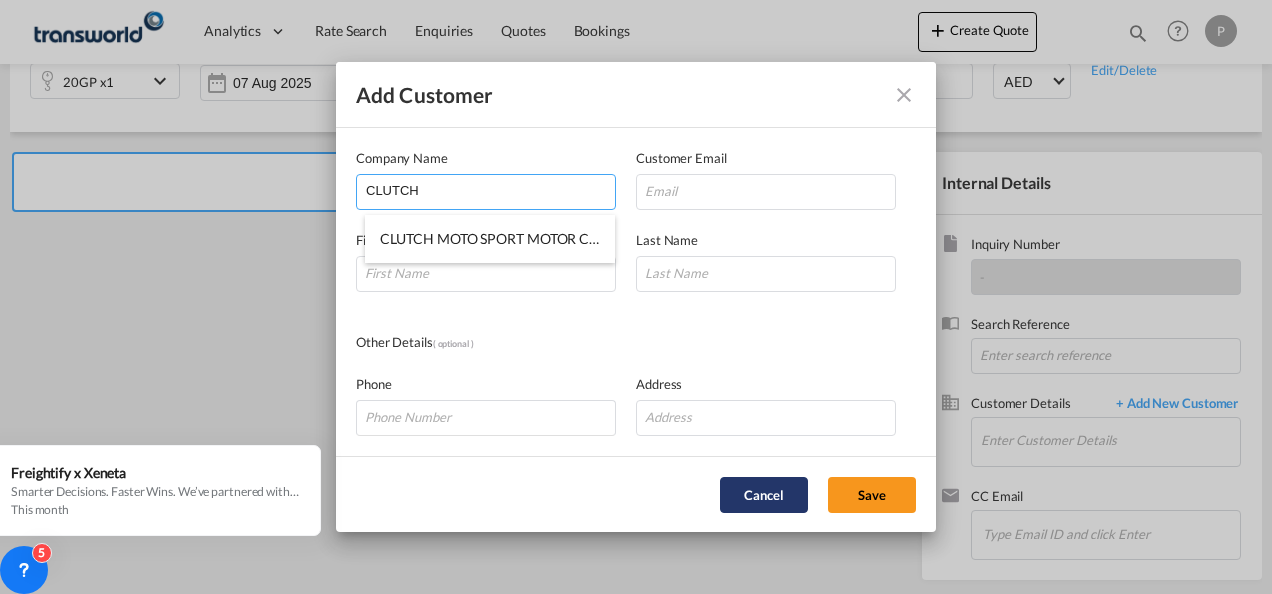 type on "CLUTCH" 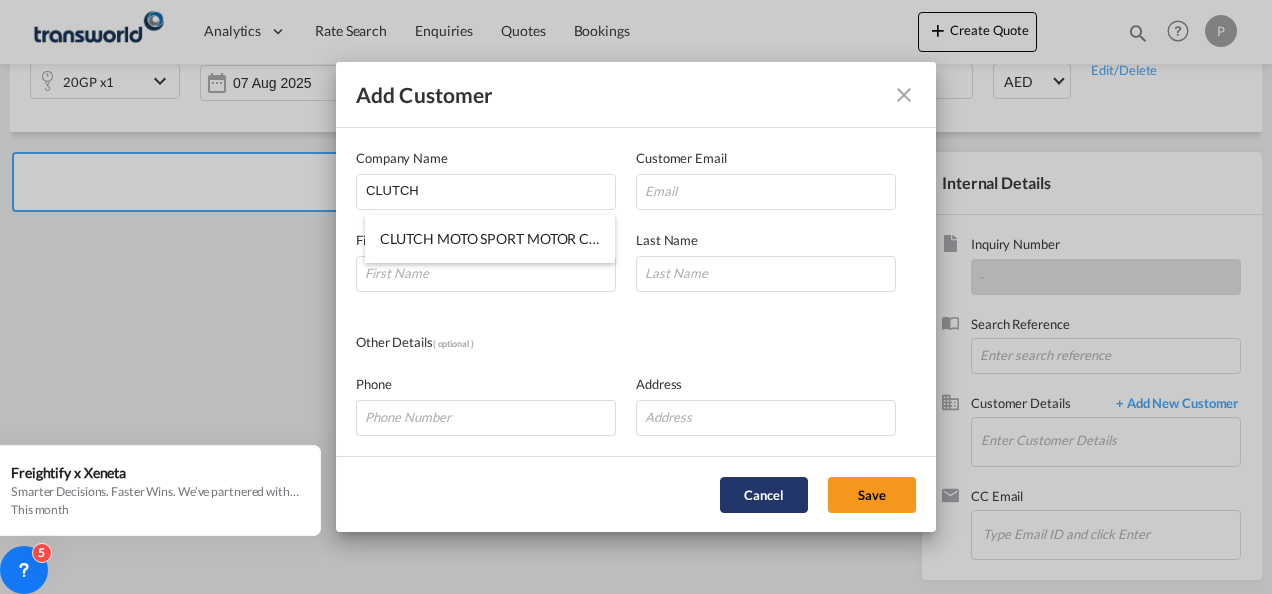 click on "Cancel" at bounding box center [764, 495] 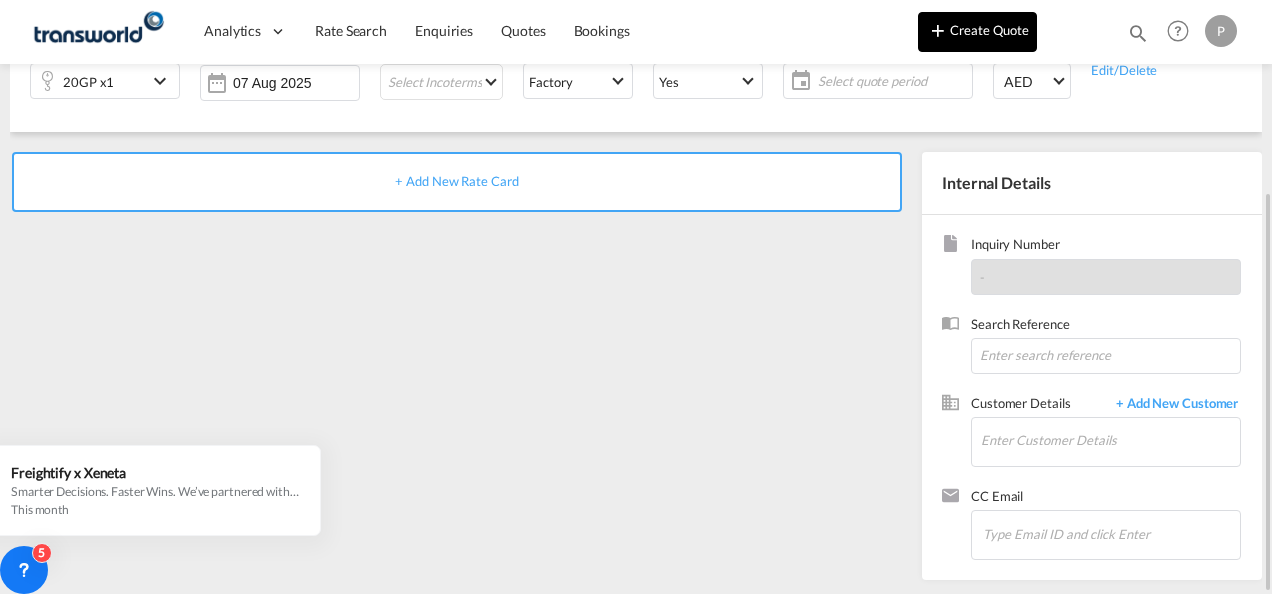 click on "Create Quote" at bounding box center (977, 32) 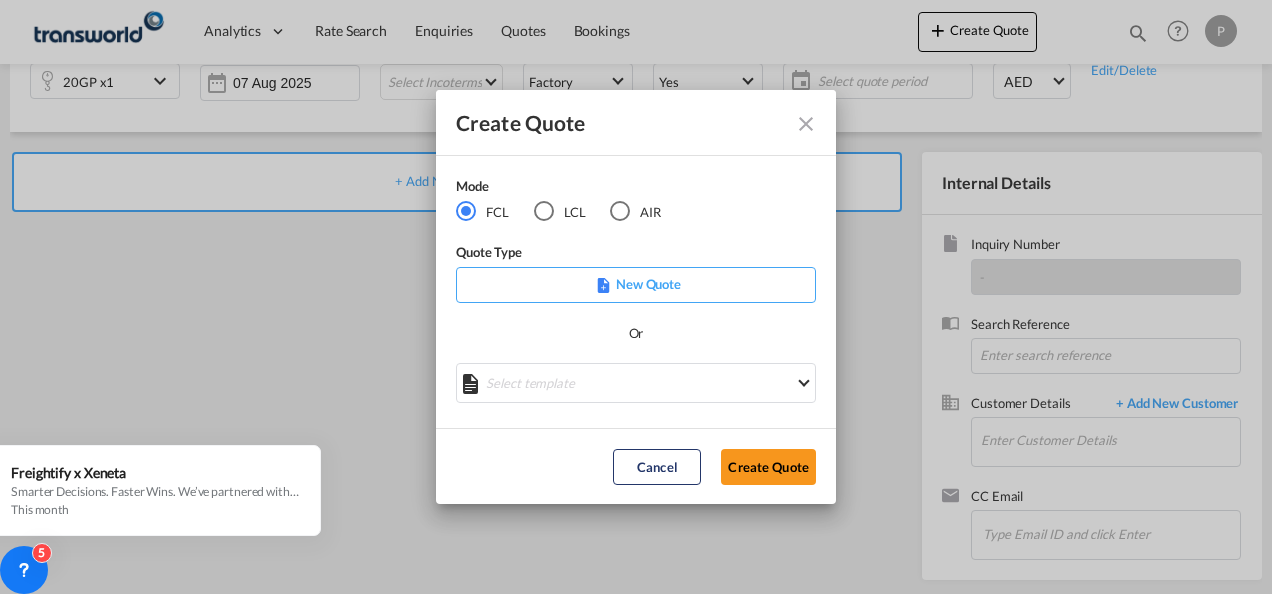 click at bounding box center [620, 211] 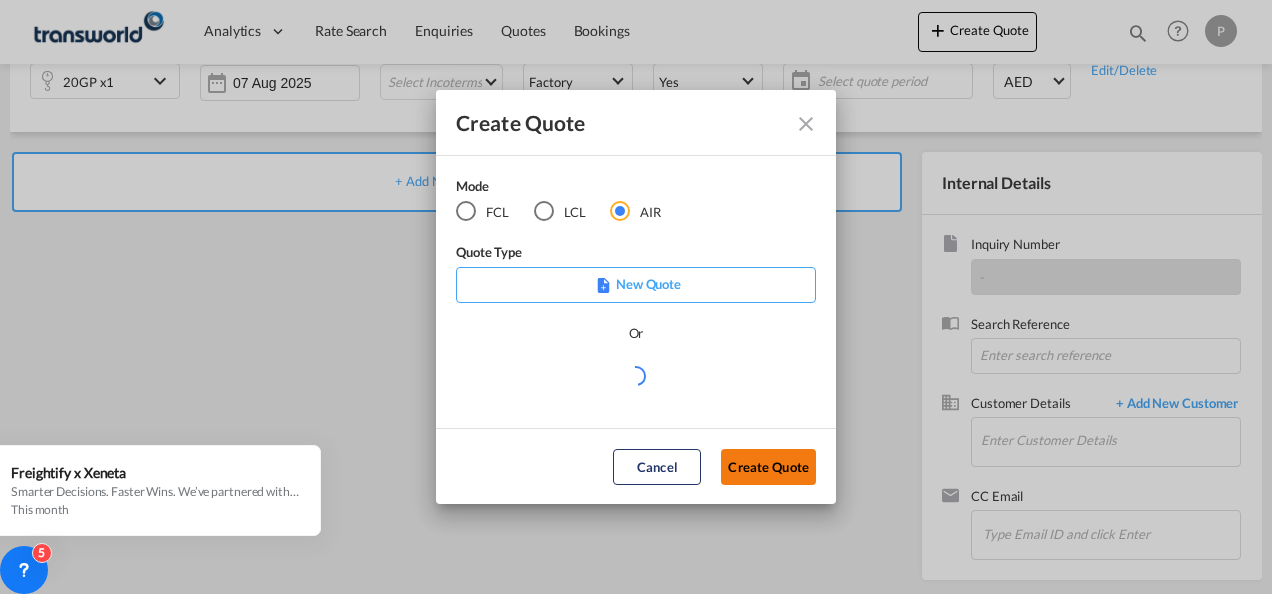 click on "Create Quote" 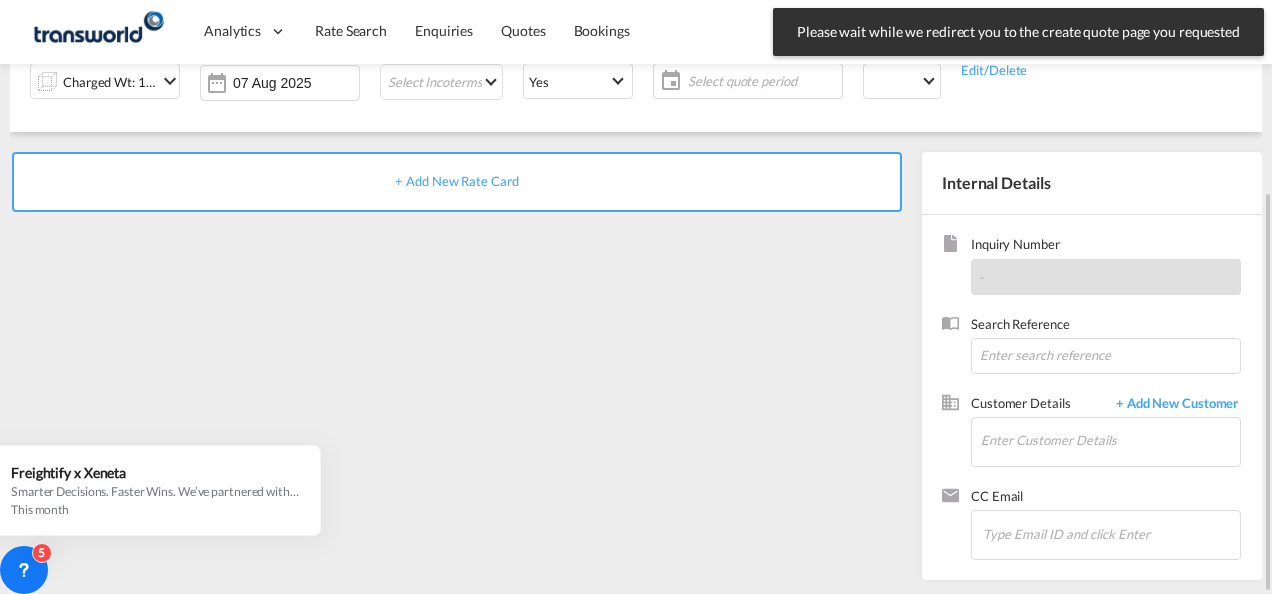 scroll, scrollTop: 82, scrollLeft: 0, axis: vertical 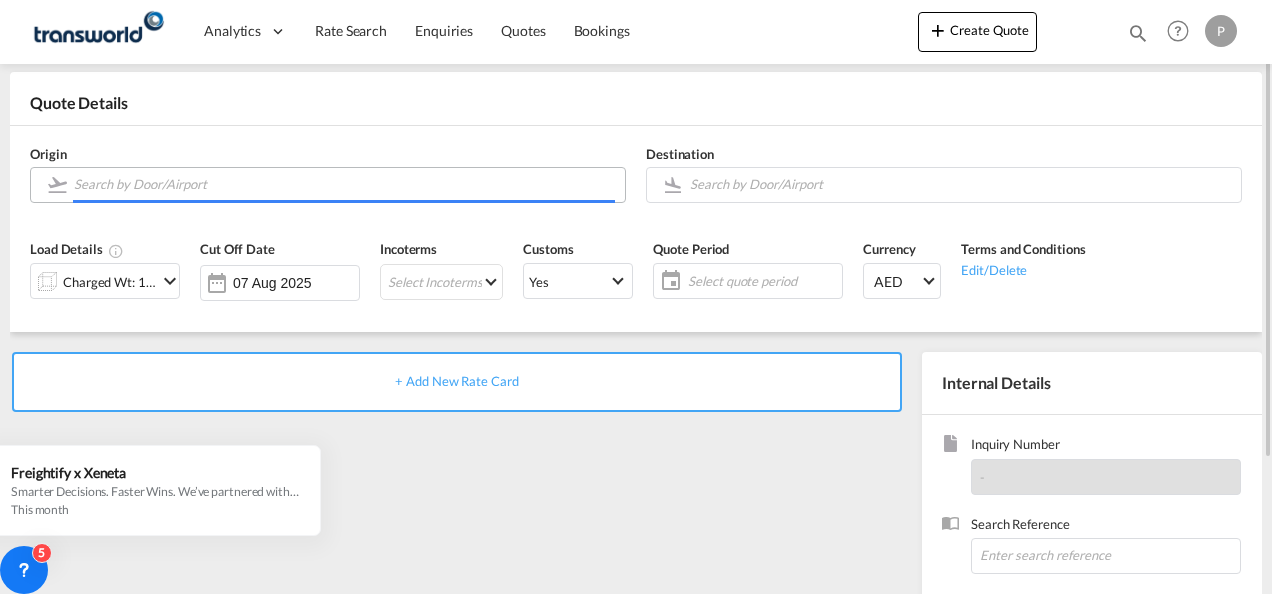 click at bounding box center (344, 184) 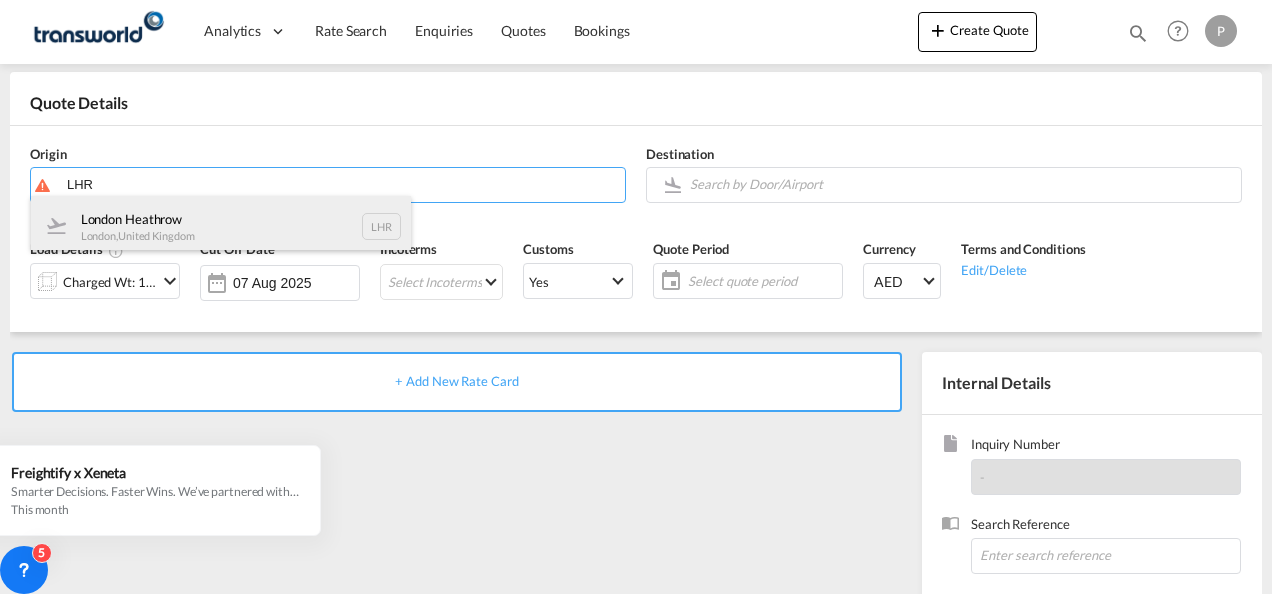 click on "[AIRPORT_NAME] [CITY] ,  [COUNTRY]
LHR" at bounding box center (221, 226) 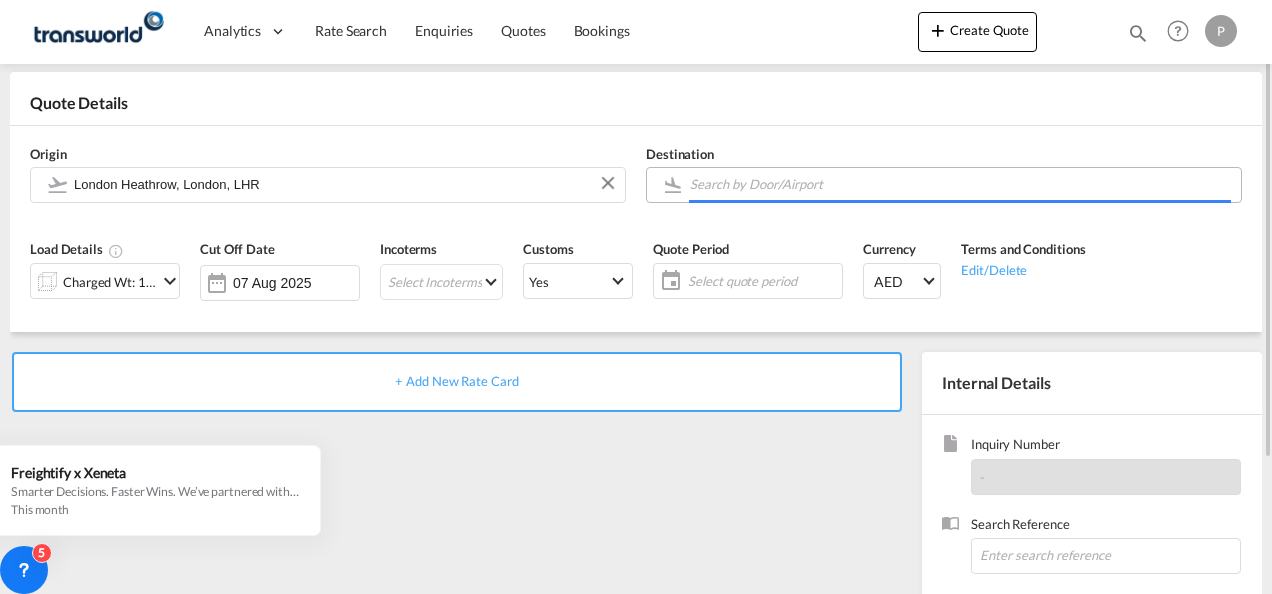 click at bounding box center (960, 184) 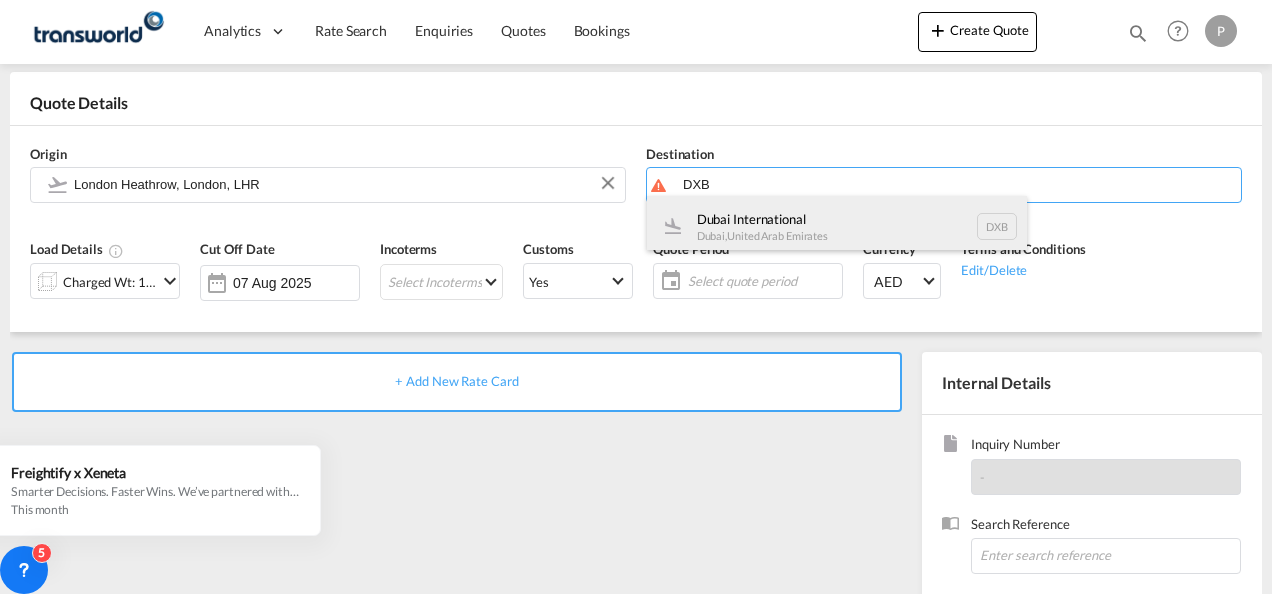 click on "Dubai International
Dubai ,  [COUNTRY]
DXB" at bounding box center (837, 226) 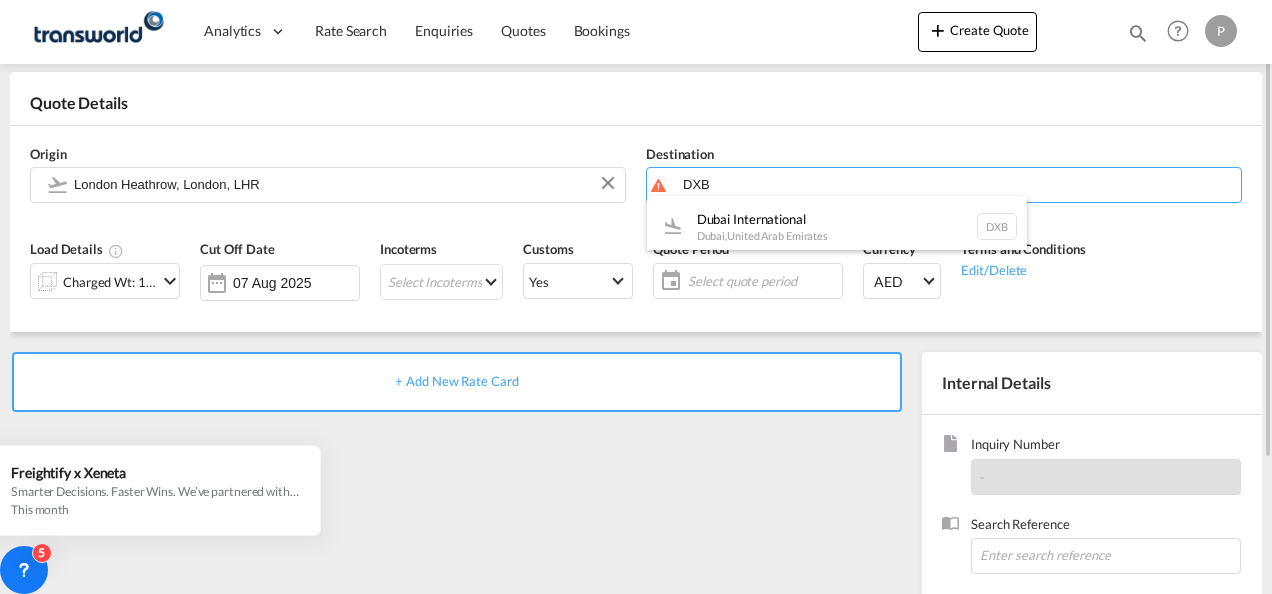 type on "Dubai International, Dubai, DXB" 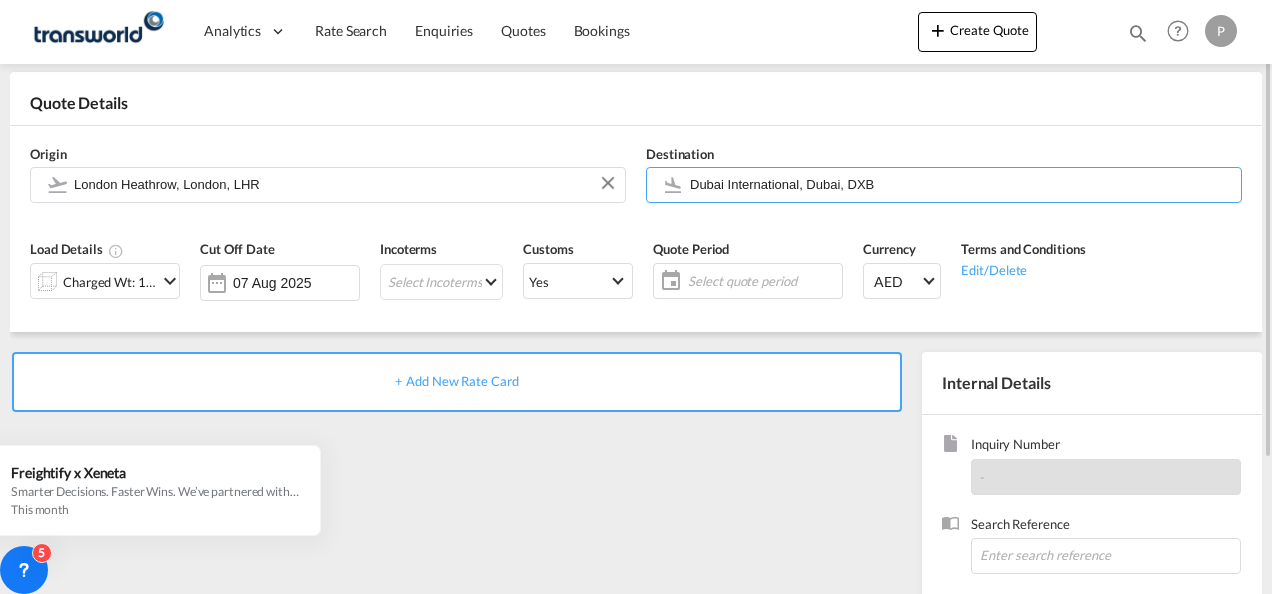 click at bounding box center [170, 281] 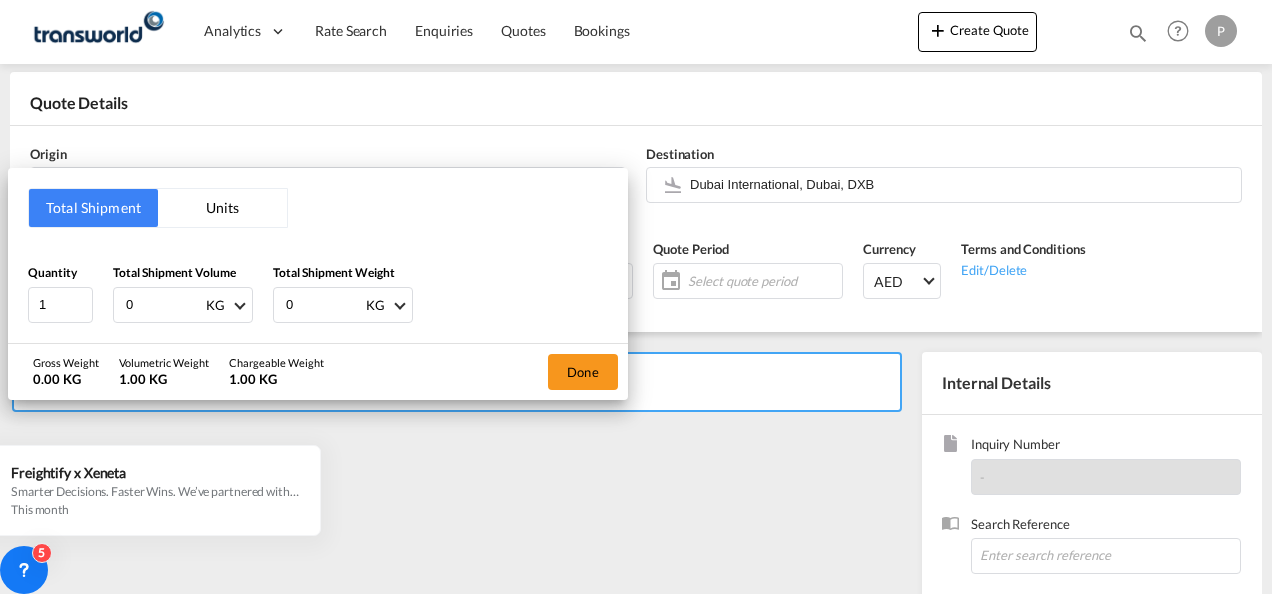 drag, startPoint x: 177, startPoint y: 304, endPoint x: -4, endPoint y: 276, distance: 183.15294 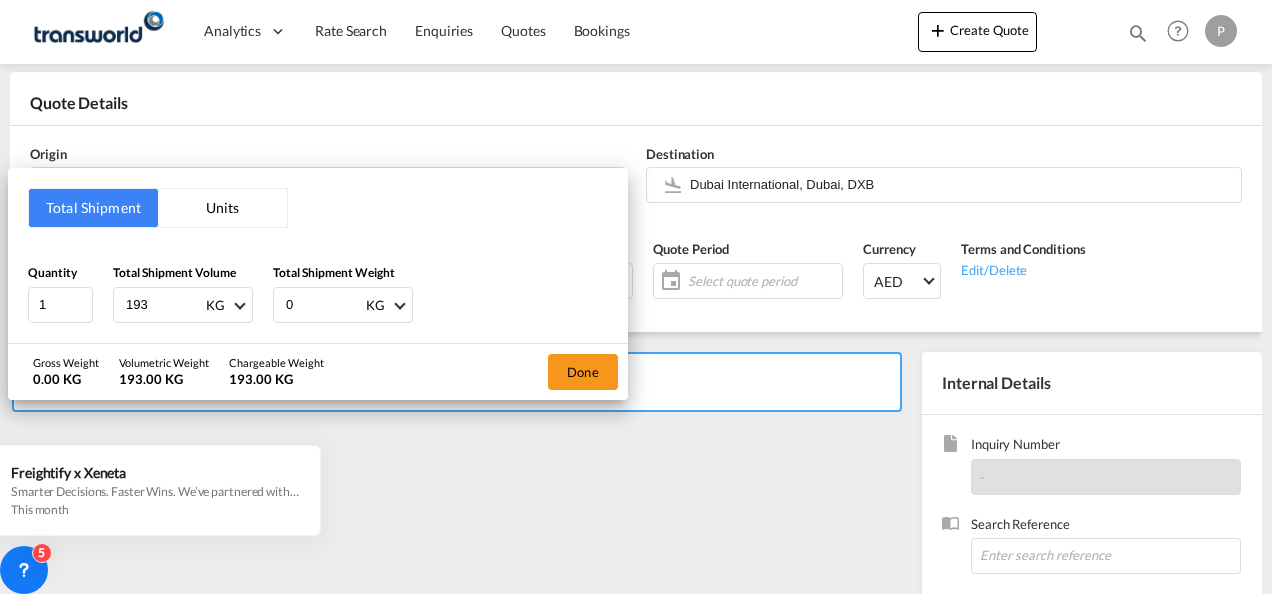 type on "193" 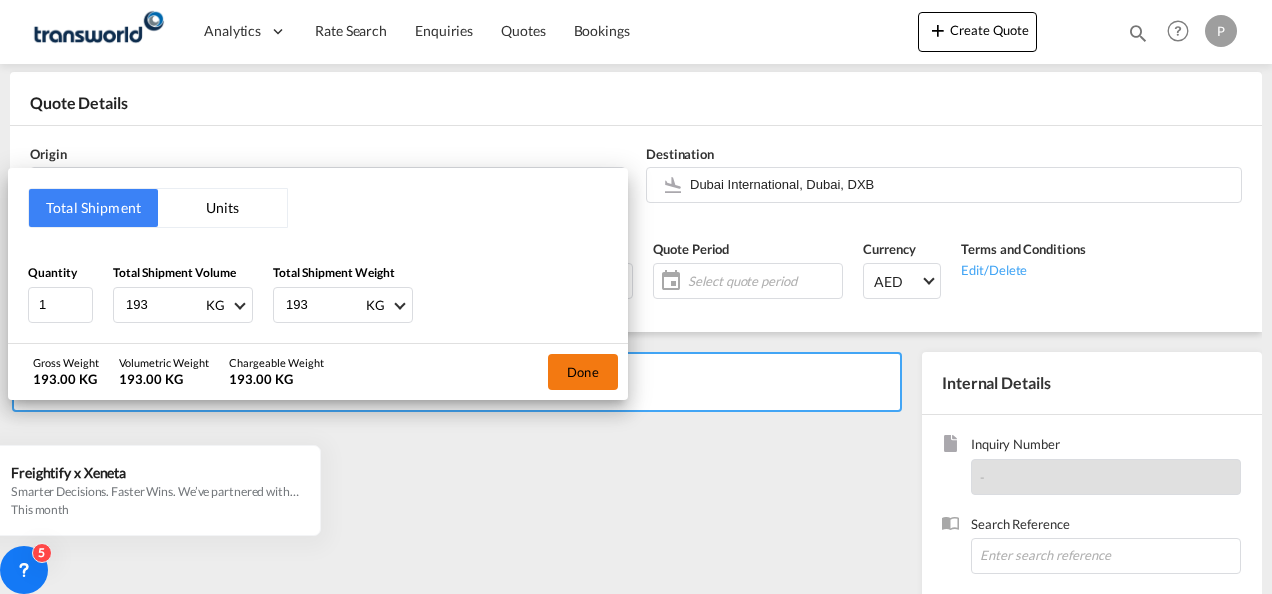 type on "193" 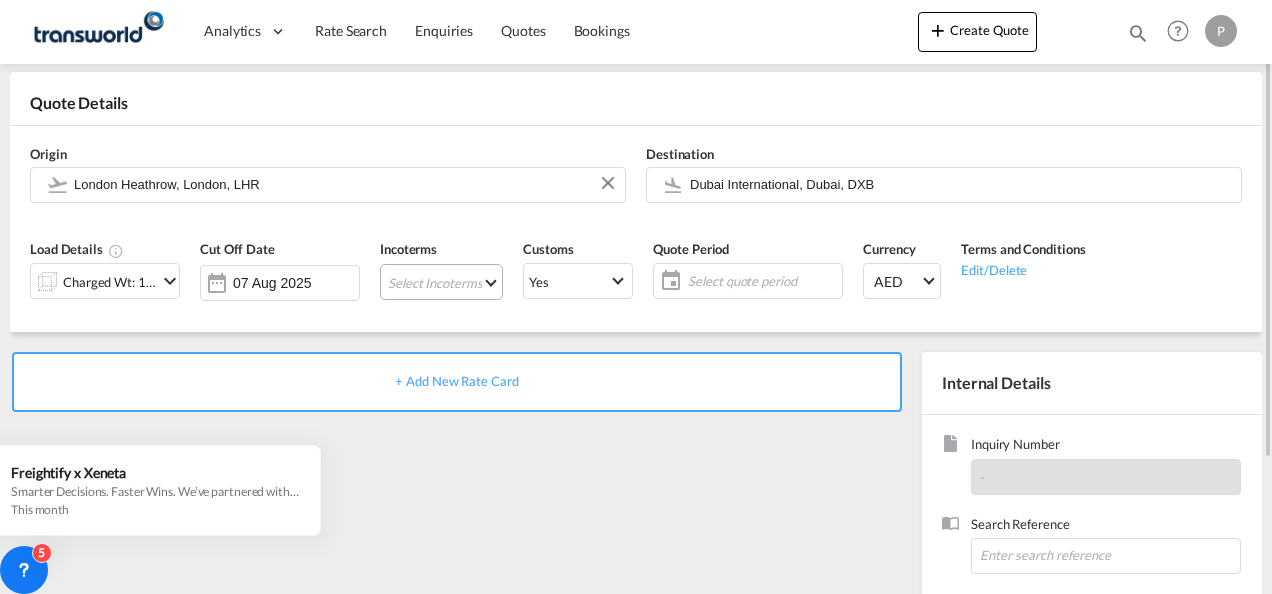 click on "Select Incoterms
CFR - export
Cost and Freight DDP - export
Delivery Duty Paid EXW - export
Ex Works CPT - import
Carrier Paid to CIP - import
Carriage and Insurance Paid to FAS - export
Free Alongside Ship CFR - import
Cost and Freight CIF - export
Cost,Insurance and Freight FCA - import
Free Carrier CIP - export
Carriage and Insurance Paid to DAP - export
Delivered at Place FCA - export
Free Carrier DAP - import
Delivered at Place DPU - export
Delivery at Place Unloaded CPT - export
Carrier Paid to CIF - import
Cost,Insurance and Freight DPU - import
Delivery at Place Unloaded EXW - import
Ex Works FOB - import
Free on Board FAS - import
Free Alongside Ship FOB - export
Free on Board" at bounding box center (441, 282) 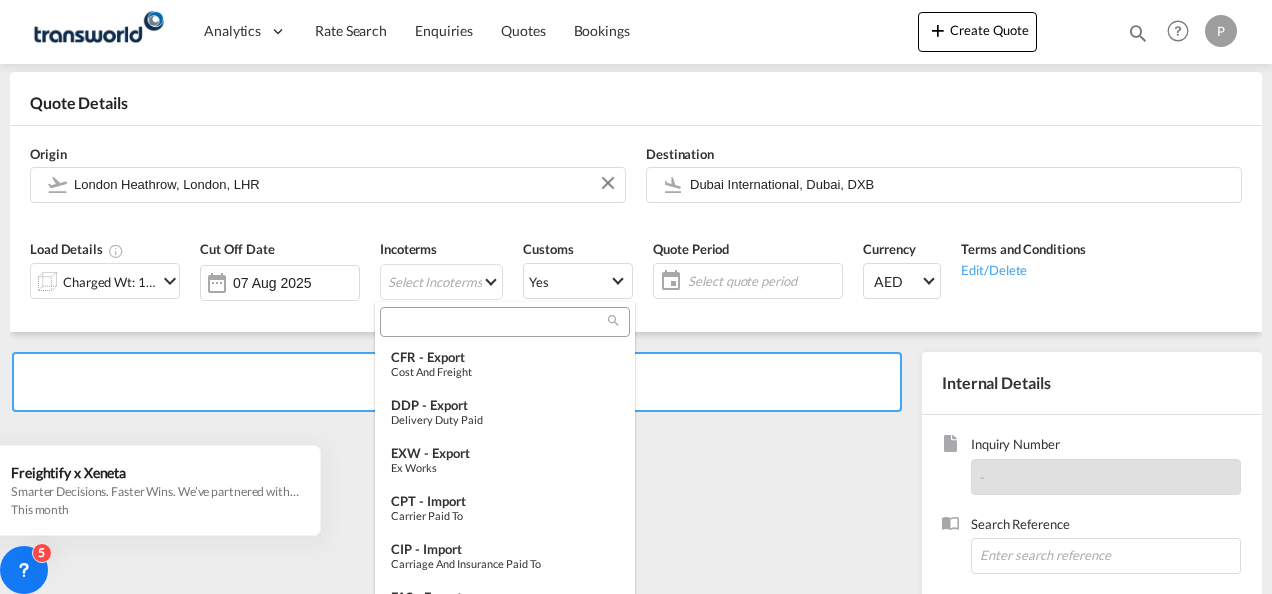 click at bounding box center (497, 322) 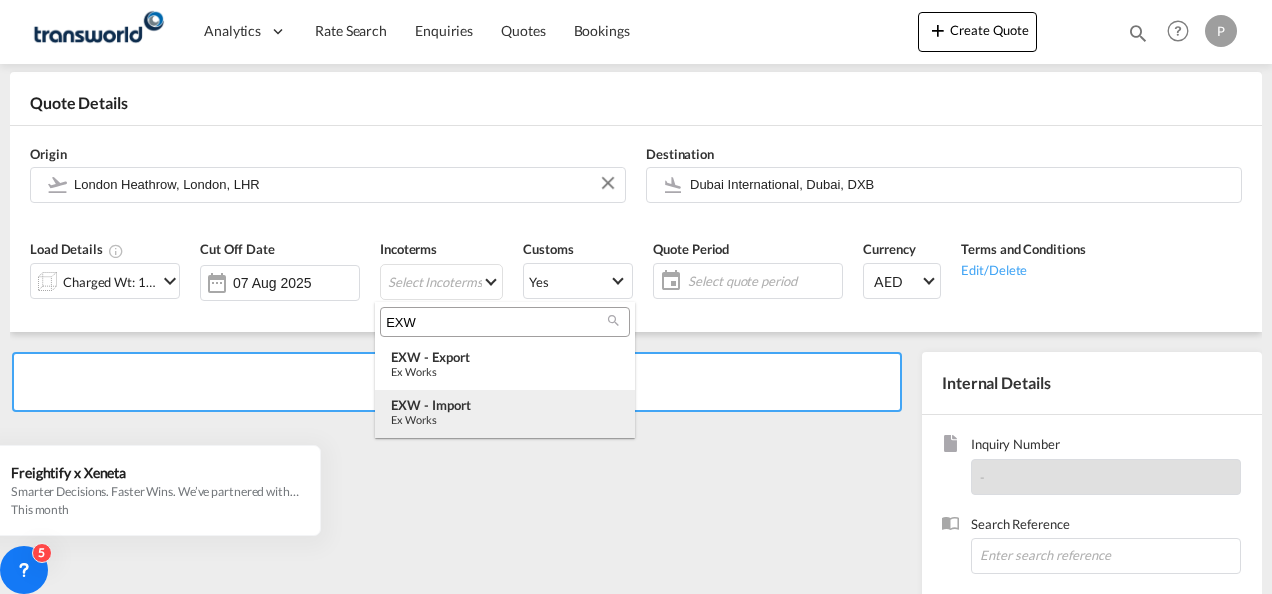 type on "EXW" 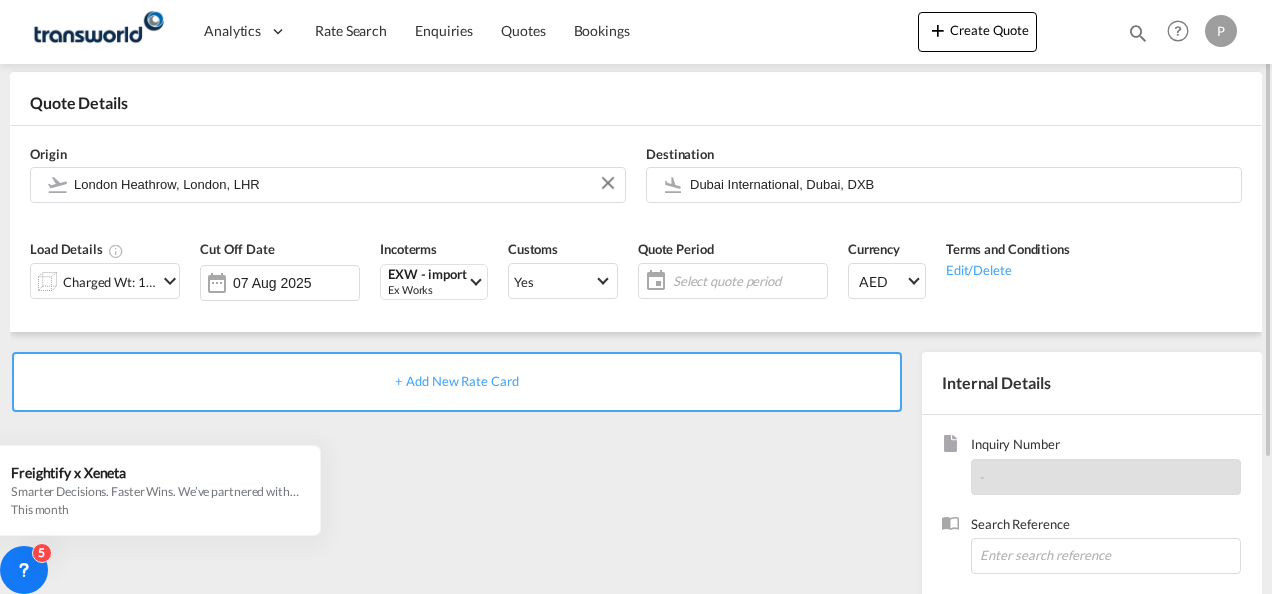 click on "Select quote period" 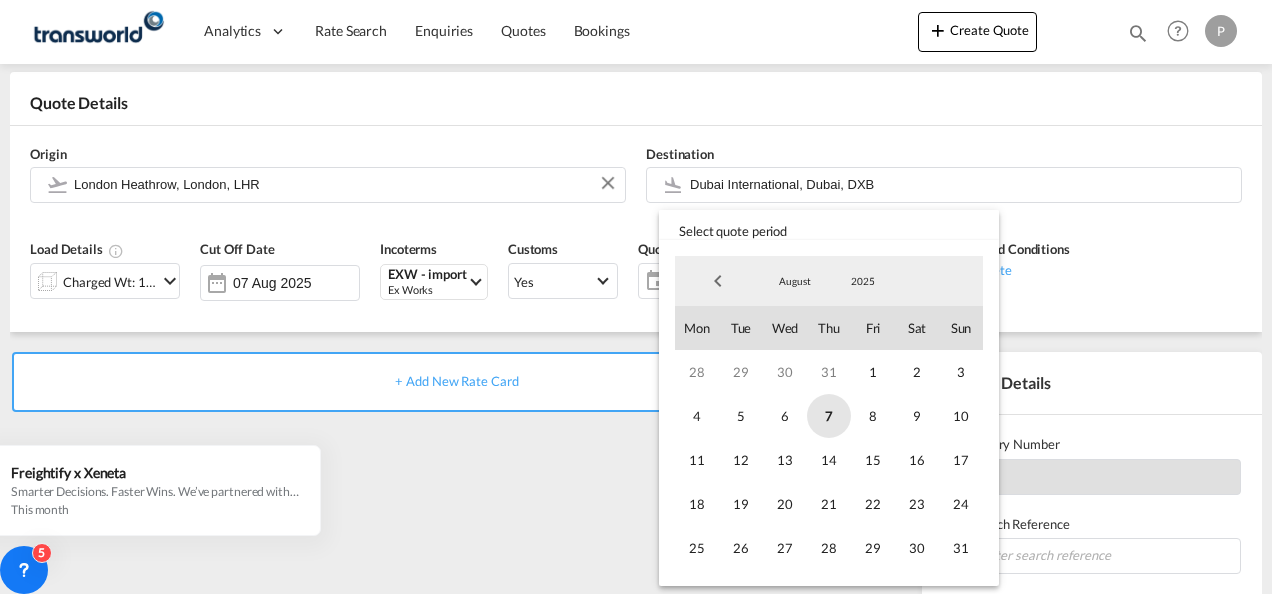 click on "7" at bounding box center (829, 416) 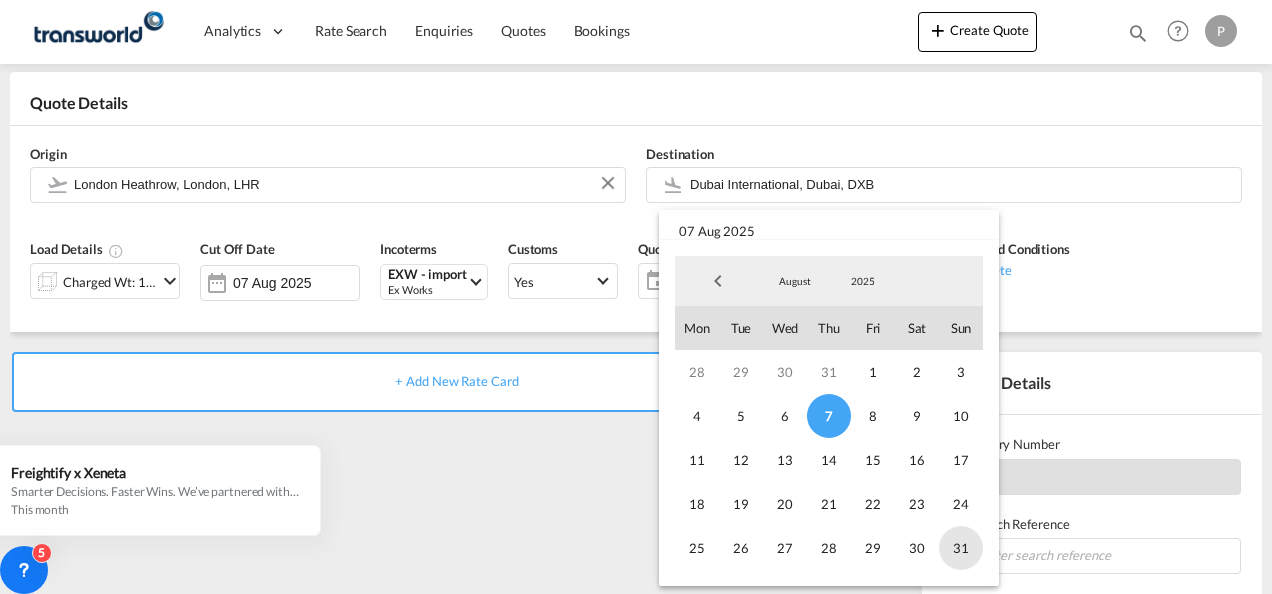 click on "31" at bounding box center [961, 548] 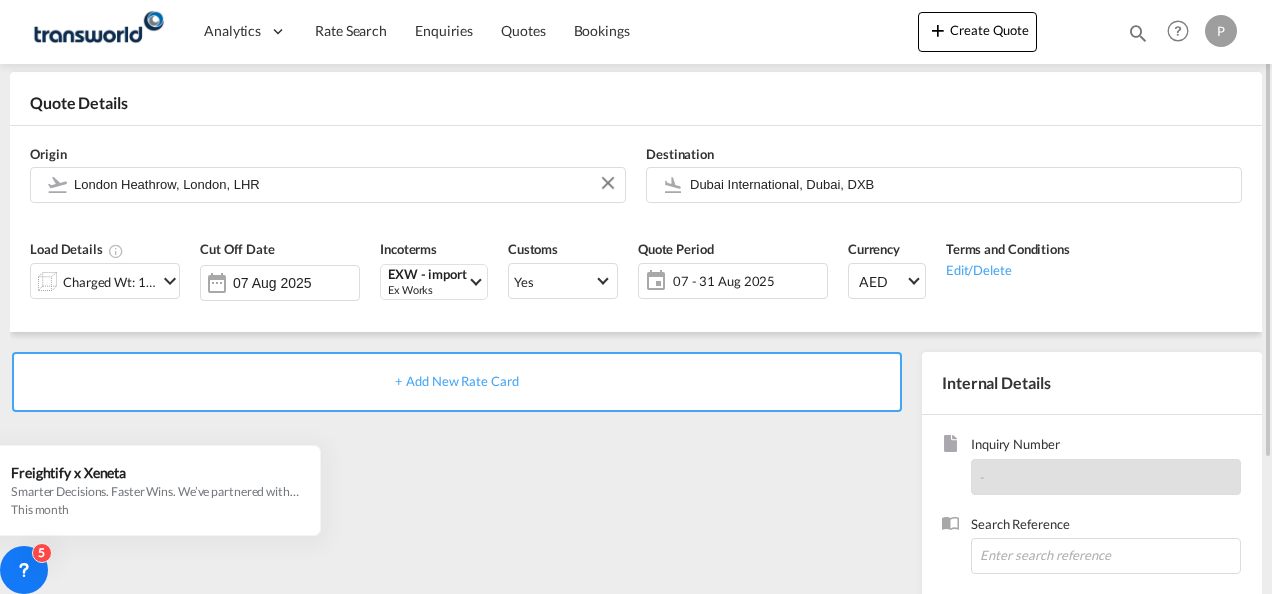 scroll, scrollTop: 282, scrollLeft: 0, axis: vertical 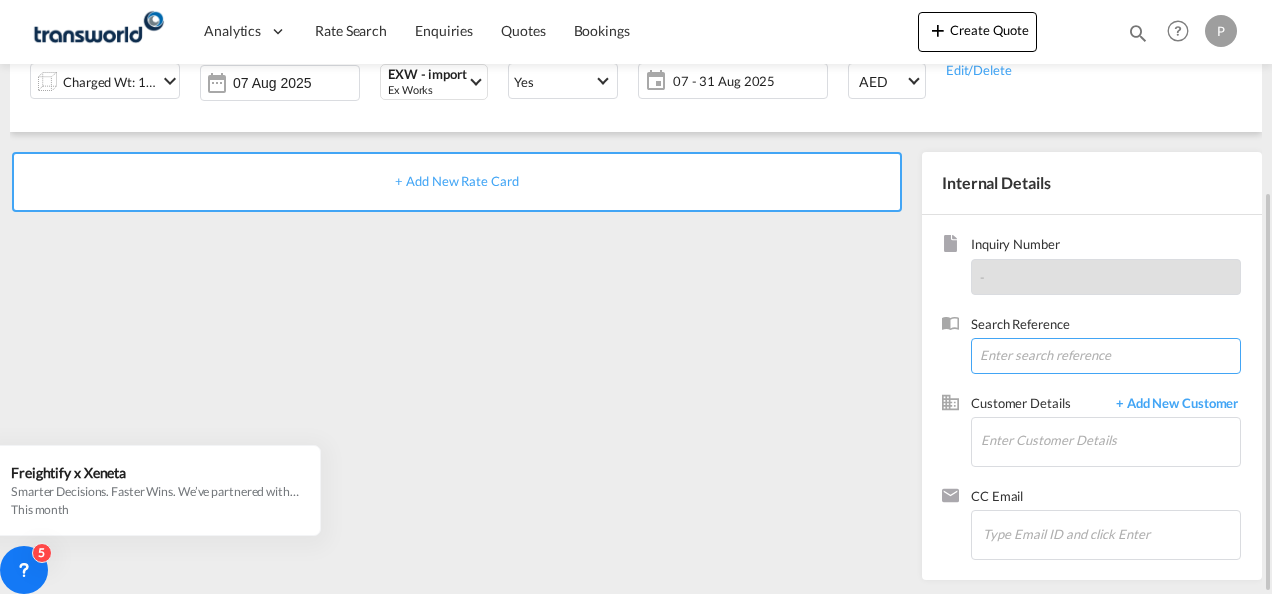 click at bounding box center (1106, 356) 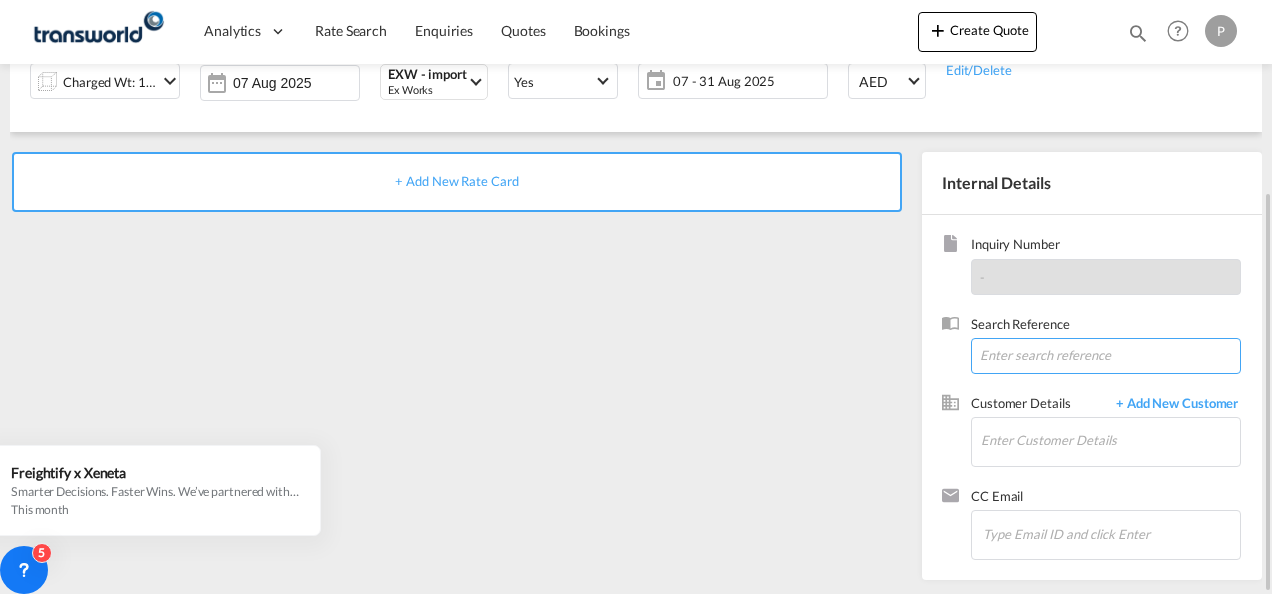 click at bounding box center (1106, 356) 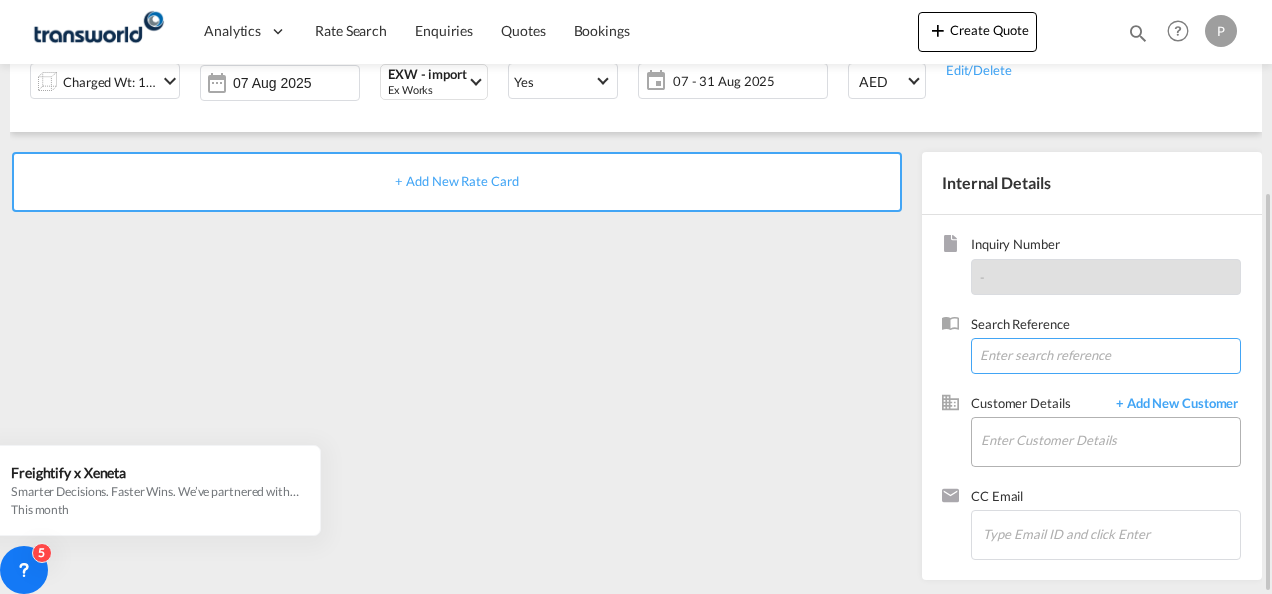 paste on "[QUOTE ID]" 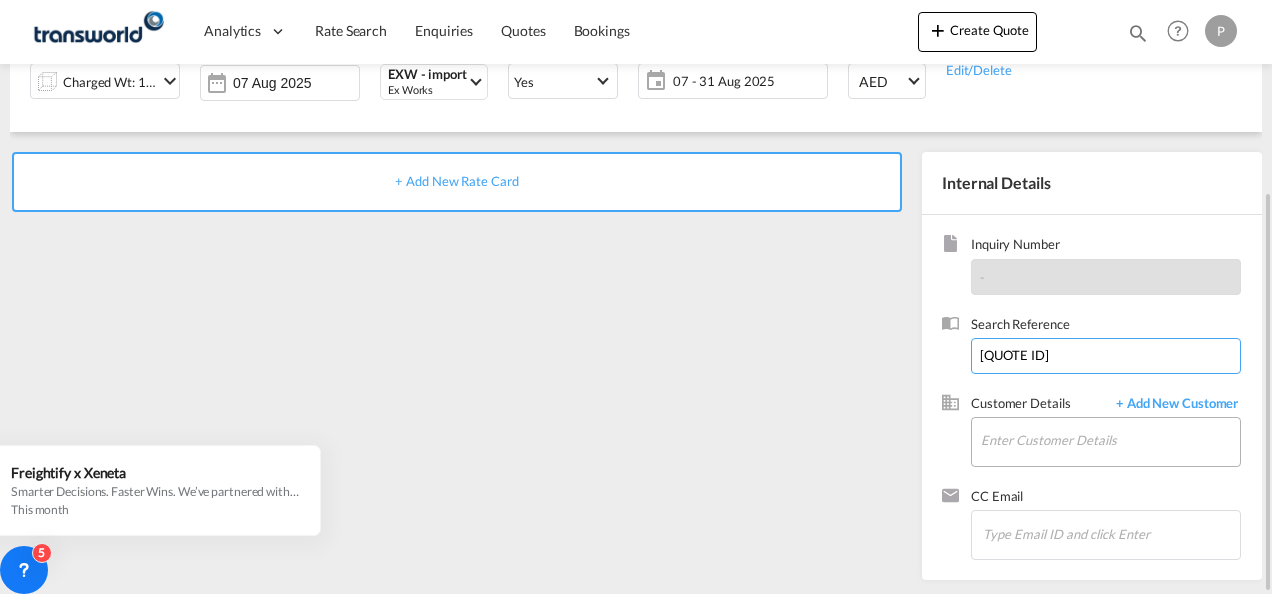 type on "[QUOTE ID]" 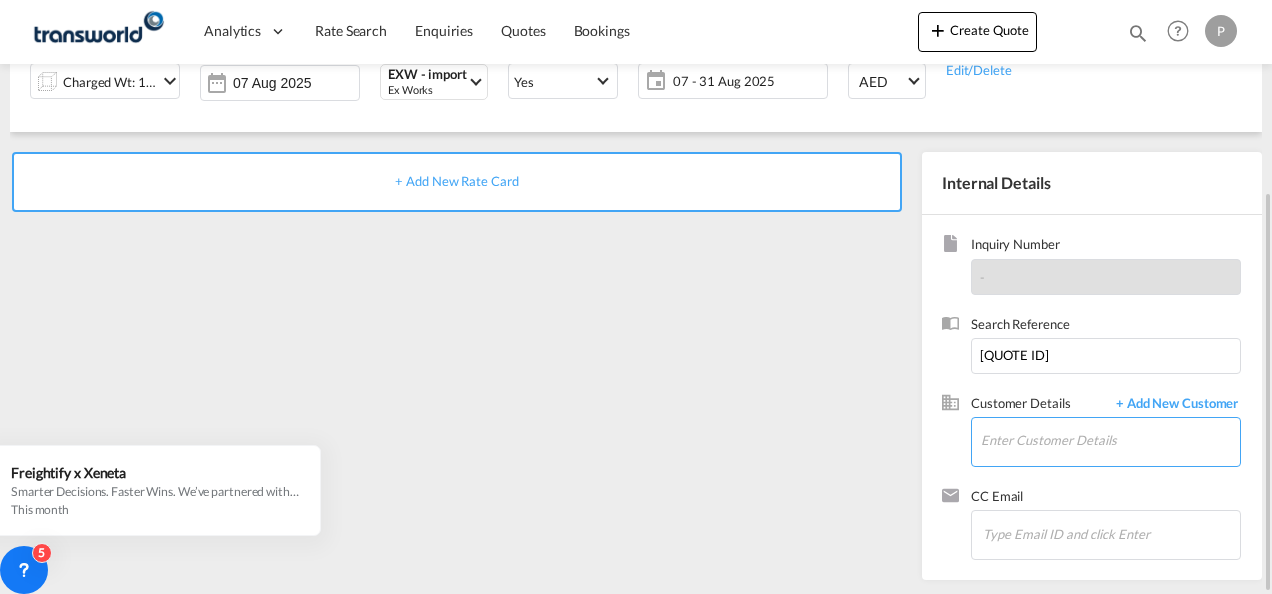 click on "Enter Customer Details" at bounding box center (1110, 440) 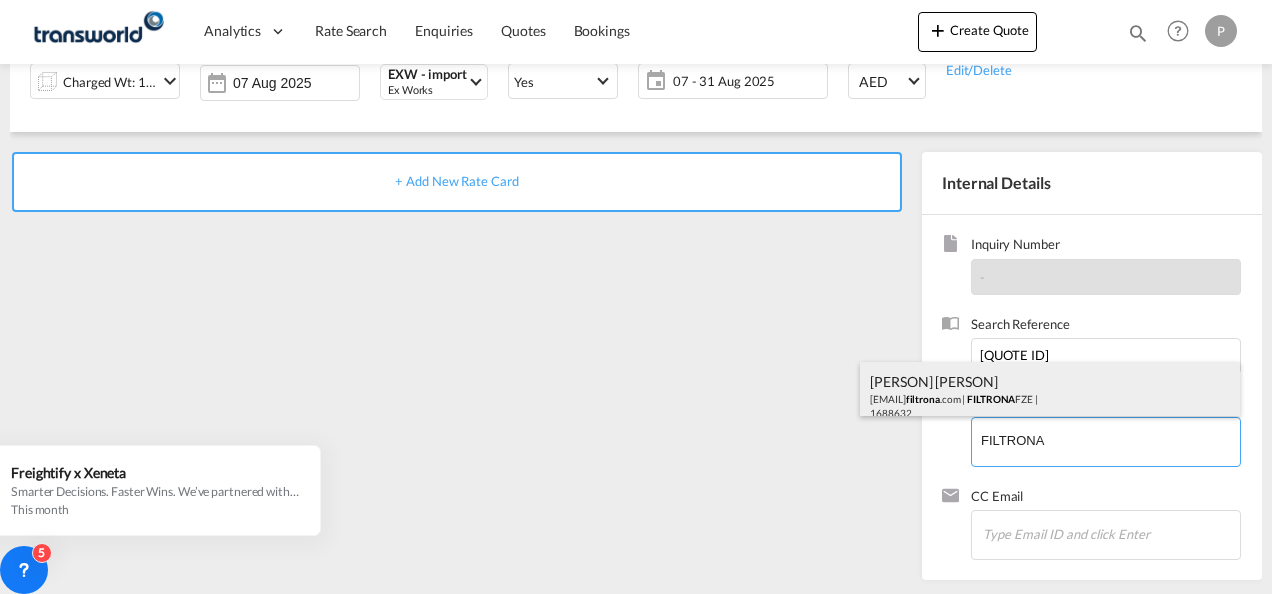 click on "[PERSON] [PERSON] [EMAIL]    |    FILTRONA  FZE
|      1688632" at bounding box center [1050, 396] 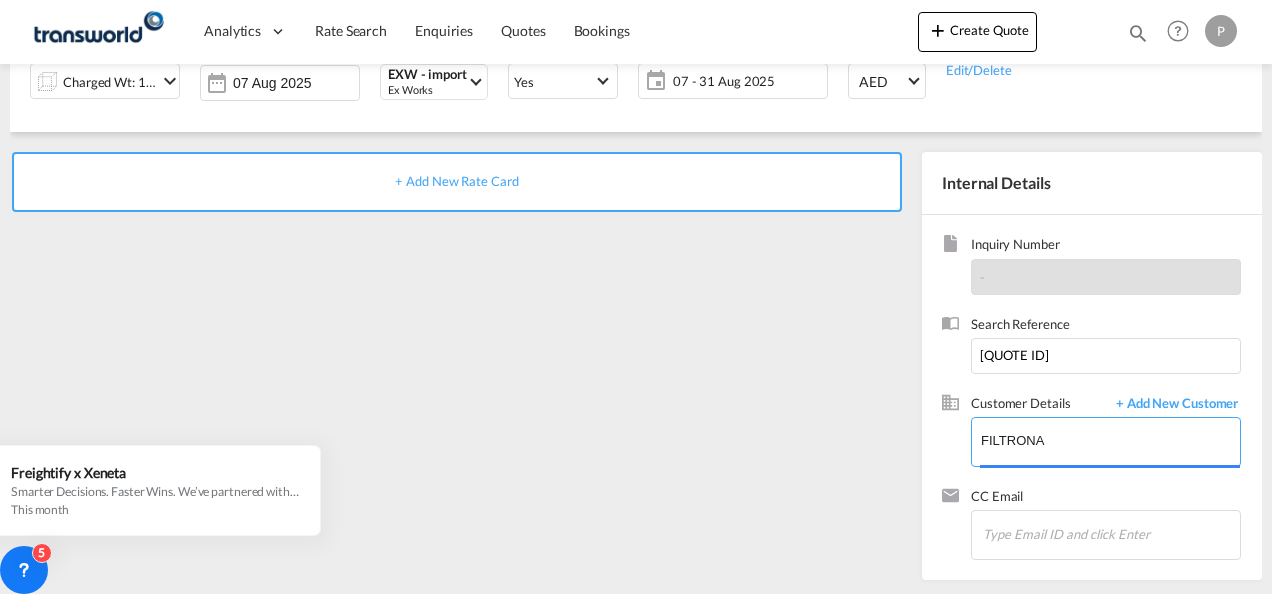 type on "FILTRONA FZE, [PERSON] [PERSON], [EMAIL]" 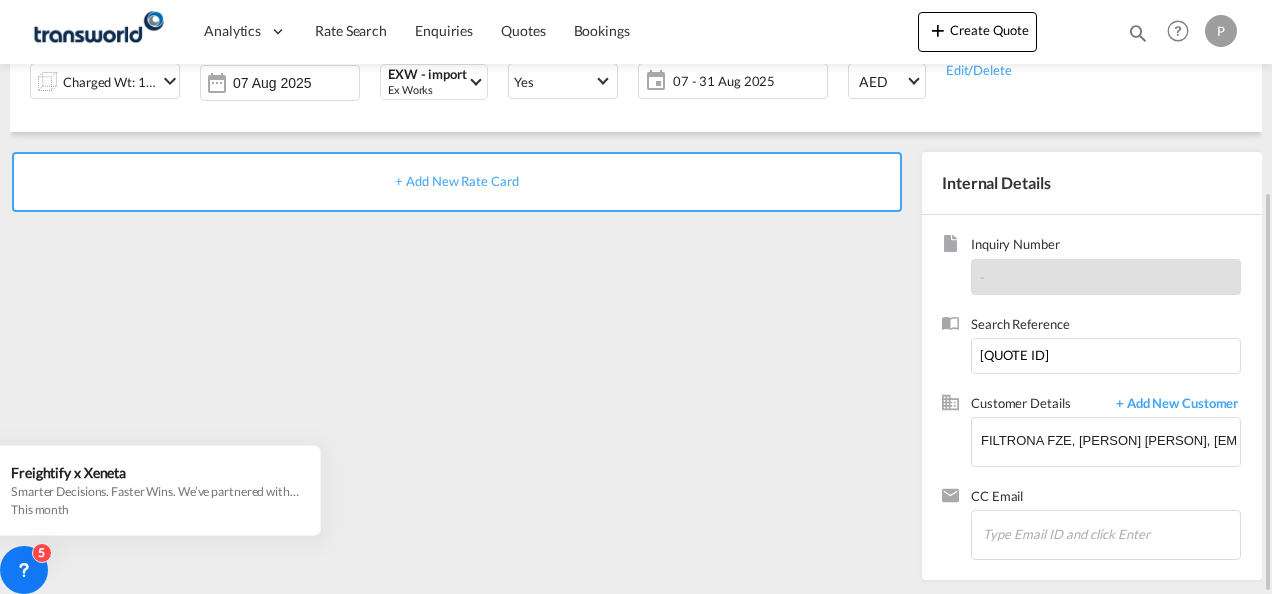 click on "+ Add New Rate Card" at bounding box center [456, 181] 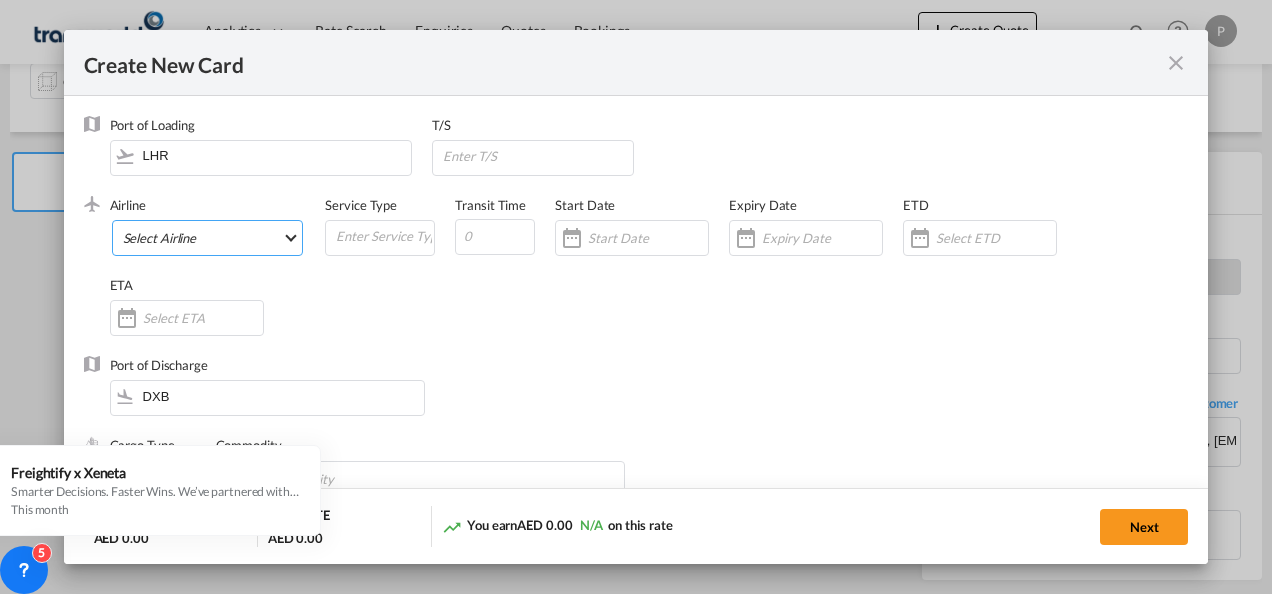 click on "Select Airline
AIR EXPRESS S.A. (1166- / -)
CMA CGM Air Cargo (1140-2C / -)
DDWL Logistics (1138-AU / -)
Fast Logistics (1150-AE / -)
NFS Airfreight (1137-NL / -)
PROAIR (1135-DE / -)
Transportdeal WW (1141-SE / -)
21 Air LLC (964-2I*-681-US / 681)
40-Mile Air, Ltd. (145-Q5* / -)
8165343 Canada Inc. dba Air Canada Rouge (164-RV / -)
9 Air Co Ltd (793-AQ-902-CN / 902)
9G Rail Limited (1101-9G* / -)
A.P.G. Distribution System (847-A1 / -)
AB AVIATION (821-Y6 / -)
ABC Aerolineas S.A. de C.V. (935-4O*-837-MX / 837)
ABSA  -  Aerolinhas Brasileiras S.A dba LATAM Cargo Brasil (95-M3-549-BR / 549)
ABX Air, Inc. (32-GB-832-US / 832)
AccesRail and Partner Railways (772-9B* / -)
ACE Belgium Freighters S.A. (222-X7-744-BE / 744)
ACP fly (1147-PA / -)
ACT Havayollari A.S. (624-9T*-556-TR / 556)
Adria Airways (JP / -)
Advanced Air, LLC (1055-AN / -)
Aegean Airlines (575-A3-390-GR / 390)
Aeko Kula, LLC dba Aloha Air Cargo (427-KH-687-US / 687)
Aer Lingus Limited (369-EI-53-IE / 53)" at bounding box center (208, 238) 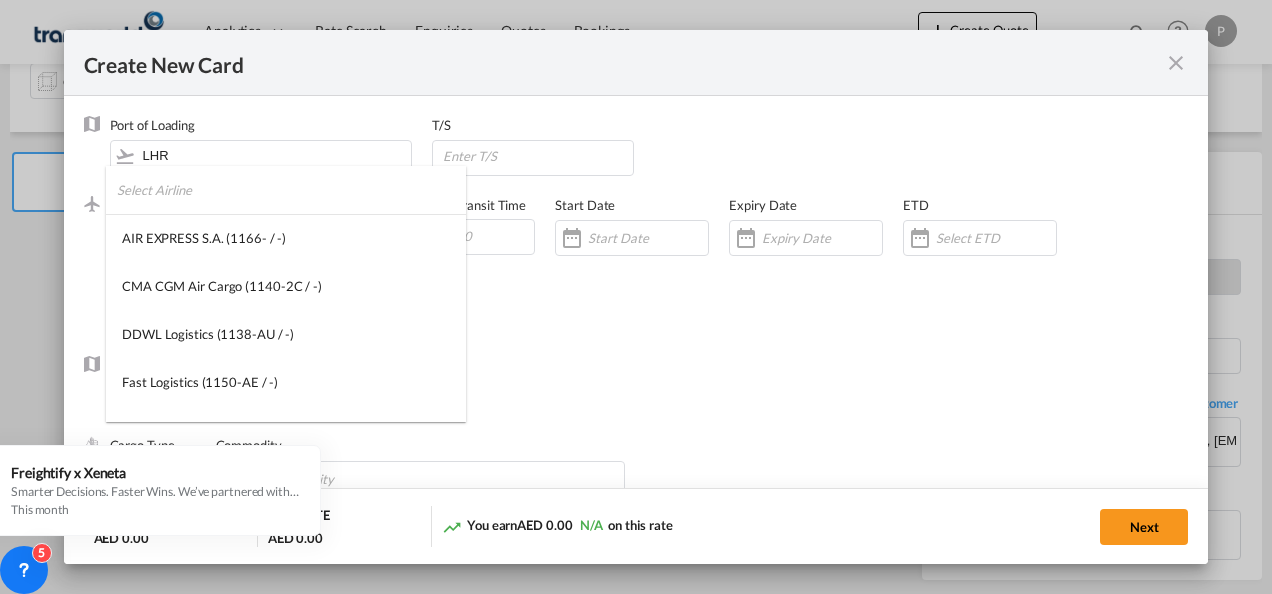 click at bounding box center [291, 190] 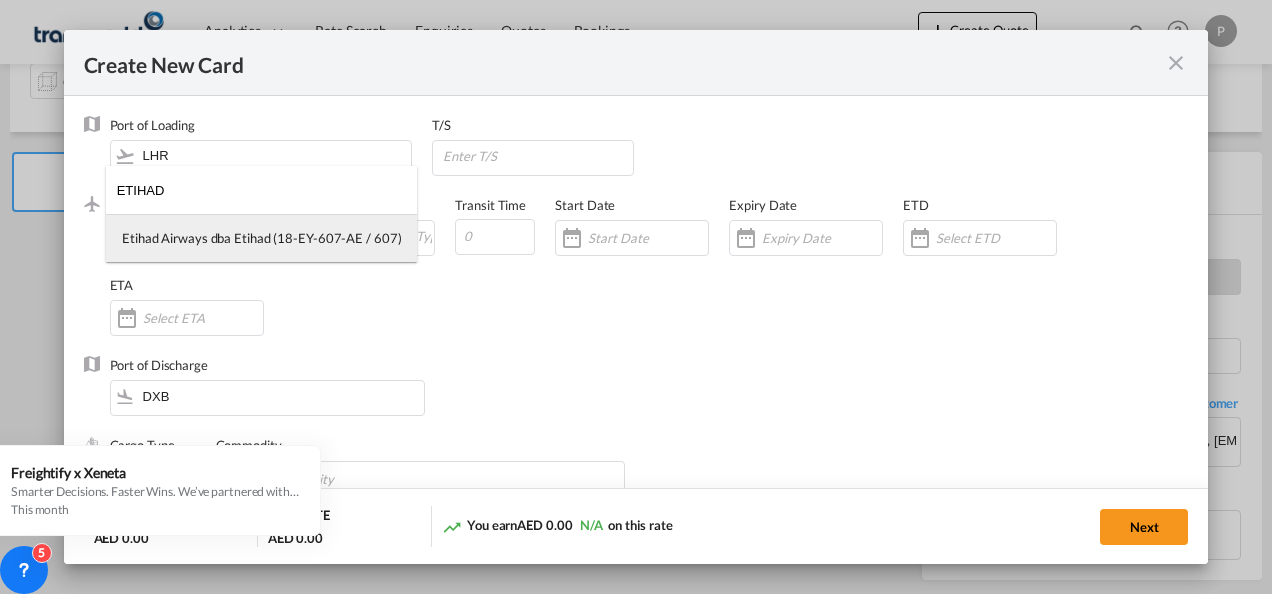 type on "ETIHAD" 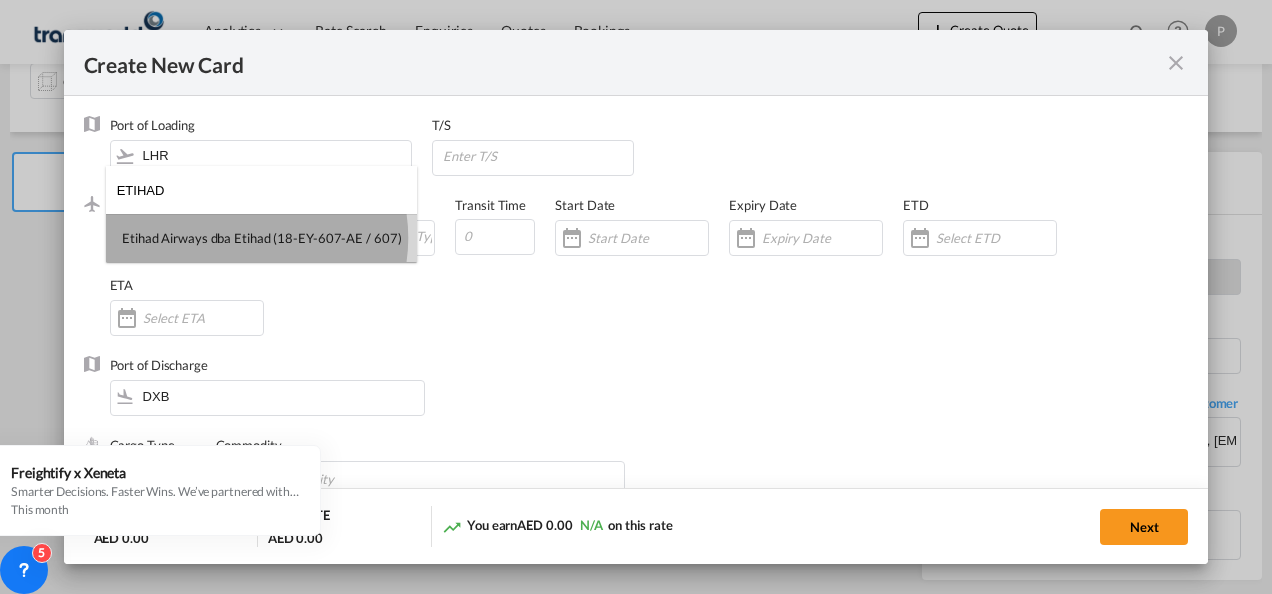 click on "Etihad Airways dba Etihad (18-EY-607-AE / 607)" at bounding box center (261, 238) 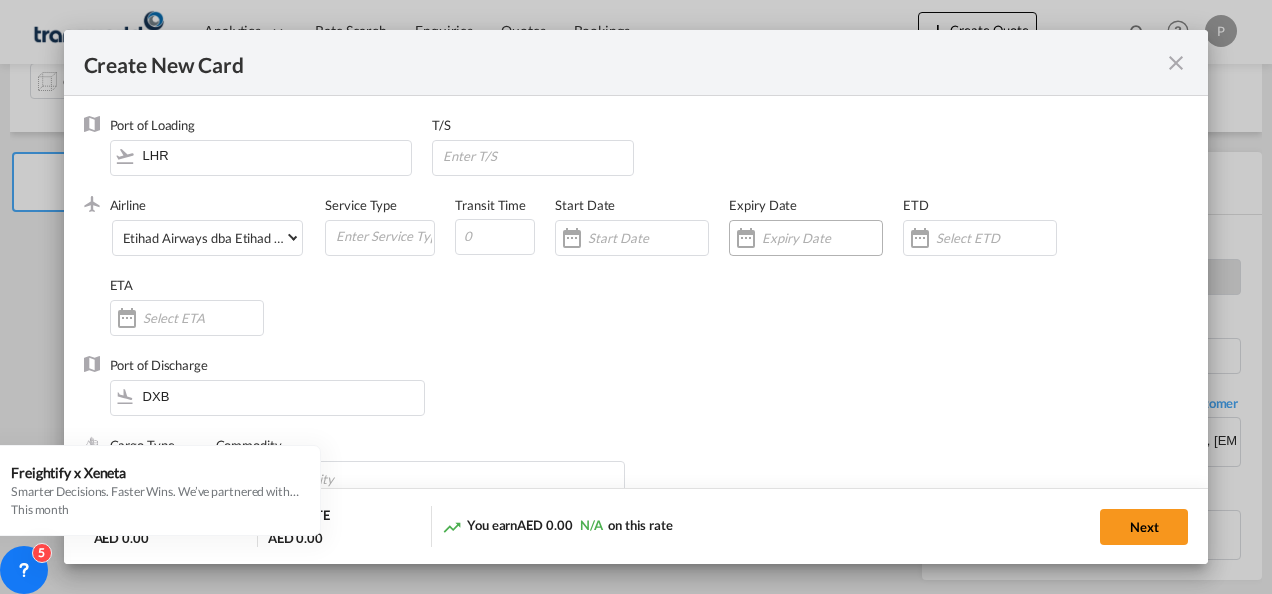 click at bounding box center [822, 238] 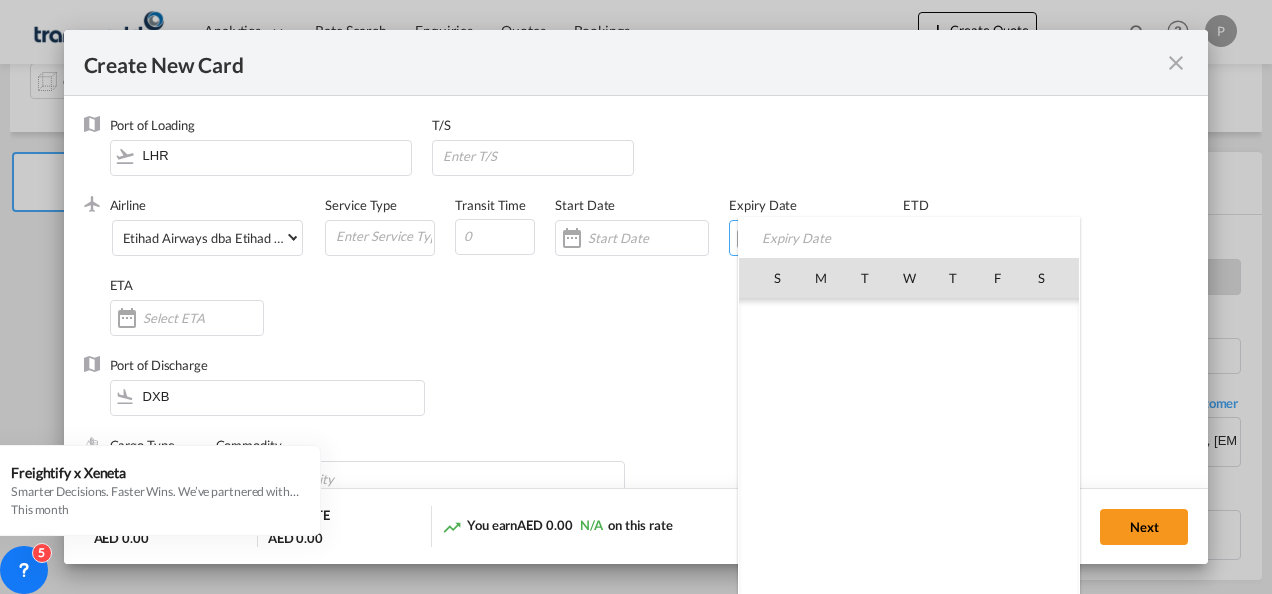 scroll, scrollTop: 462955, scrollLeft: 0, axis: vertical 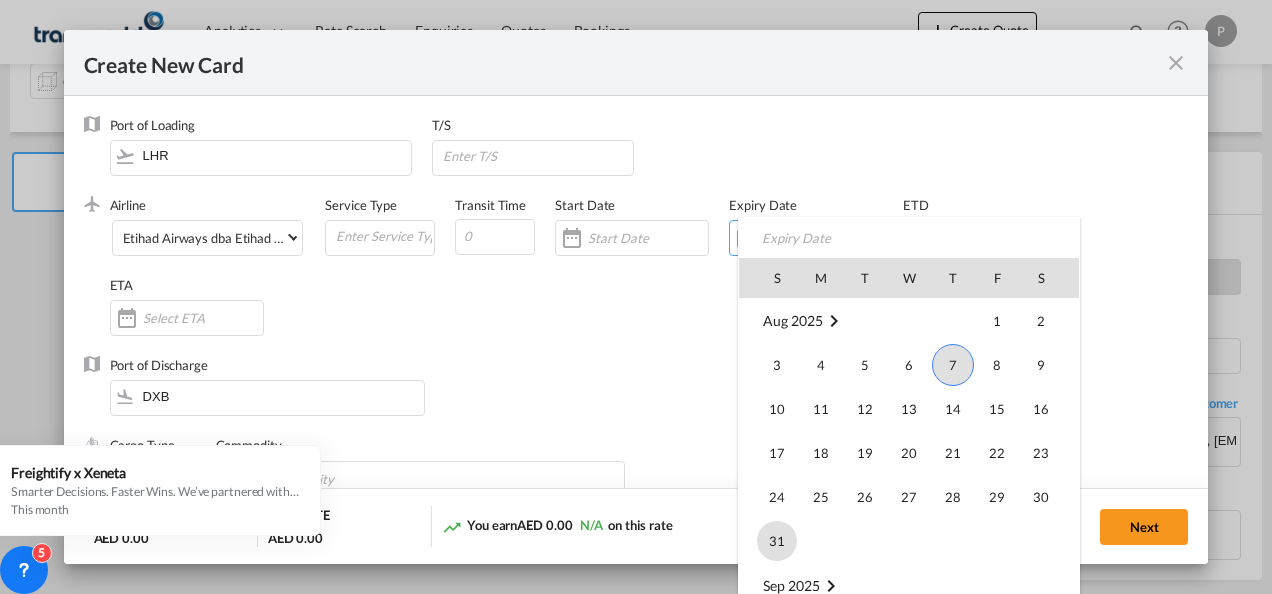 click on "31" at bounding box center (777, 541) 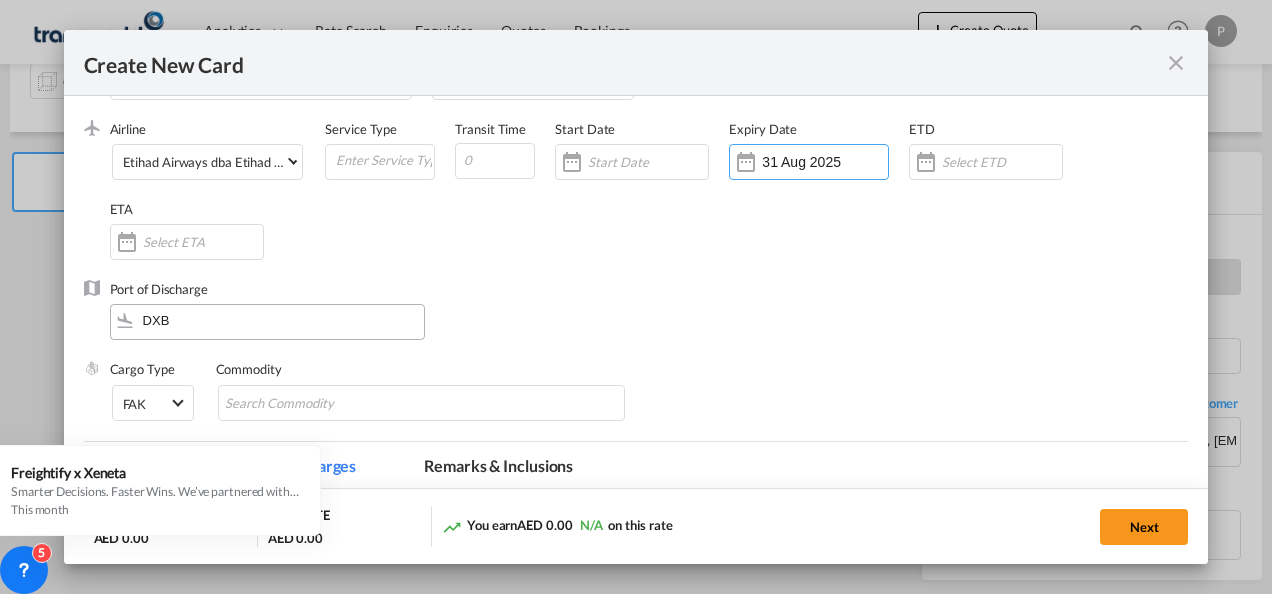scroll, scrollTop: 200, scrollLeft: 0, axis: vertical 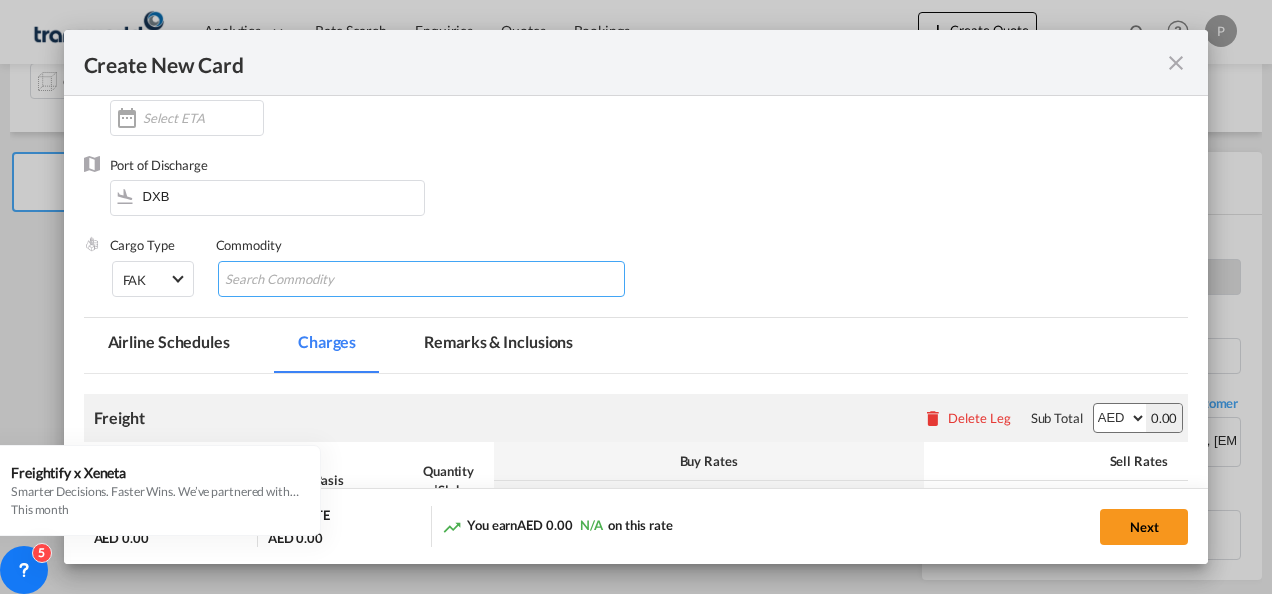 click at bounding box center (316, 280) 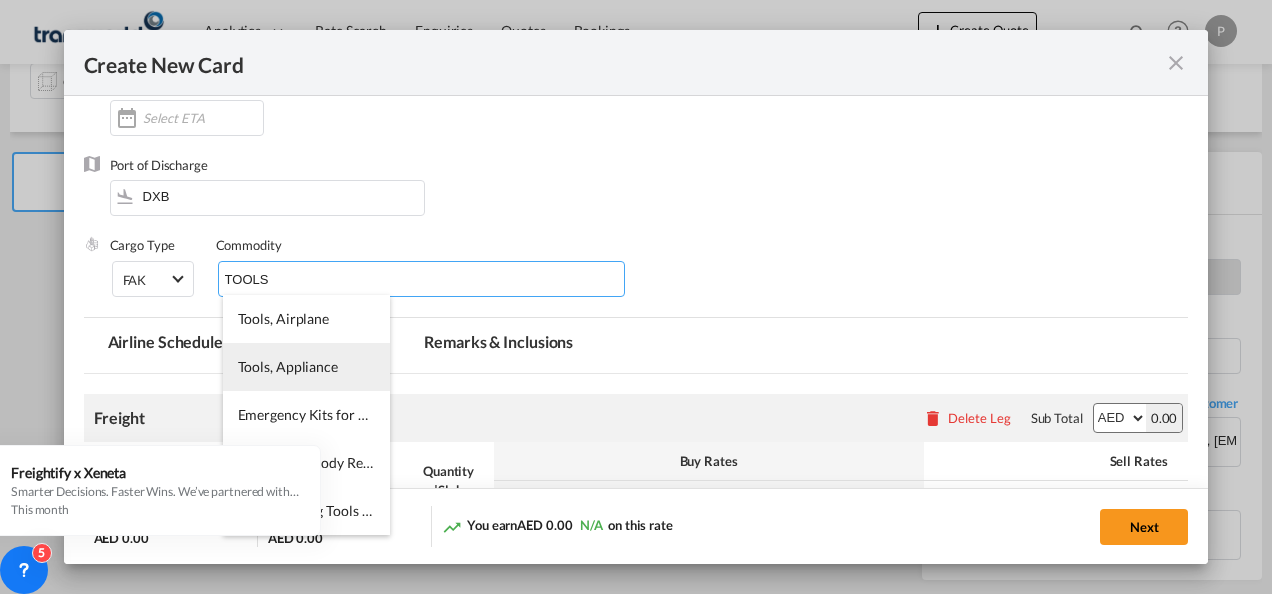 type on "TOOLS" 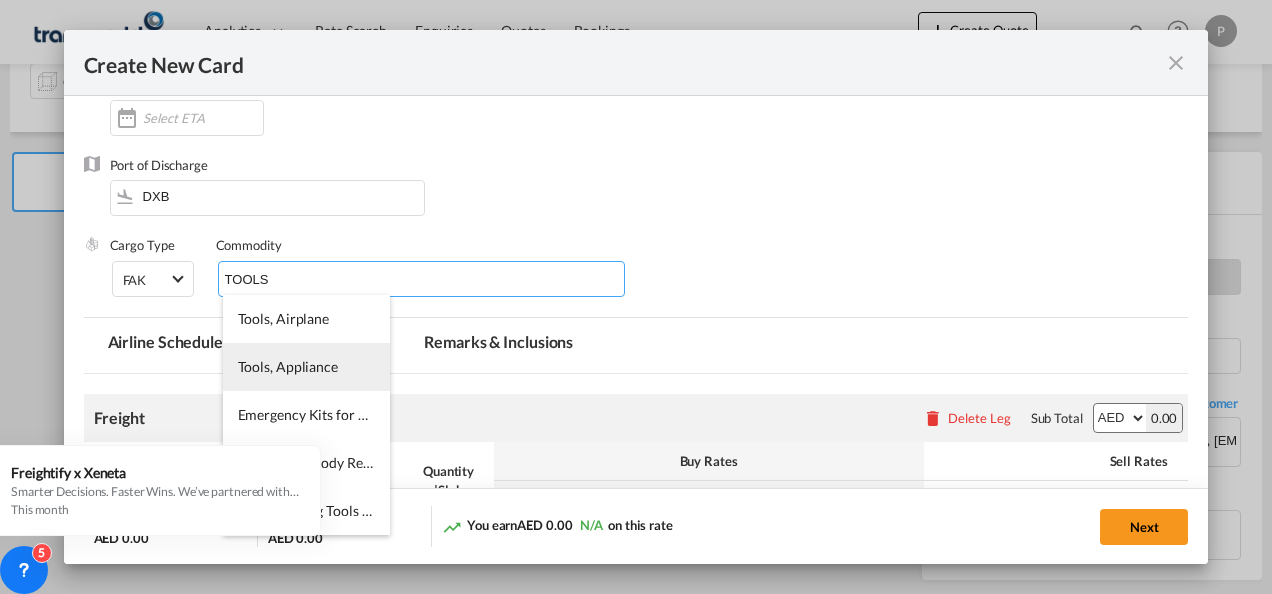 click on "Tools, Appliance" at bounding box center [288, 366] 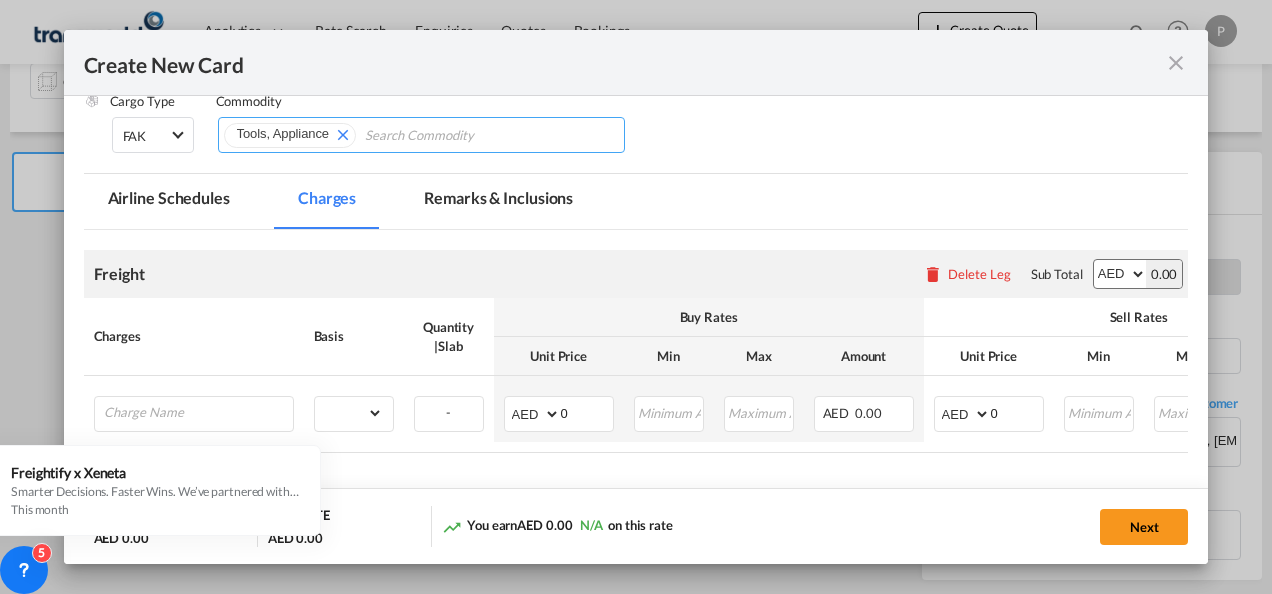 scroll, scrollTop: 400, scrollLeft: 0, axis: vertical 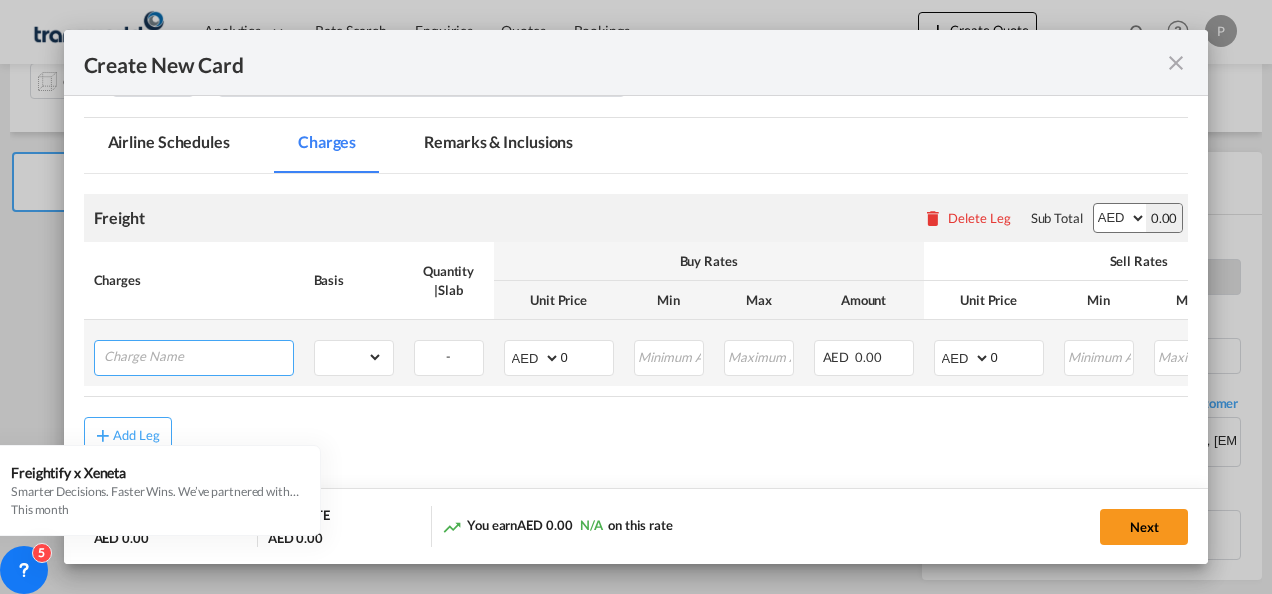 click at bounding box center (198, 356) 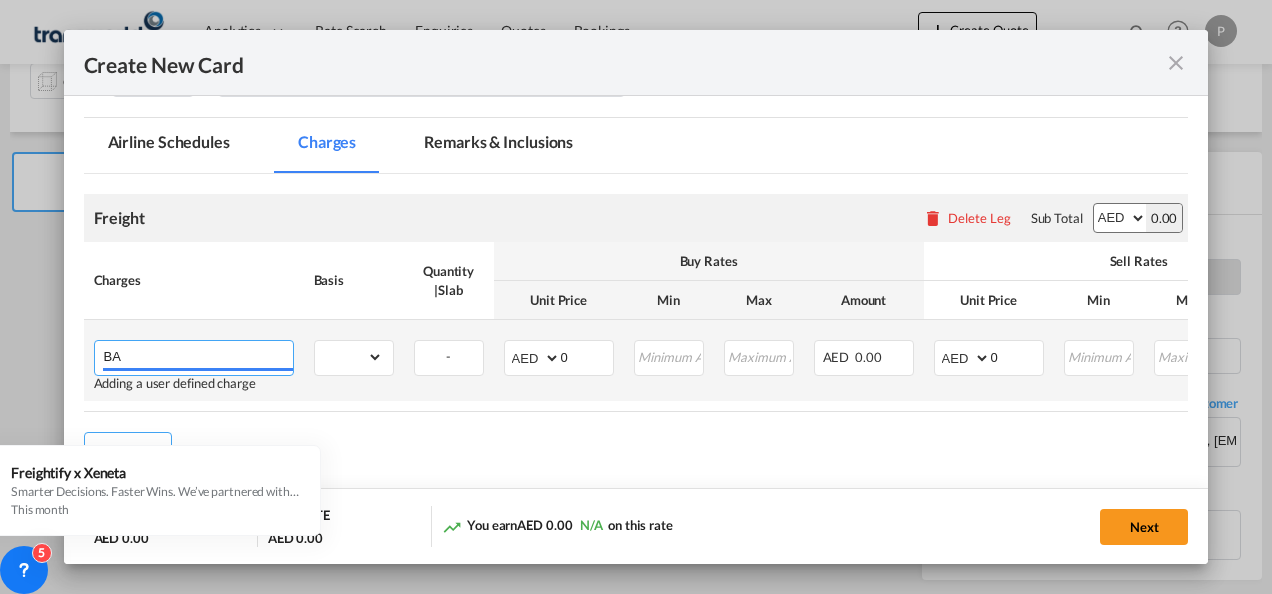 type on "B" 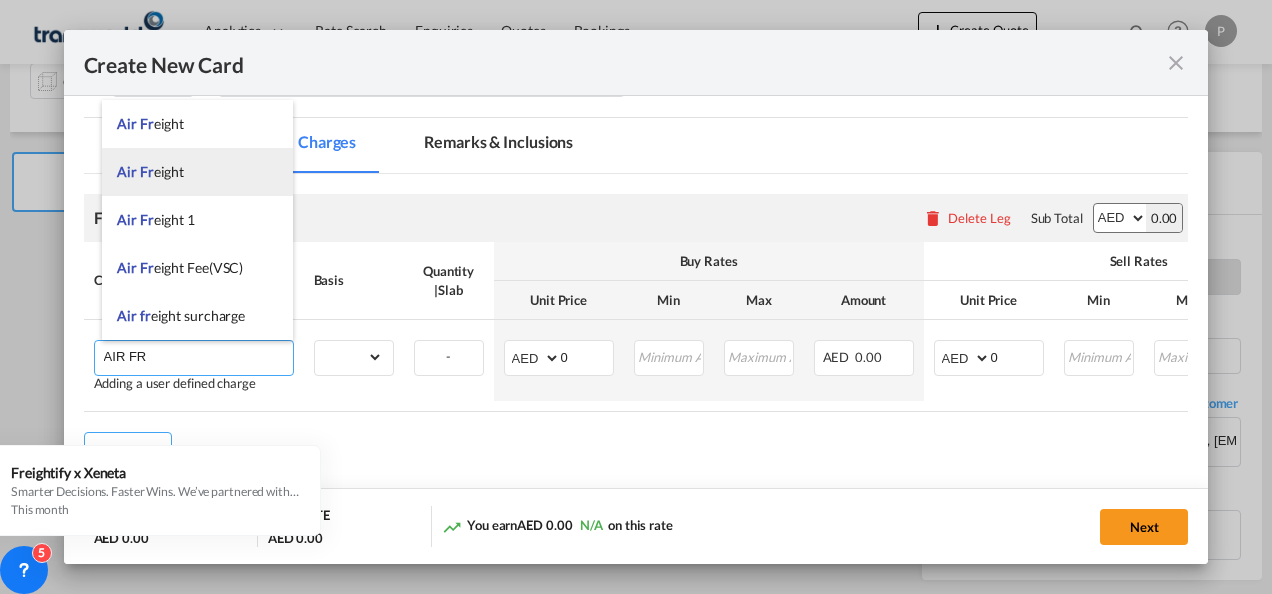 click on "Air Fr eight" at bounding box center [150, 171] 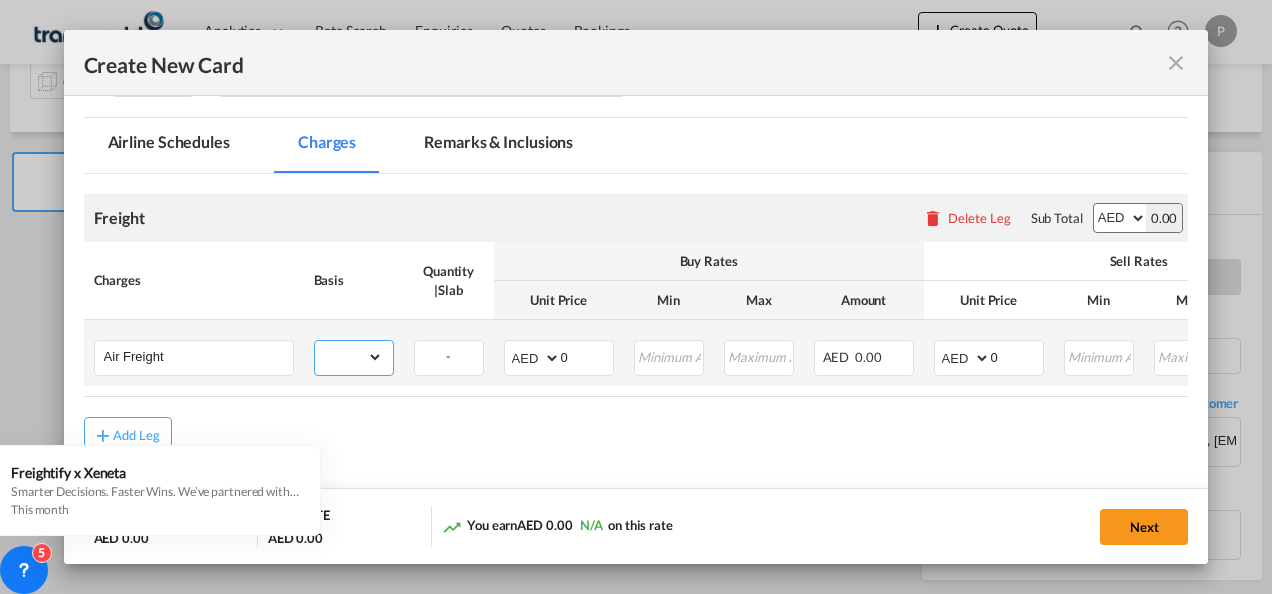 click on "gross_weight
volumetric_weight
per_shipment
per_bl
per_km
% on air freight
per_hawb
per_kg
per_pallet
per_carton
flat
chargeable_weight
per_ton
per_cbm
per_hbl
per_w/m
per_awb
per_sbl
per shipping bill
per_quintal
per_lbs
per_vehicle
per_shift
per_invoice
per_package
per_day
per_revalidation
per_declaration
per_document
per clearance" at bounding box center (349, 357) 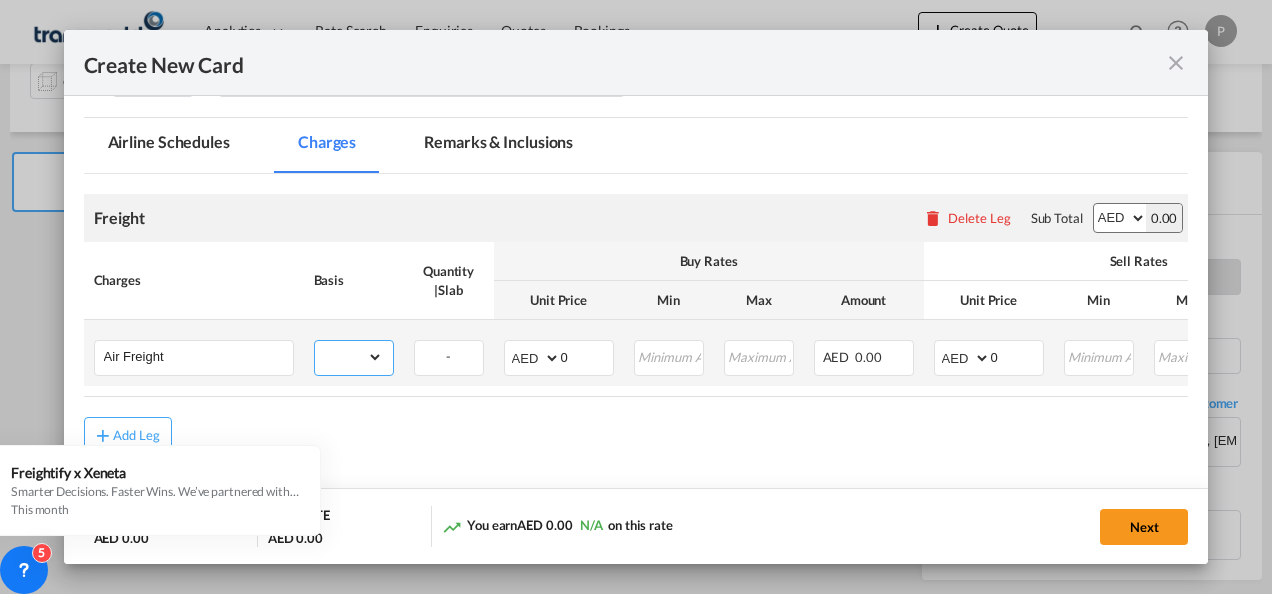 select on "per_shipment" 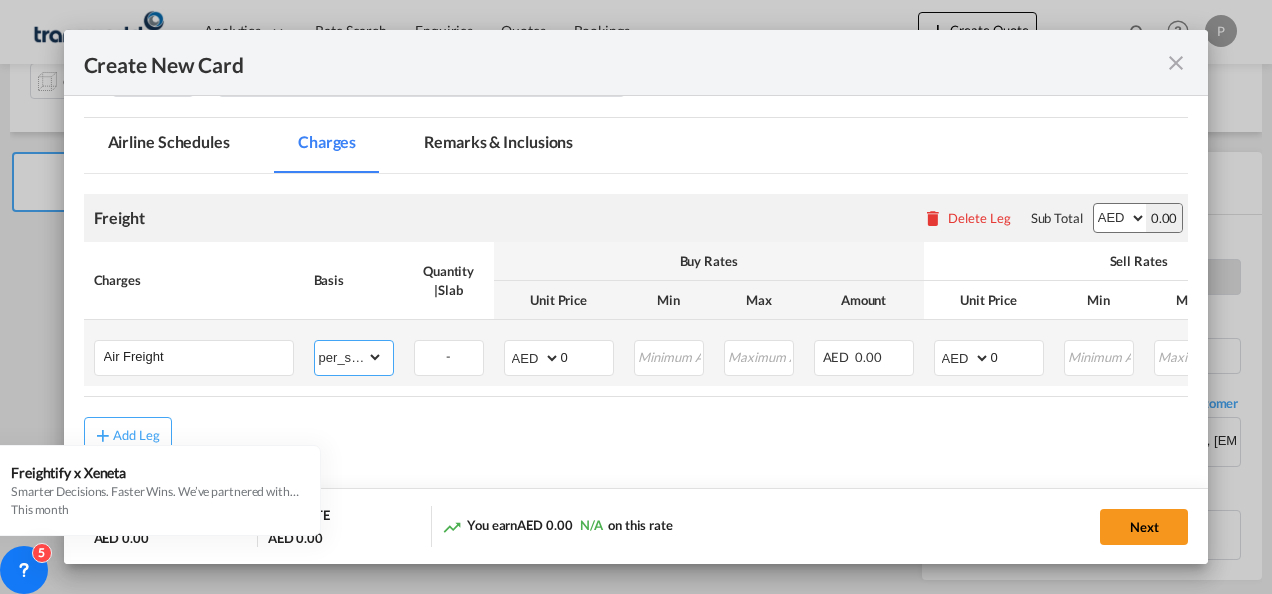 click on "gross_weight
volumetric_weight
per_shipment
per_bl
per_km
% on air freight
per_hawb
per_kg
per_pallet
per_carton
flat
chargeable_weight
per_ton
per_cbm
per_hbl
per_w/m
per_awb
per_sbl
per shipping bill
per_quintal
per_lbs
per_vehicle
per_shift
per_invoice
per_package
per_day
per_revalidation
per_declaration
per_document
per clearance" at bounding box center [349, 357] 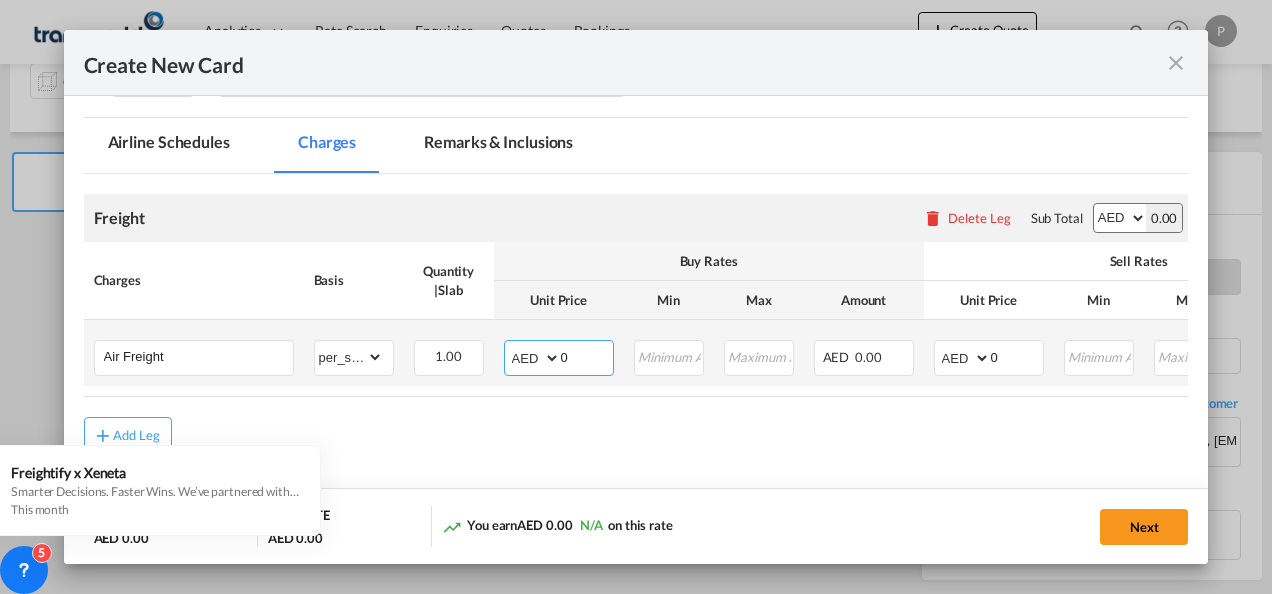 click on "0" at bounding box center (587, 356) 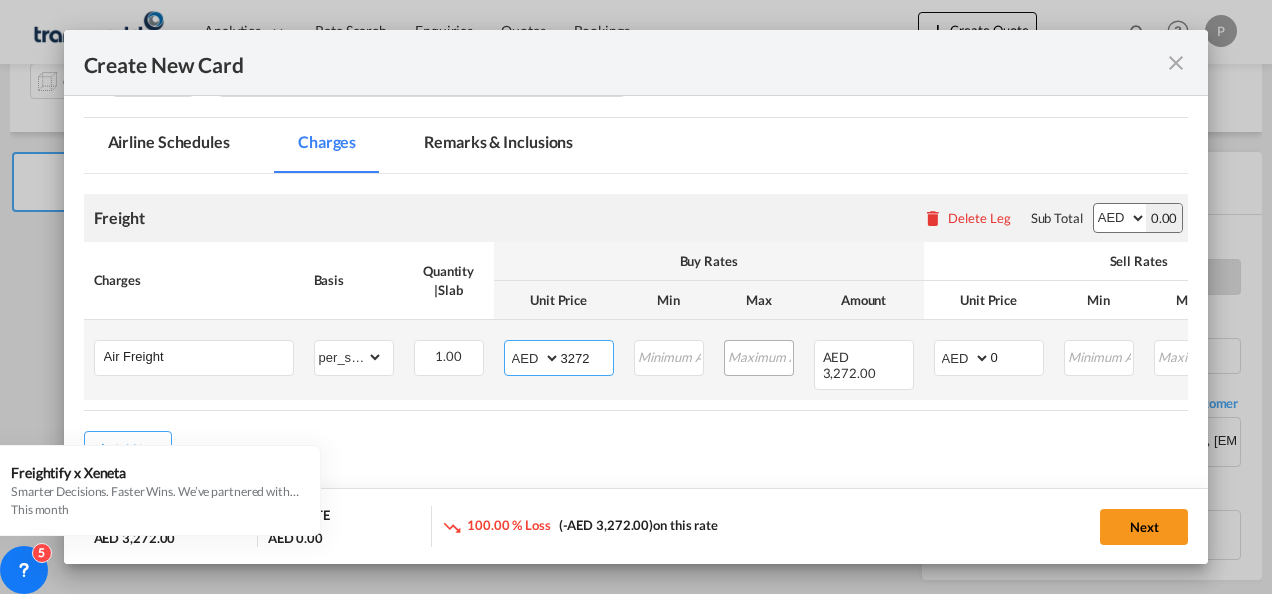 type on "3272" 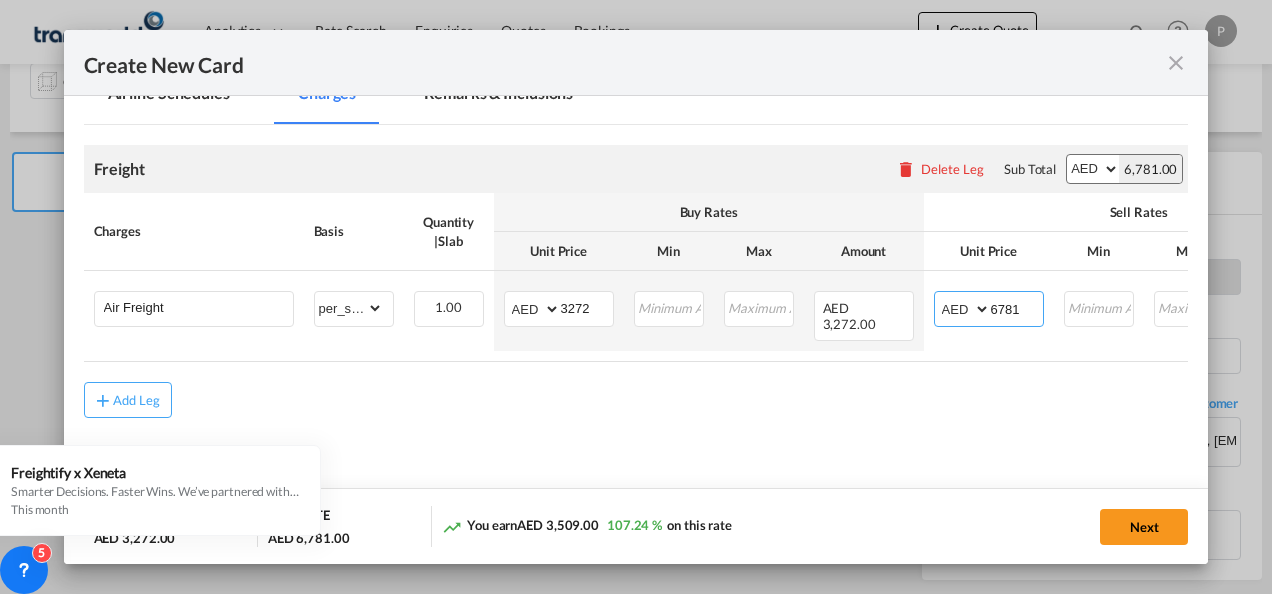 scroll, scrollTop: 474, scrollLeft: 0, axis: vertical 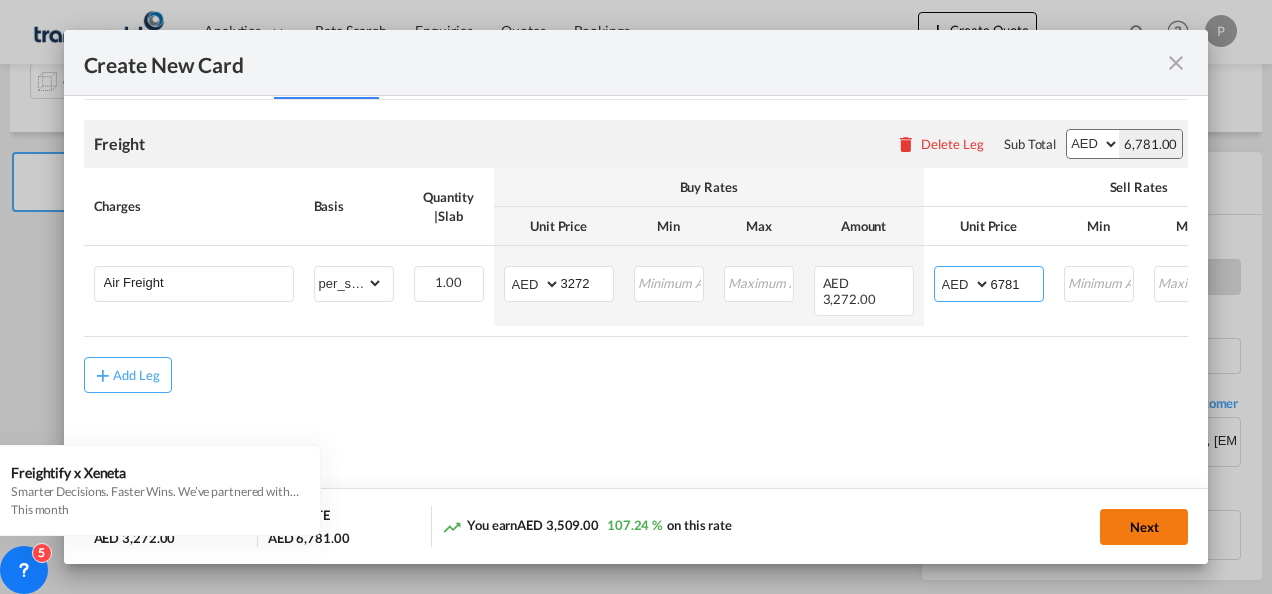 type on "6781" 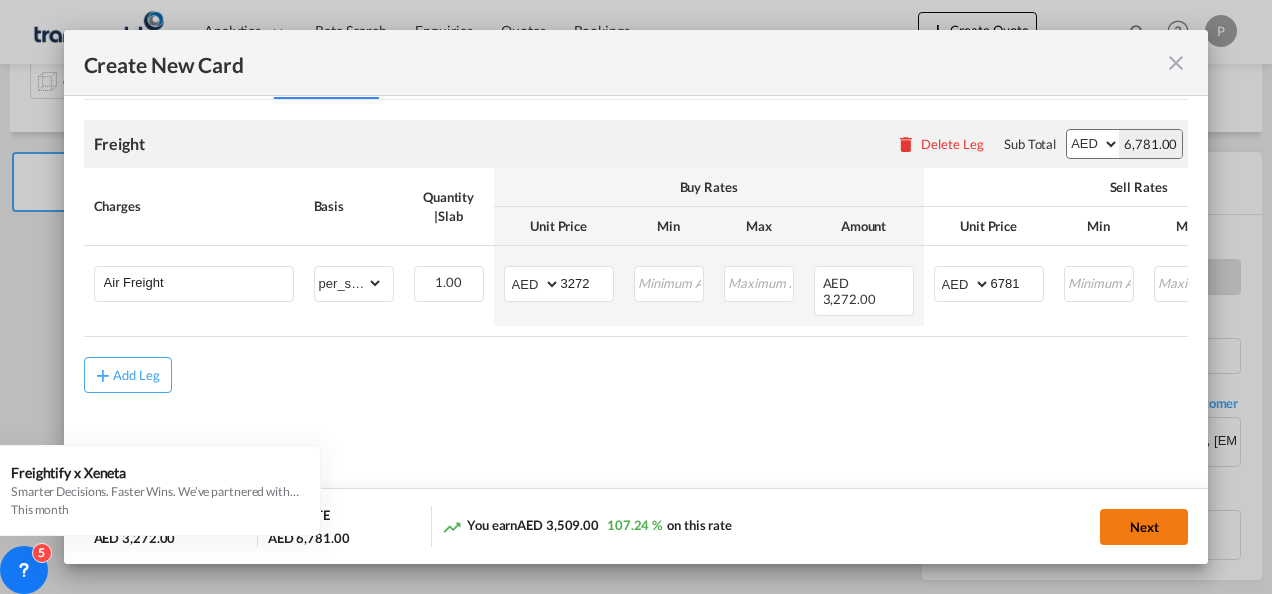 click on "Next" 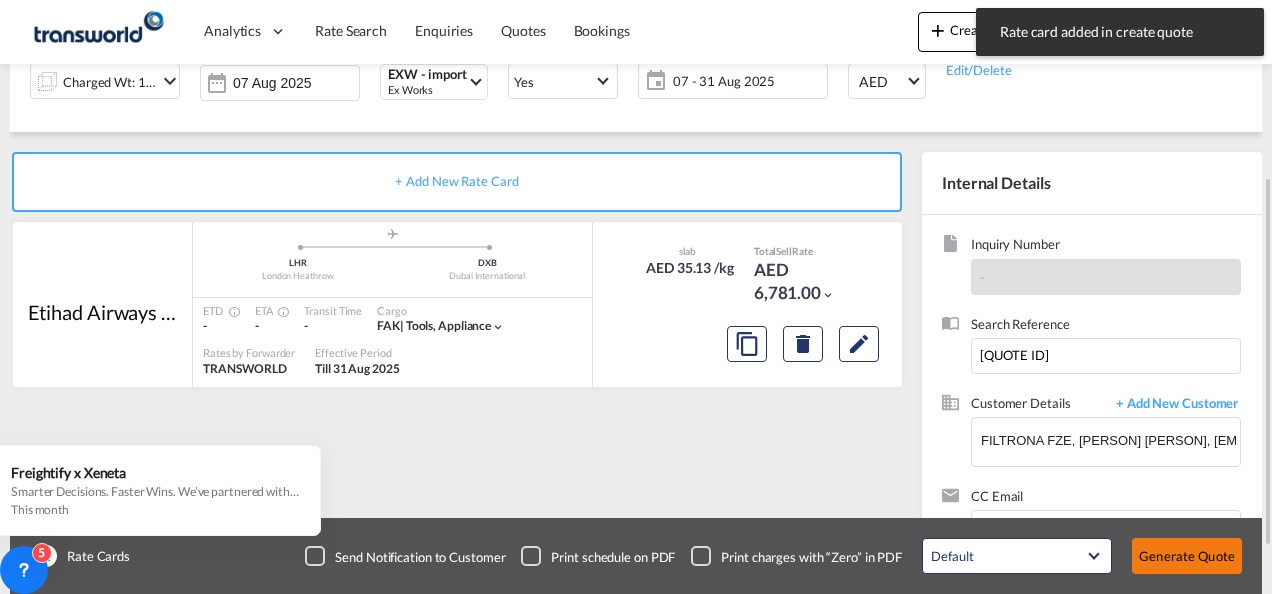 click on "Generate Quote" at bounding box center [1187, 556] 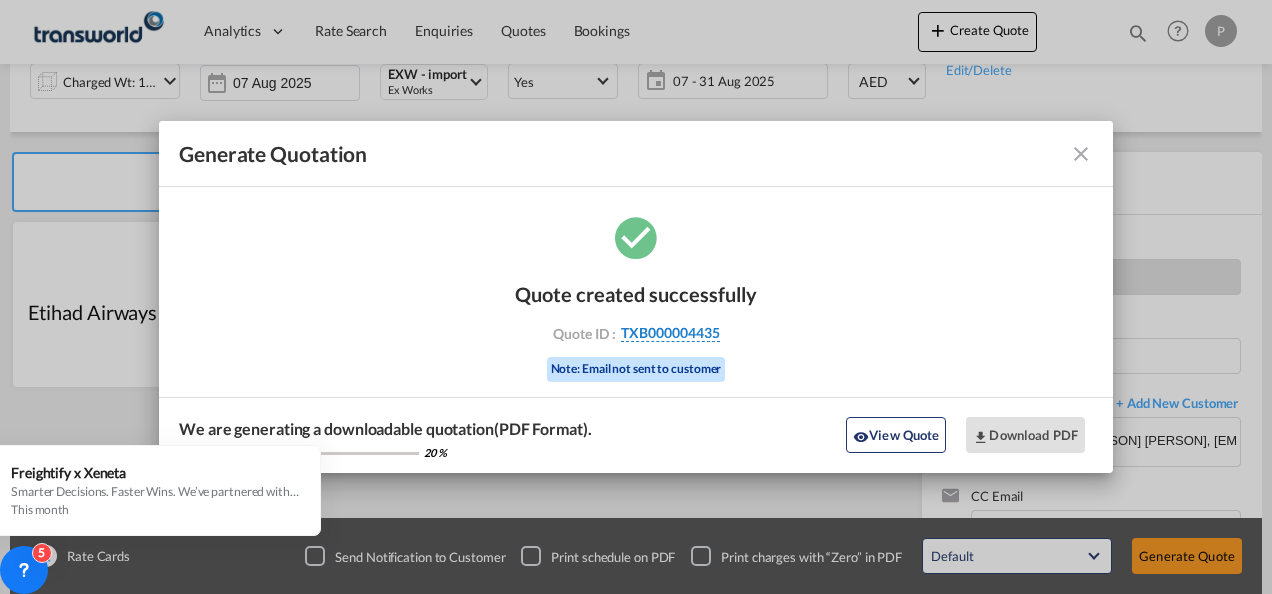 click on "TXB000004435" at bounding box center [670, 333] 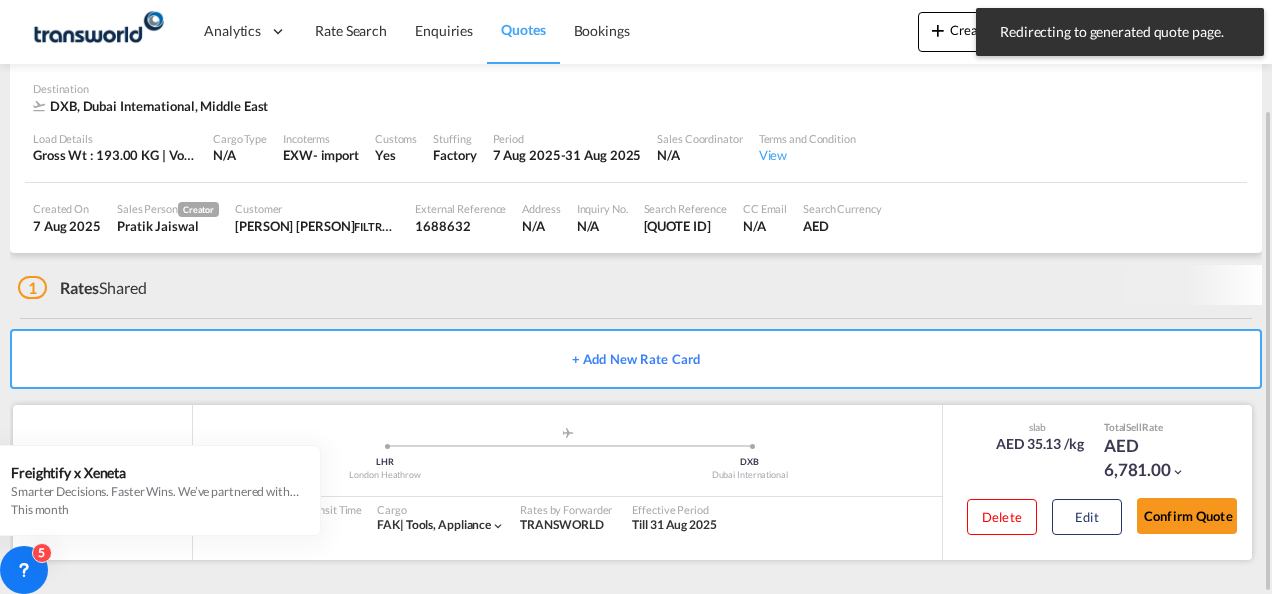 scroll, scrollTop: 122, scrollLeft: 0, axis: vertical 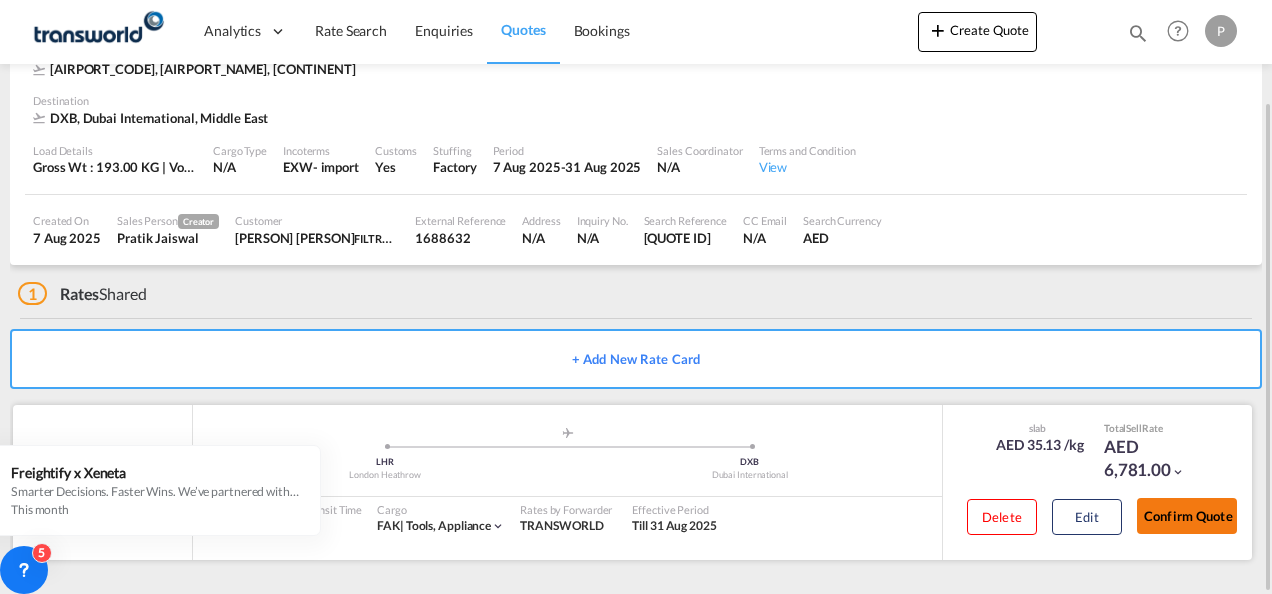 click on "Confirm Quote" at bounding box center (1187, 516) 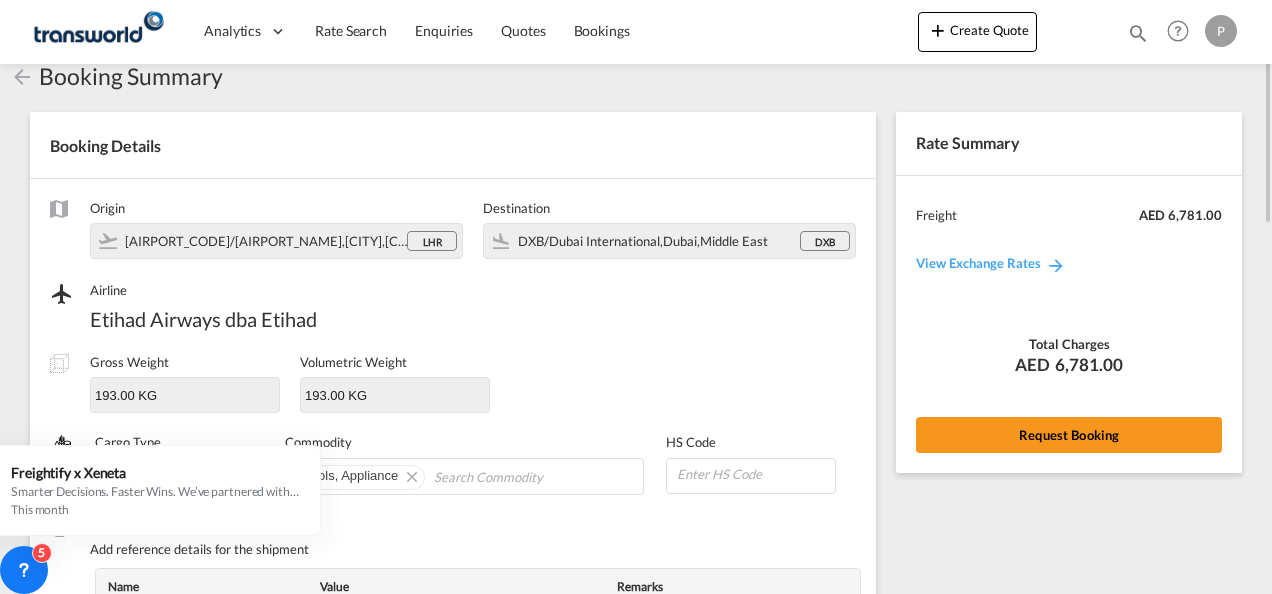 scroll, scrollTop: 0, scrollLeft: 0, axis: both 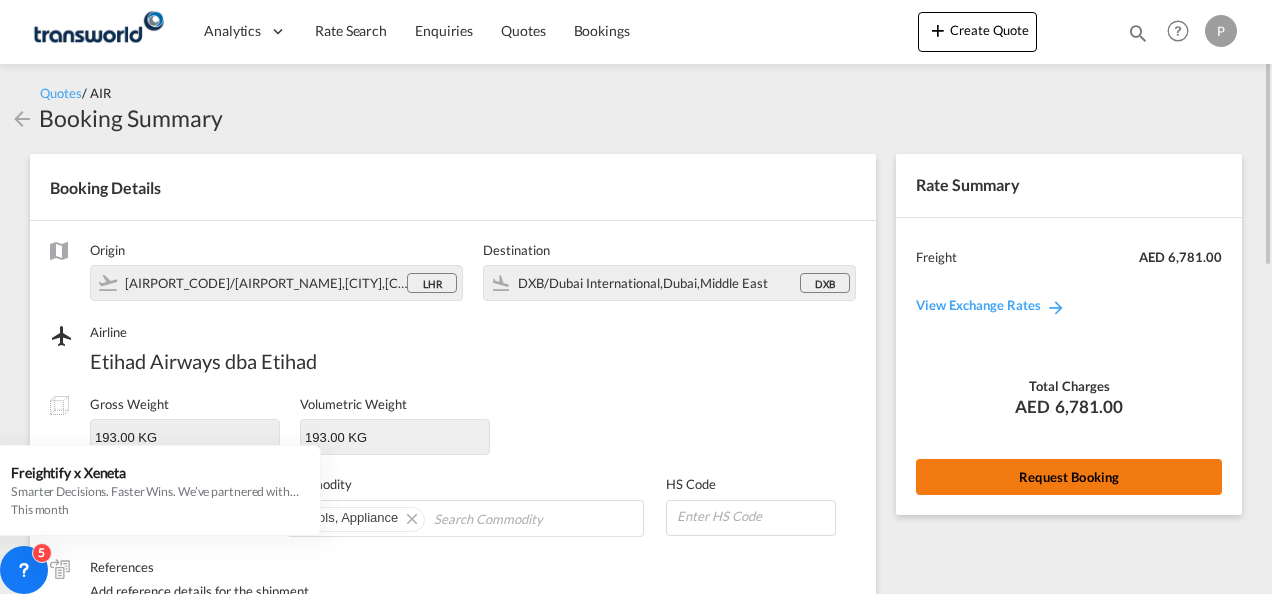 click on "Request Booking" at bounding box center [1069, 477] 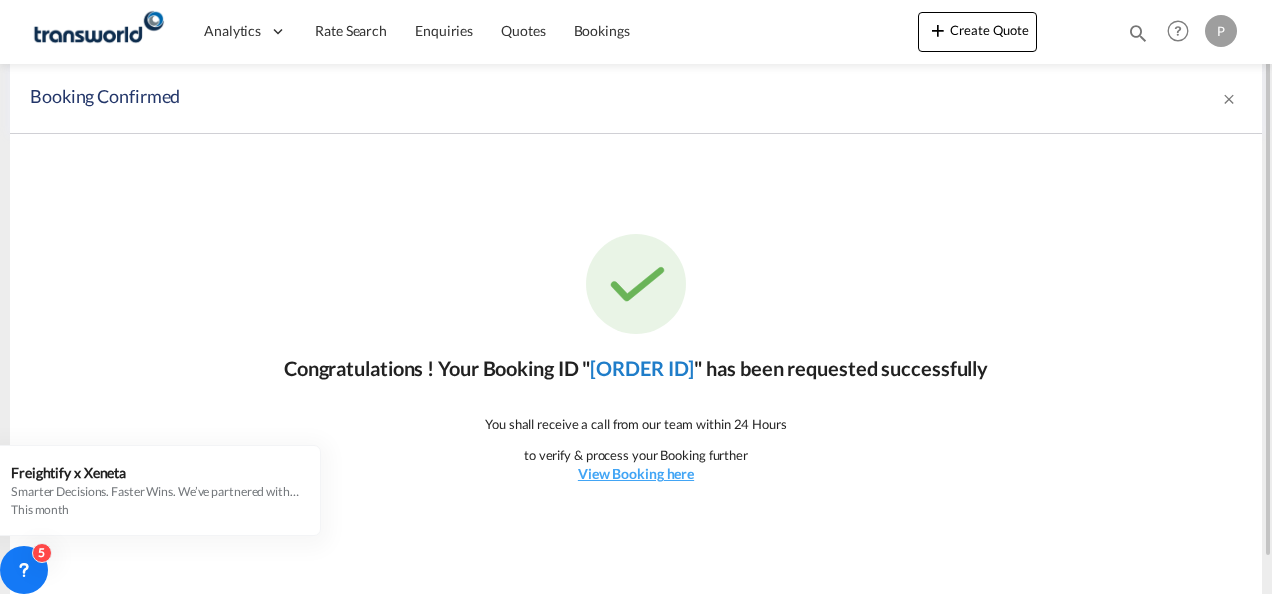 click on "[ORDER ID]" 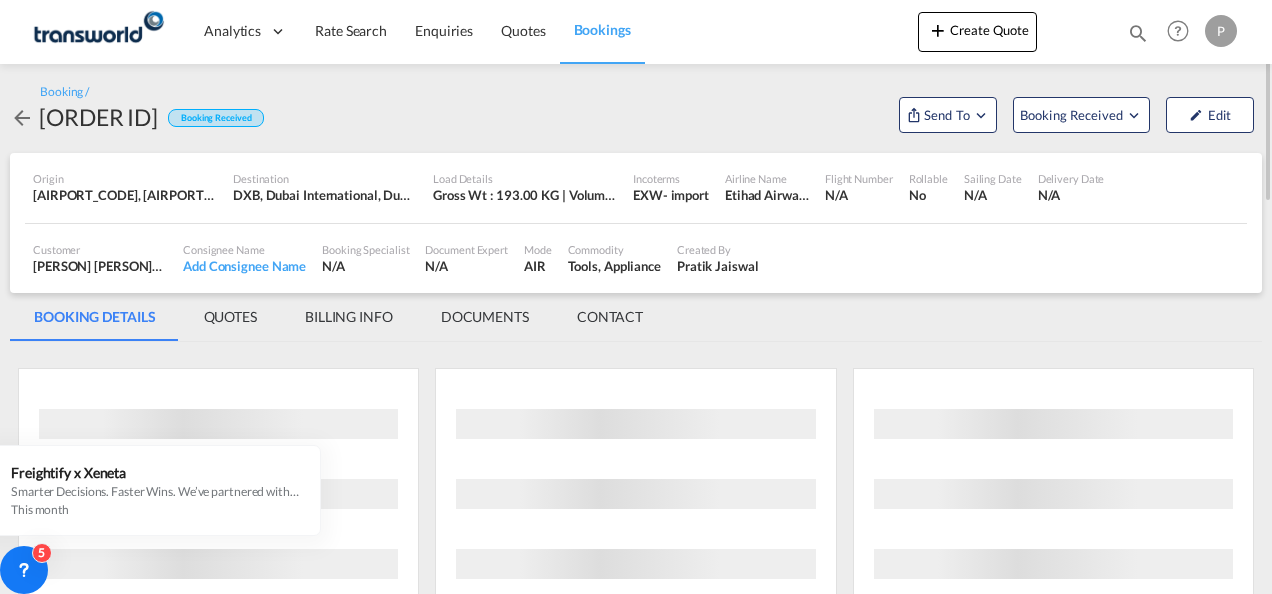 scroll, scrollTop: 0, scrollLeft: 0, axis: both 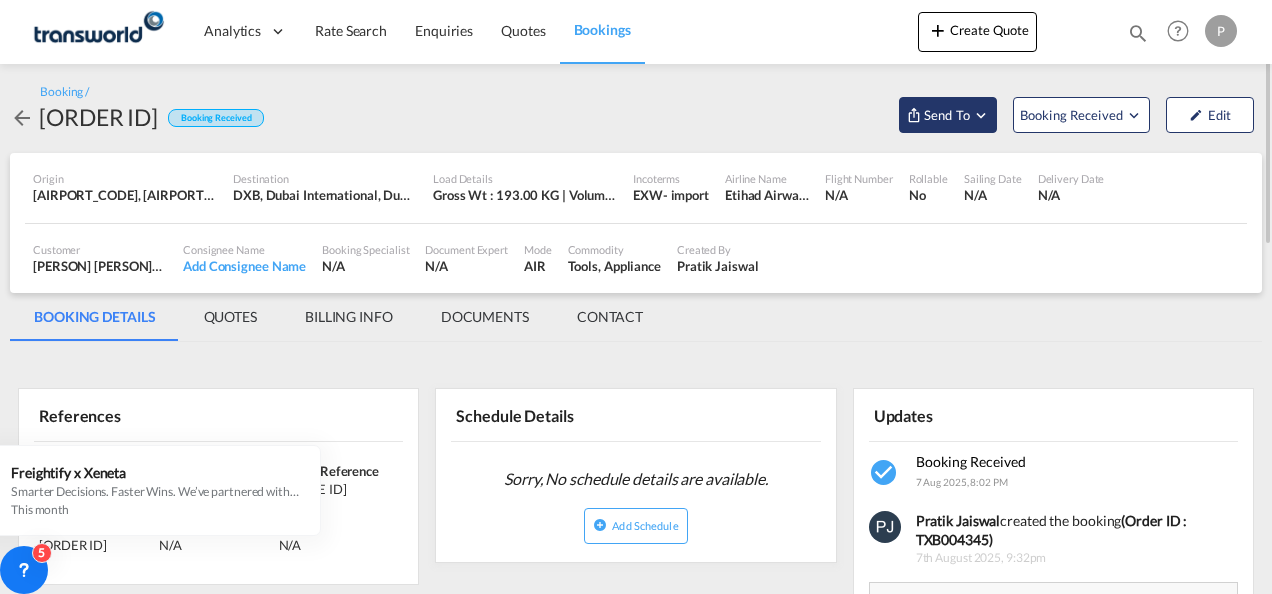 click at bounding box center (981, 115) 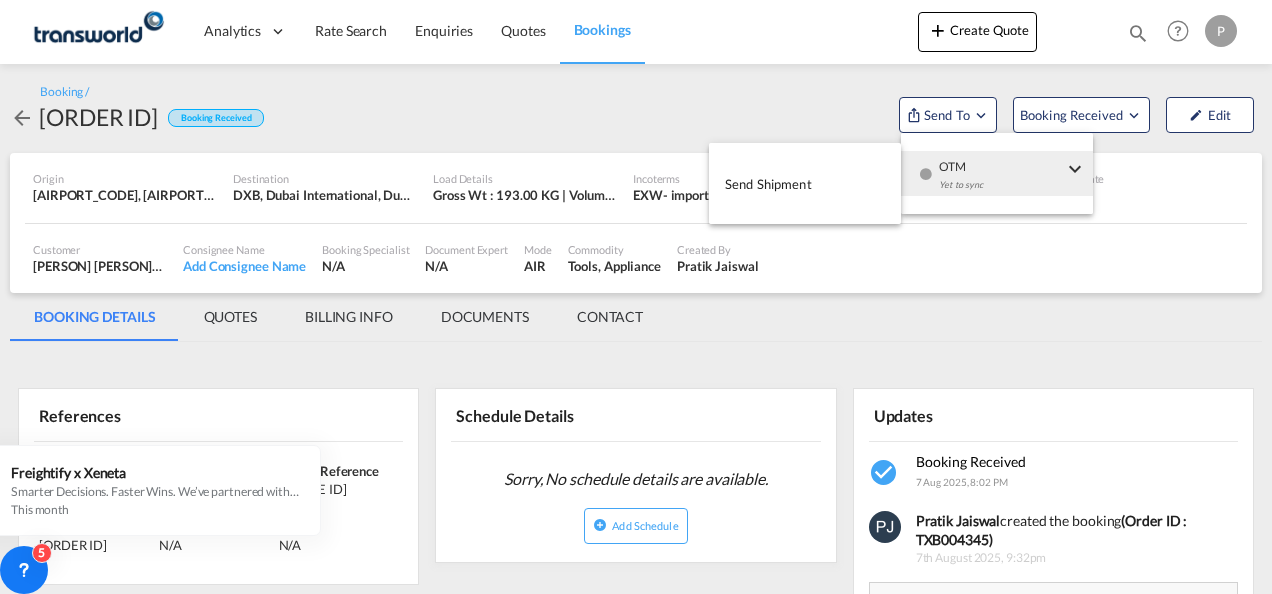 click on "Send Shipment" at bounding box center (768, 184) 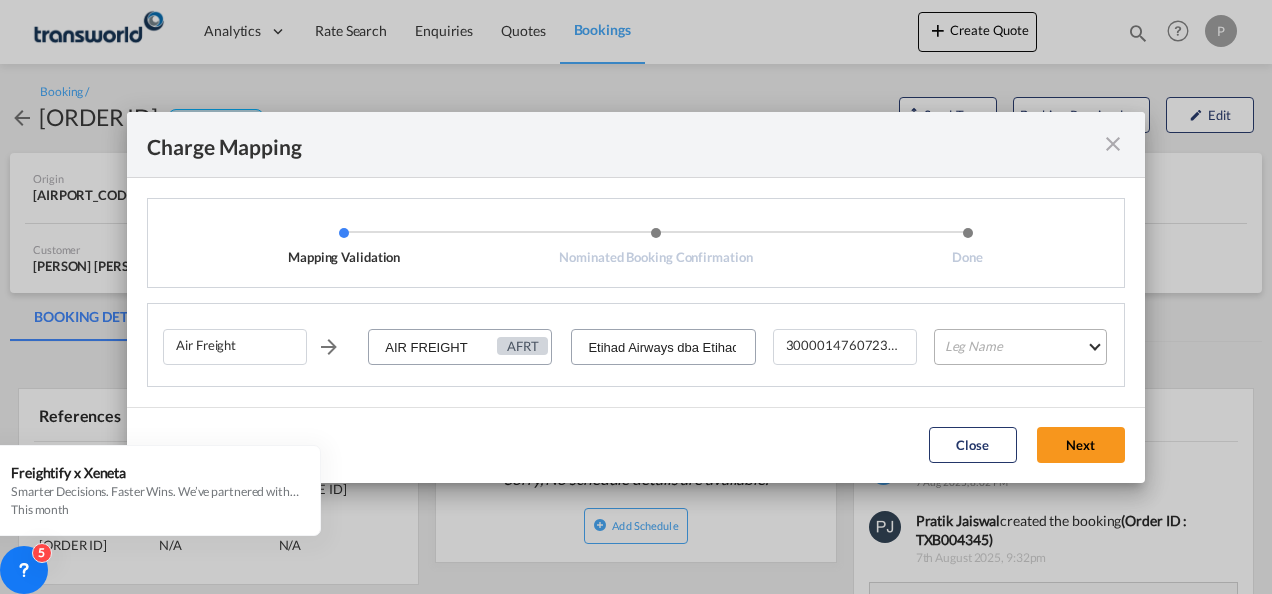 click on "Leg Name HANDLING ORIGIN HANDLING DESTINATION OTHERS TL PICK UP CUSTOMS ORIGIN AIR CUSTOMS DESTINATION TL DELIVERY" at bounding box center [1020, 347] 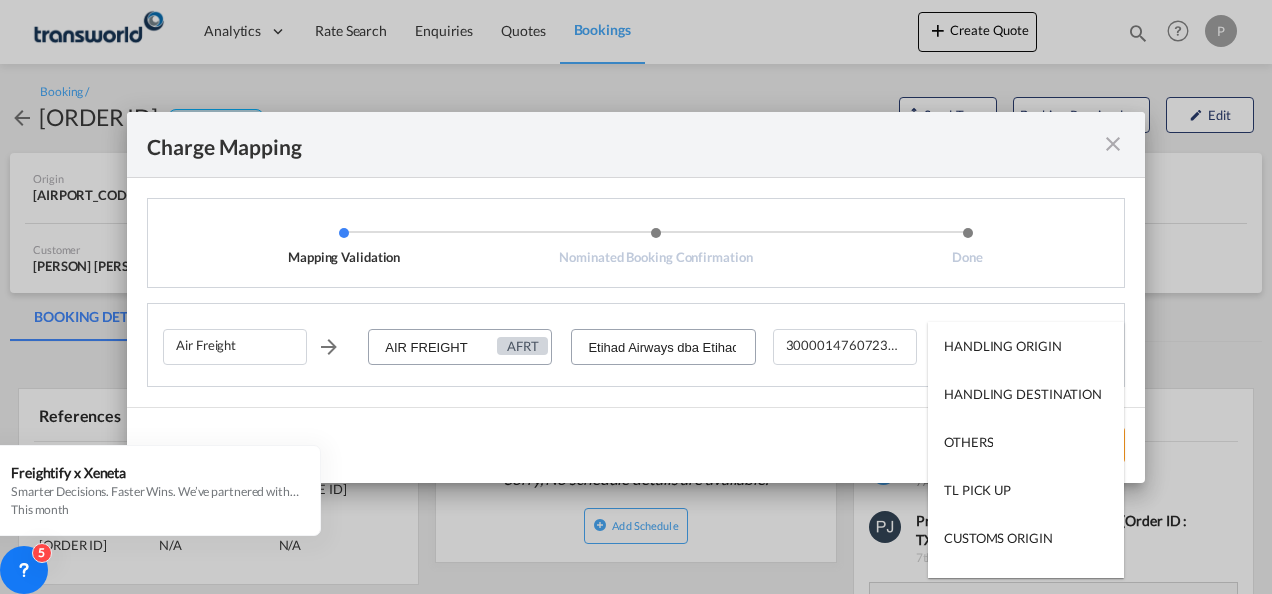 type on "HANDLING ORIGIN" 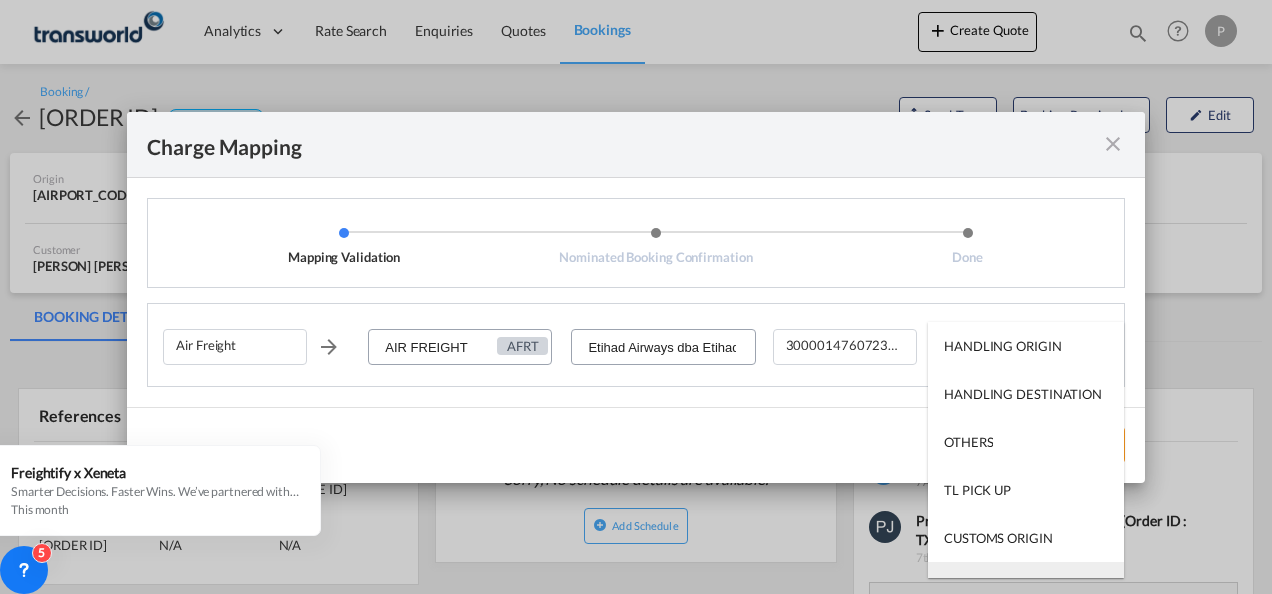 scroll, scrollTop: 32, scrollLeft: 0, axis: vertical 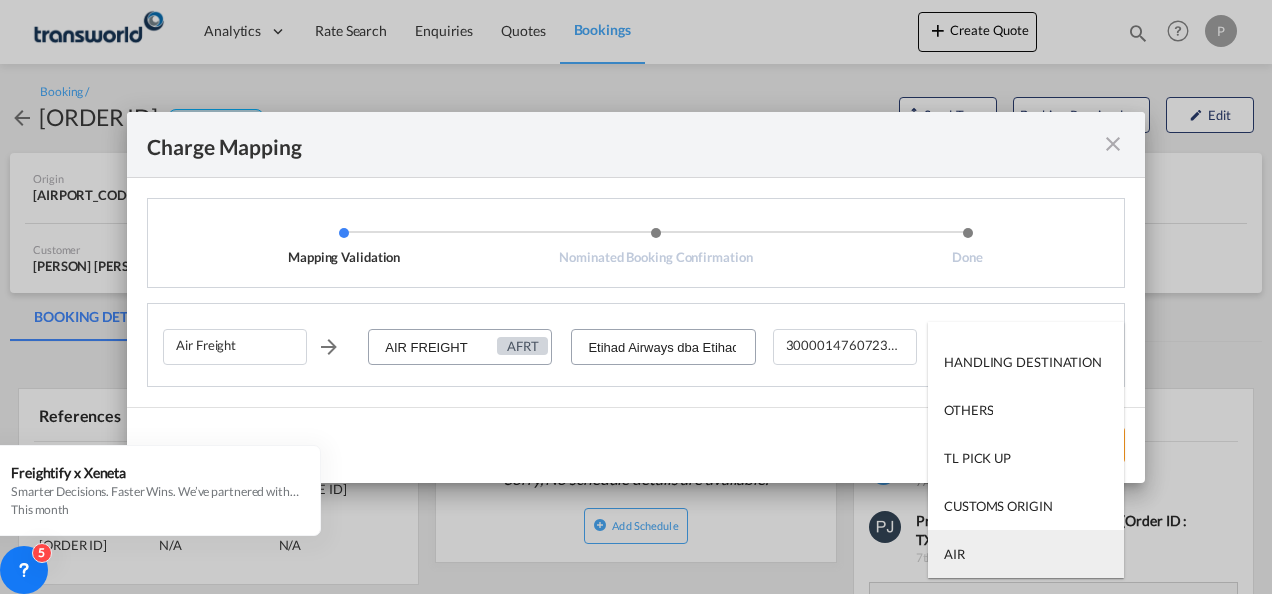 type on "AIR" 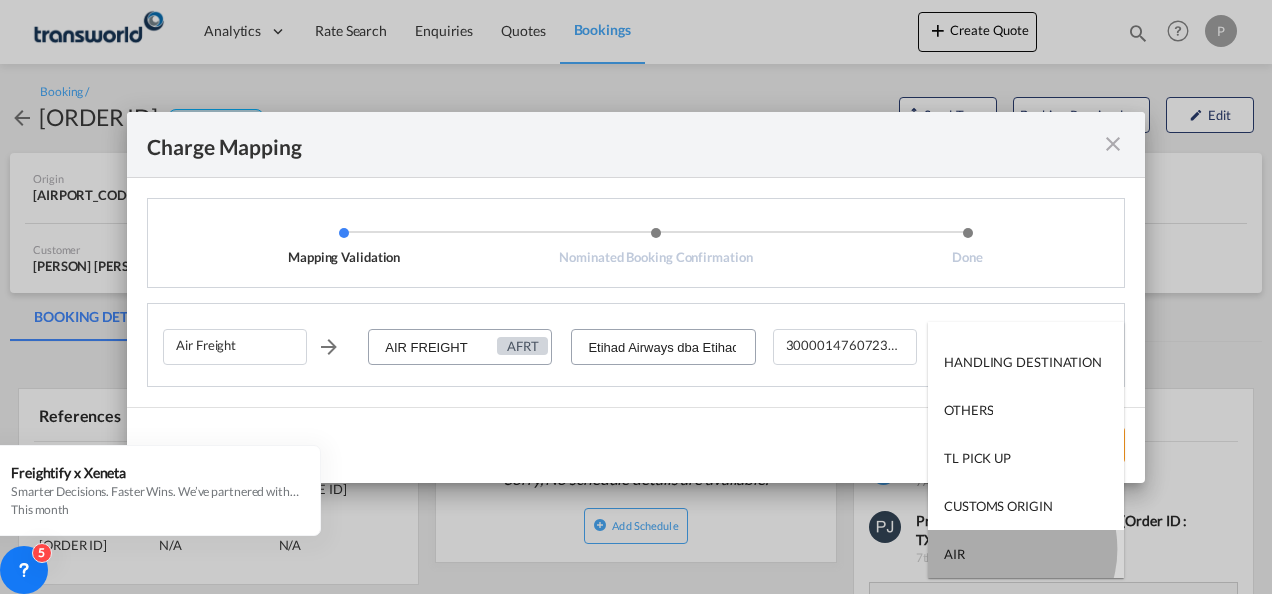 click on "AIR" at bounding box center (1026, 554) 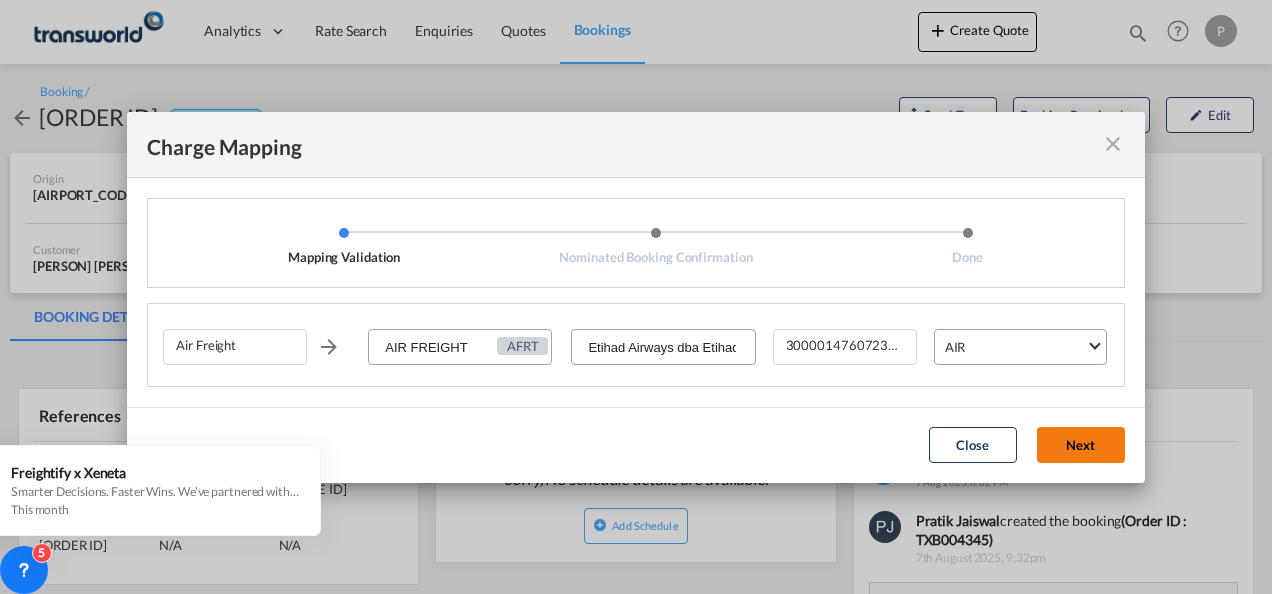 click on "Next" 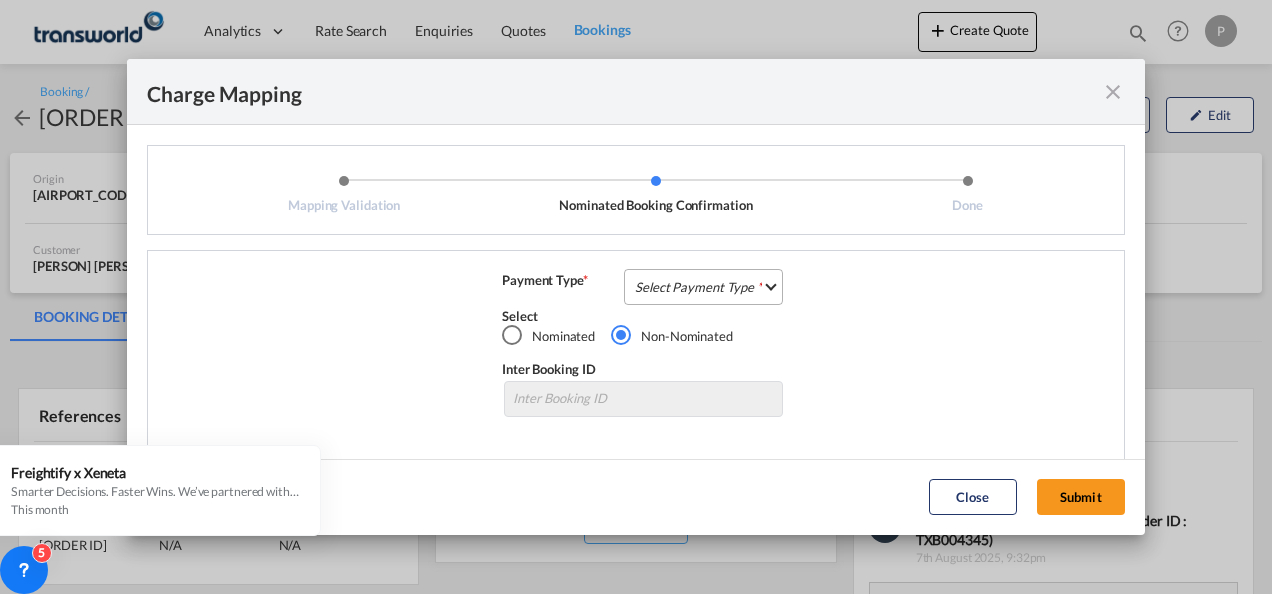 click on "Select Payment Type
COLLECT
PREPAID" at bounding box center [703, 287] 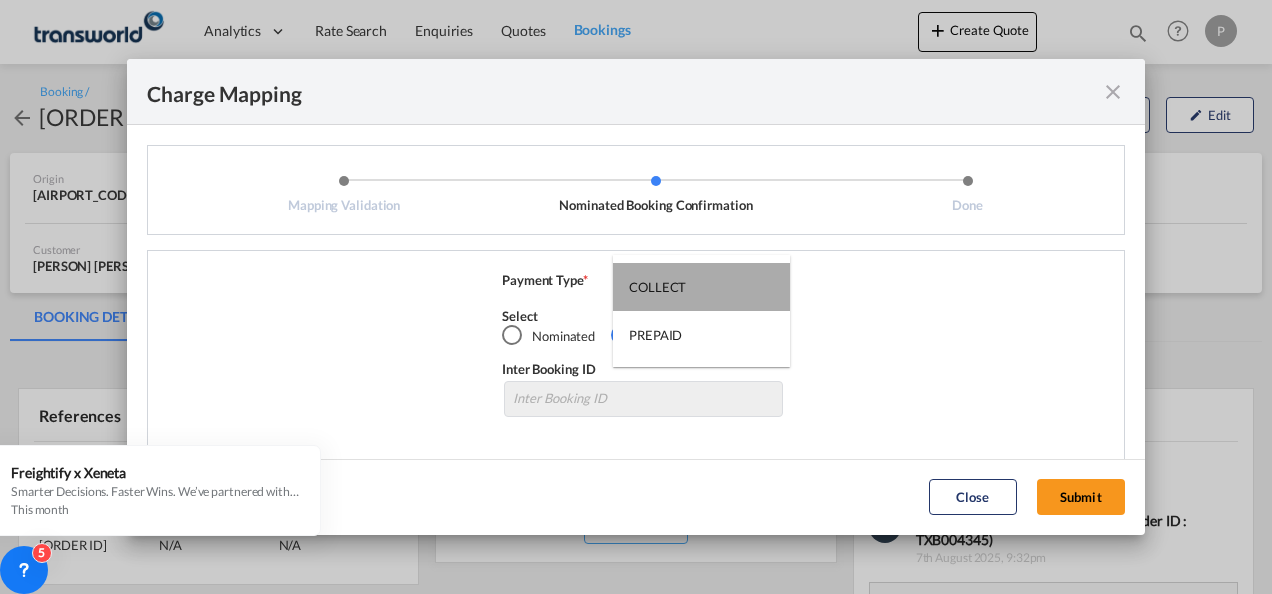 click on "COLLECT" at bounding box center (701, 287) 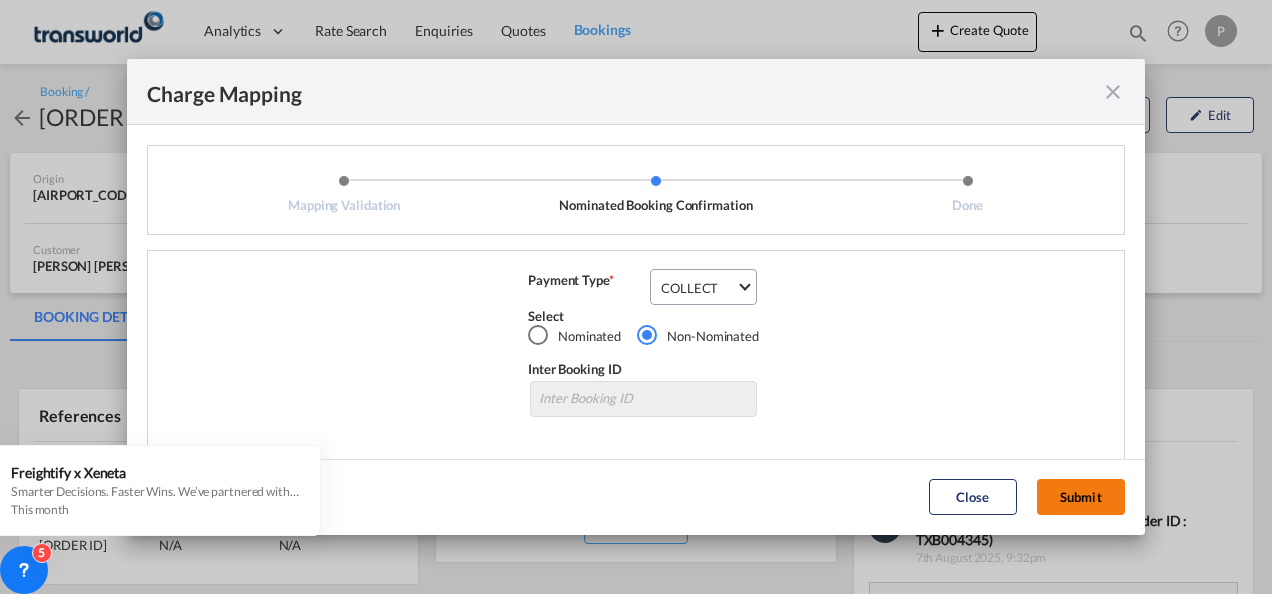 click on "Submit" 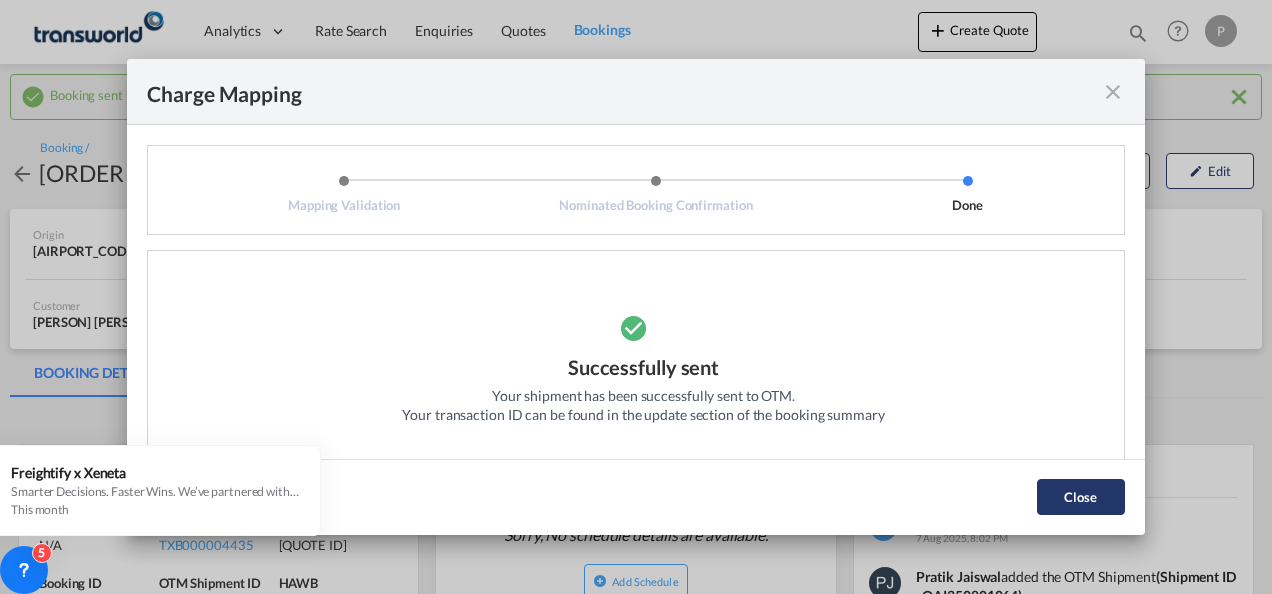 click on "Close" 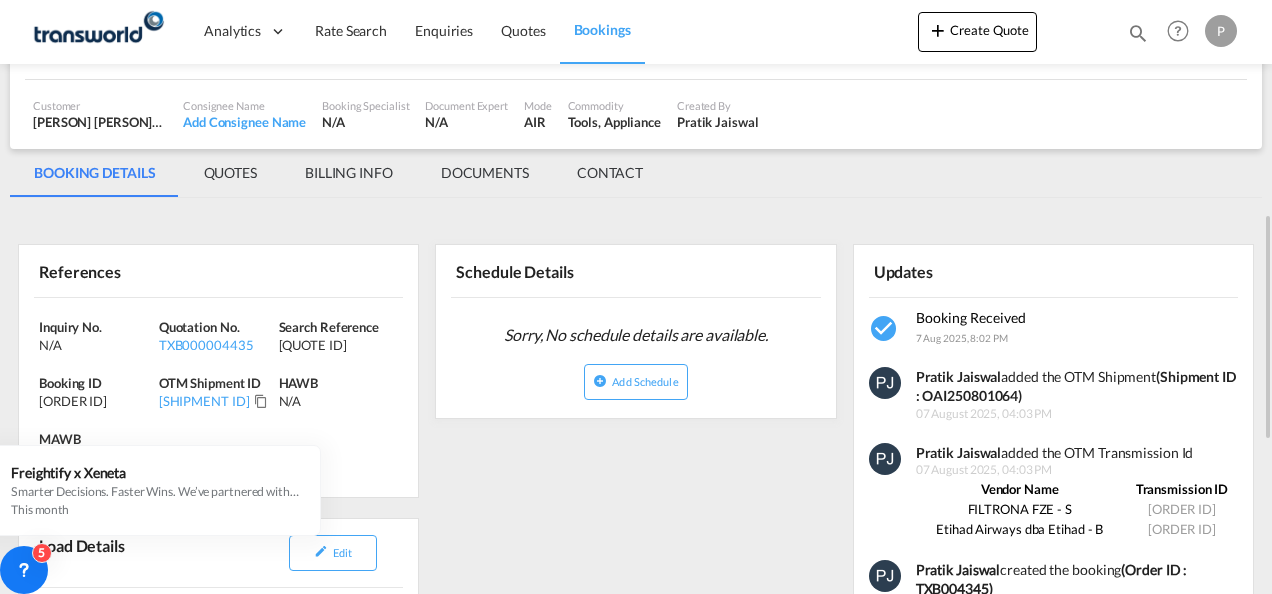 scroll, scrollTop: 300, scrollLeft: 0, axis: vertical 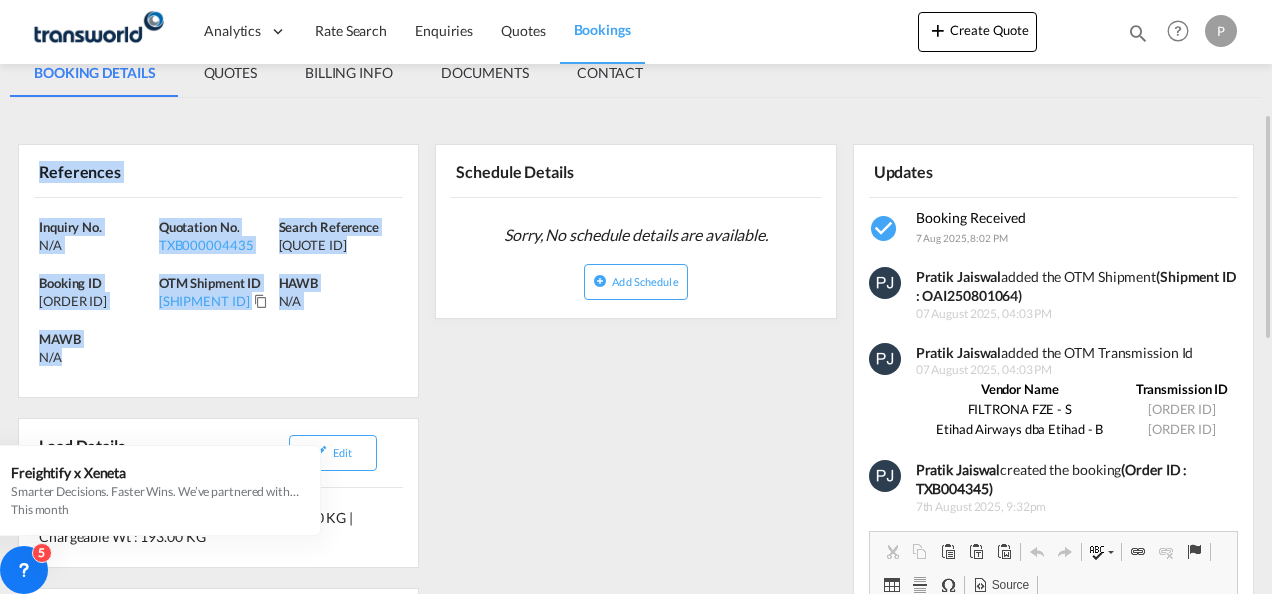 drag, startPoint x: 36, startPoint y: 168, endPoint x: 110, endPoint y: 346, distance: 192.76929 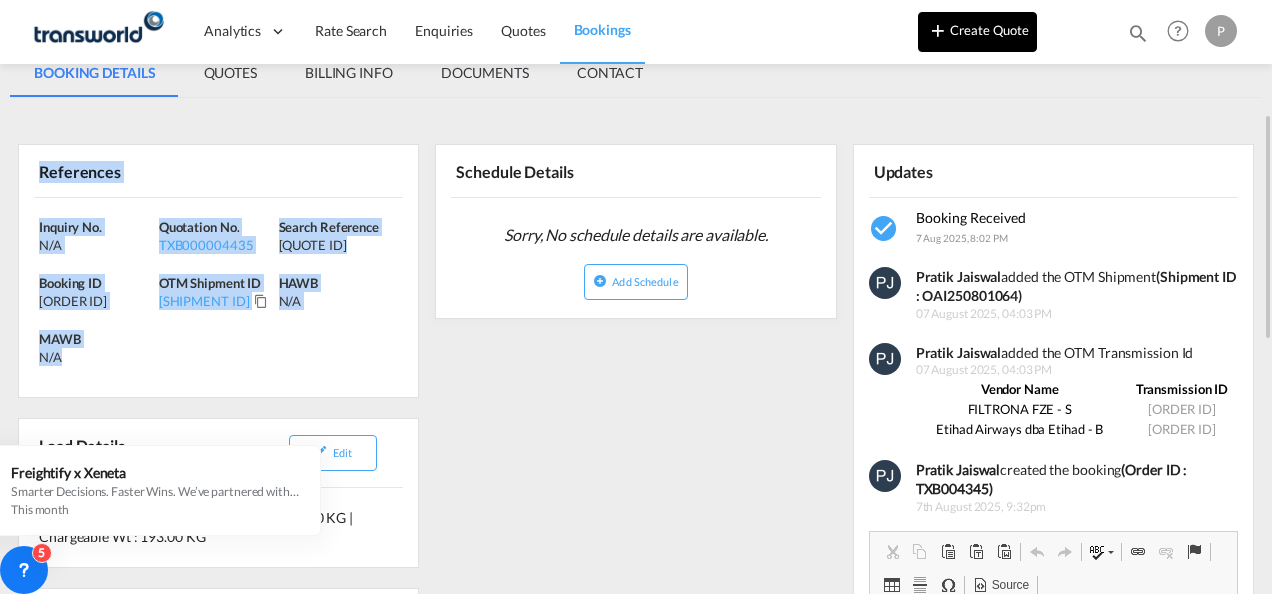 click on "Create Quote" at bounding box center [977, 32] 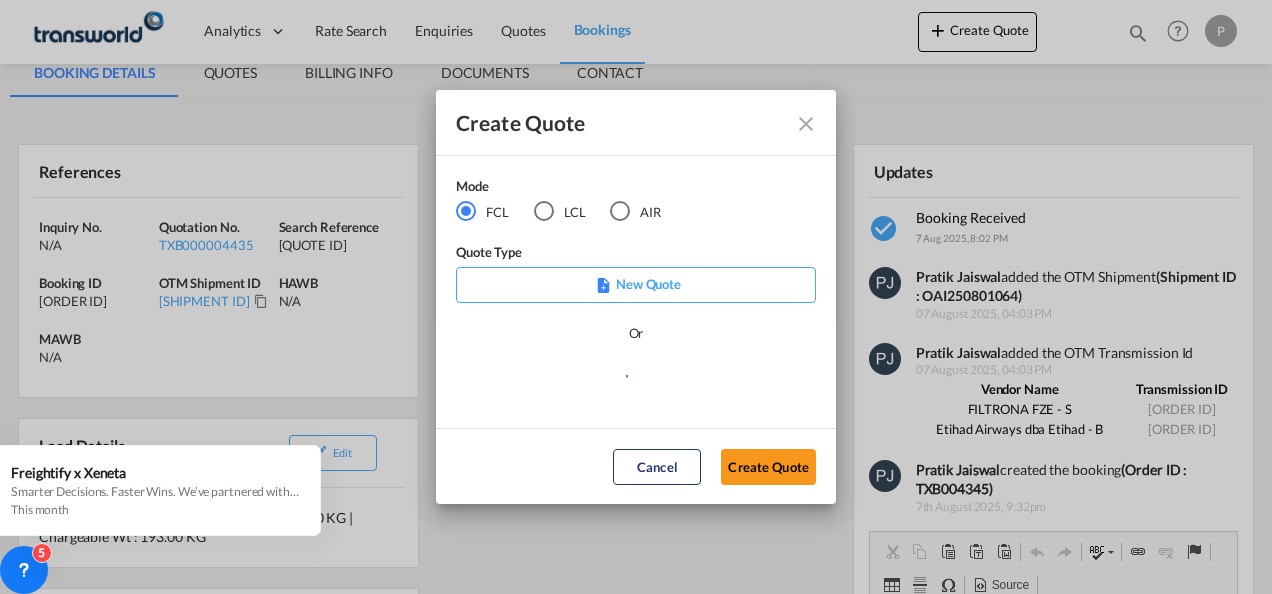 click at bounding box center (620, 211) 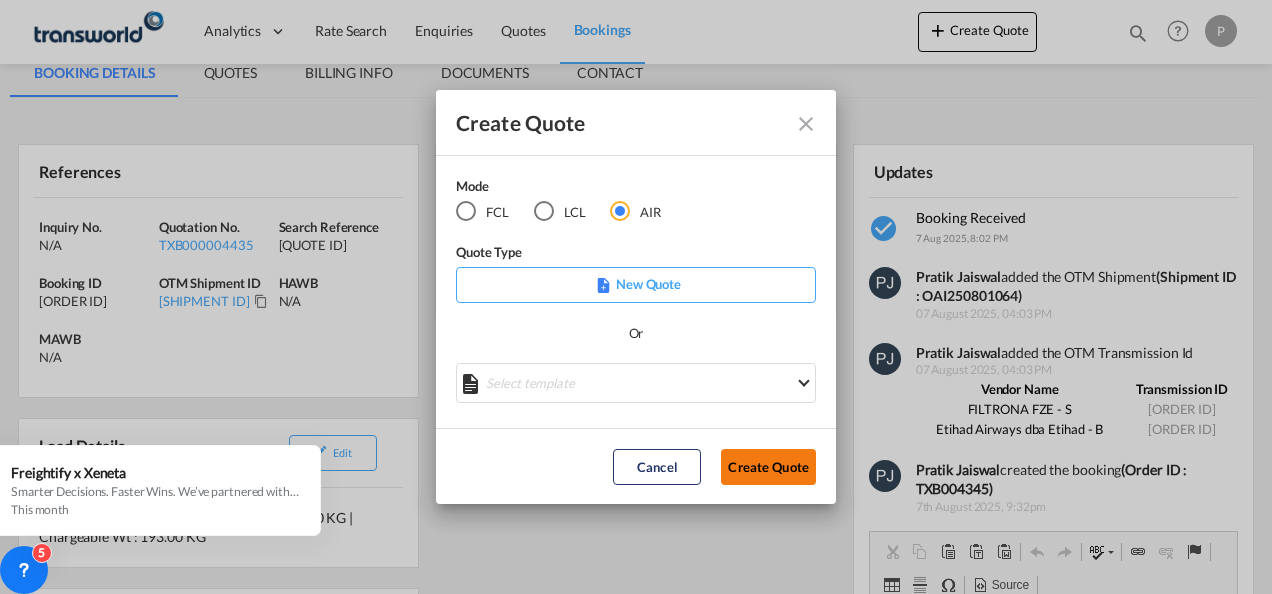 click on "Create Quote" 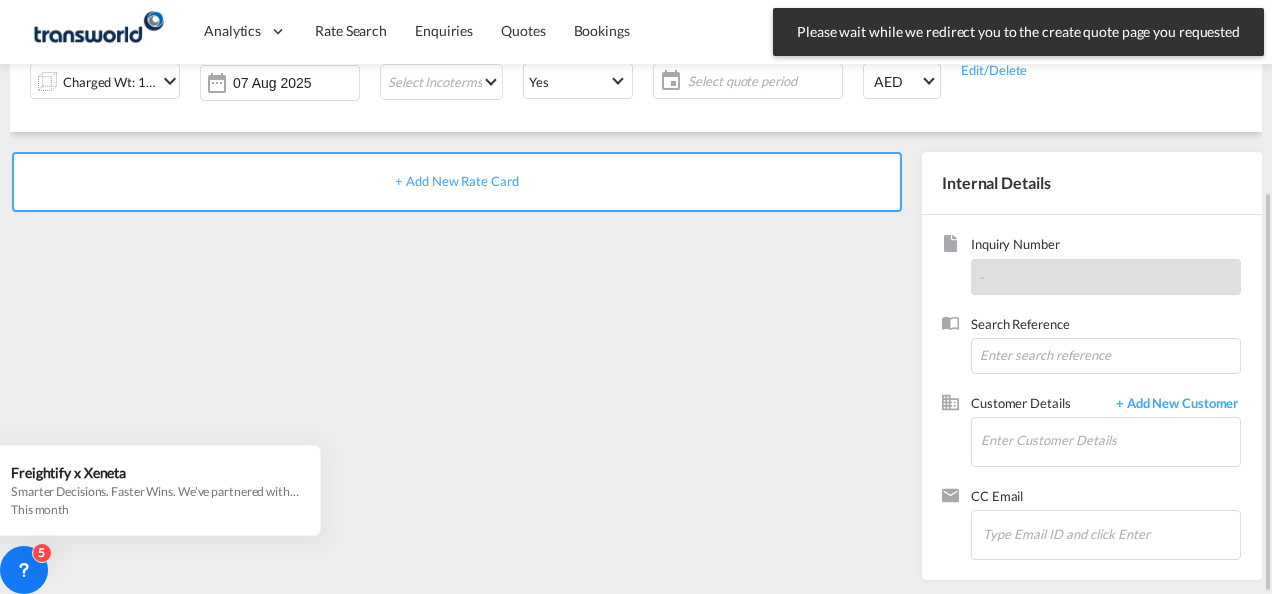 scroll, scrollTop: 0, scrollLeft: 0, axis: both 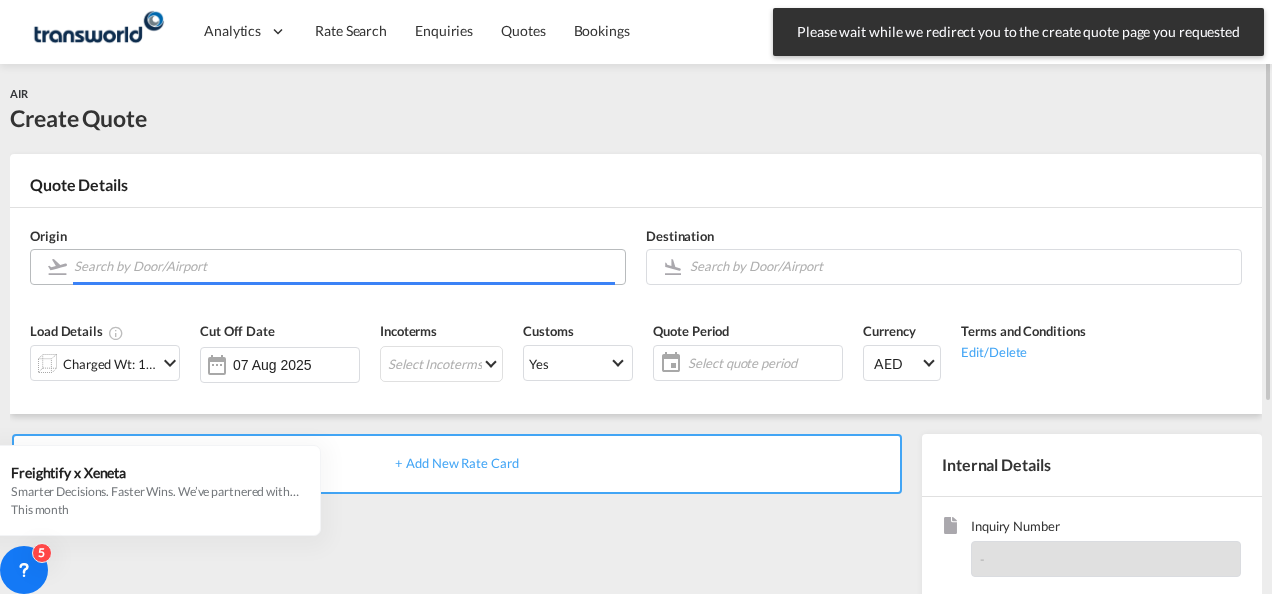click at bounding box center (344, 266) 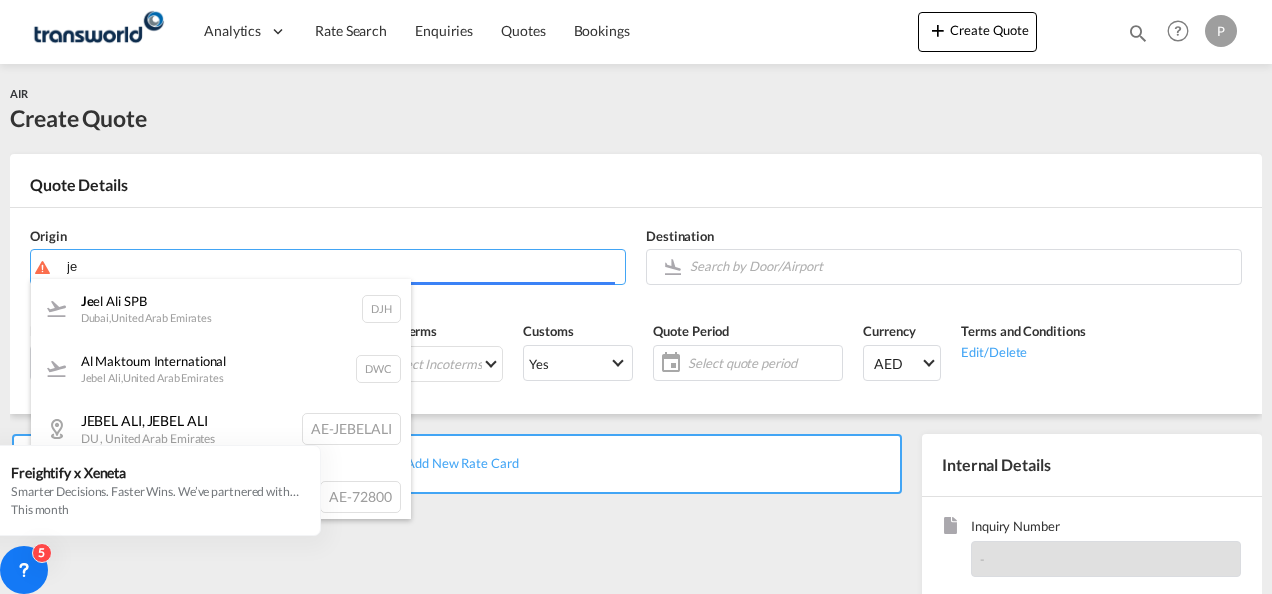 type on "j" 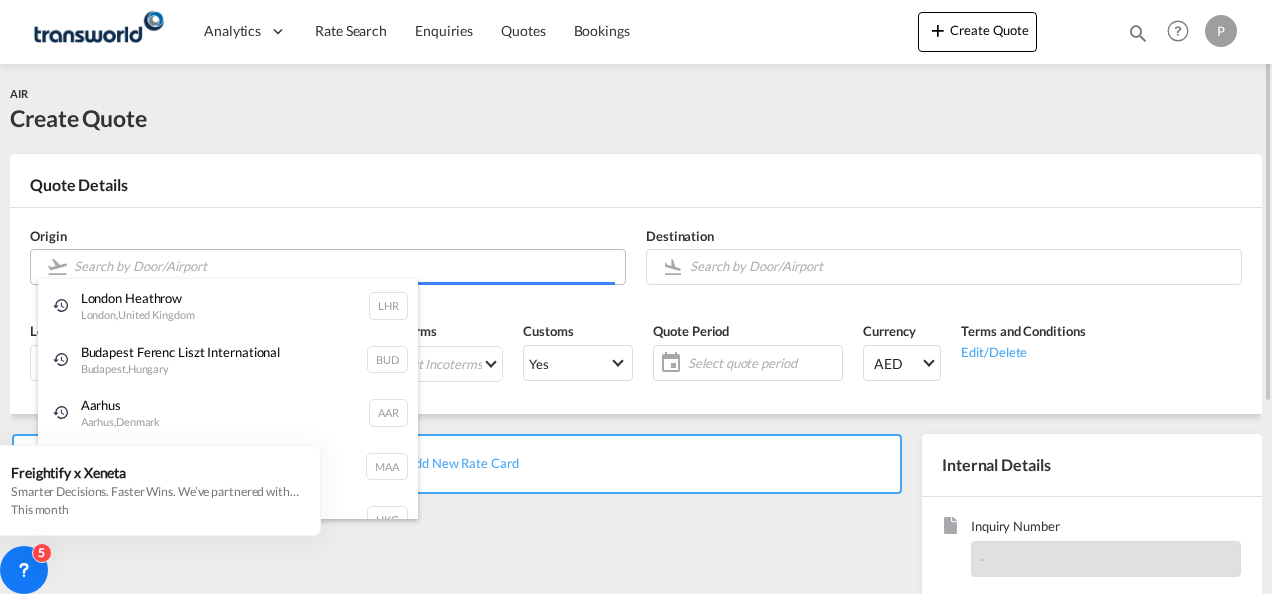 click on "Analytics
Dashboard
Rate Search
Enquiries
Quotes
Bookings" at bounding box center (636, 297) 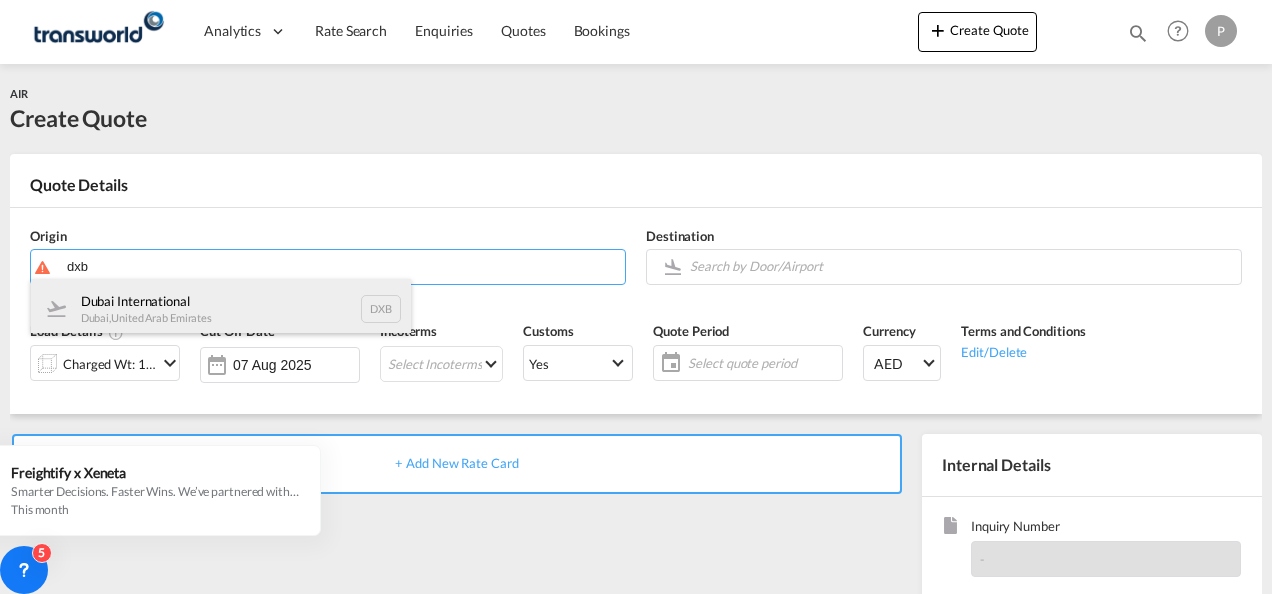 click on "Dubai International Dubai ,  United Arab Emirates
DXB" at bounding box center (221, 309) 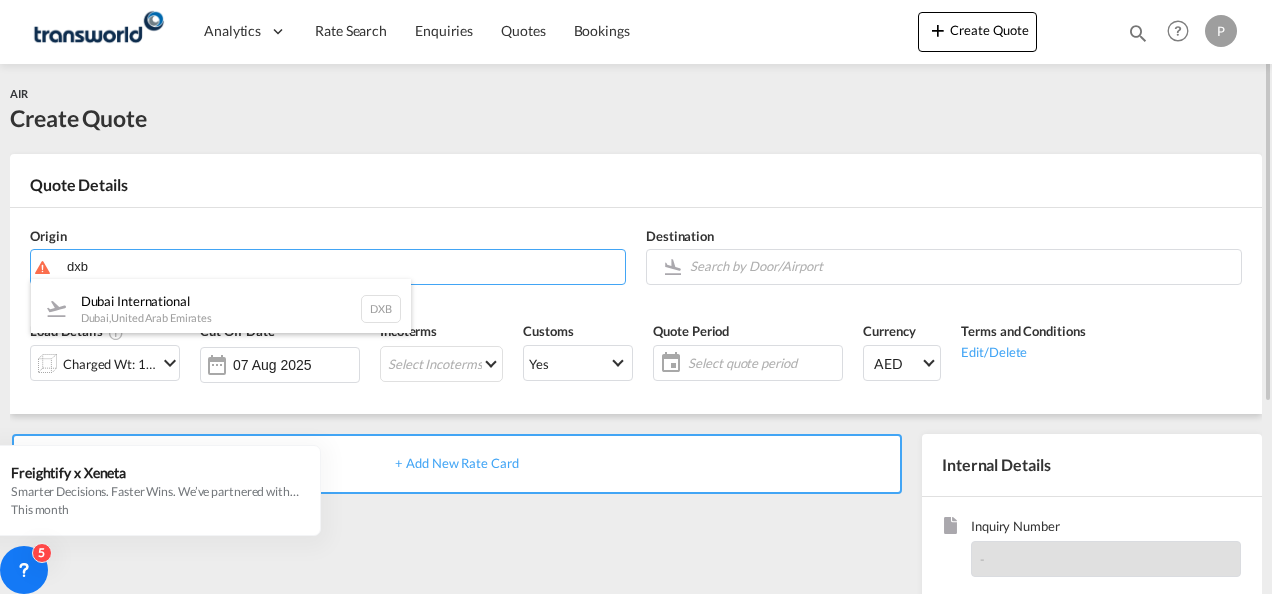 type on "Dubai International, Dubai, DXB" 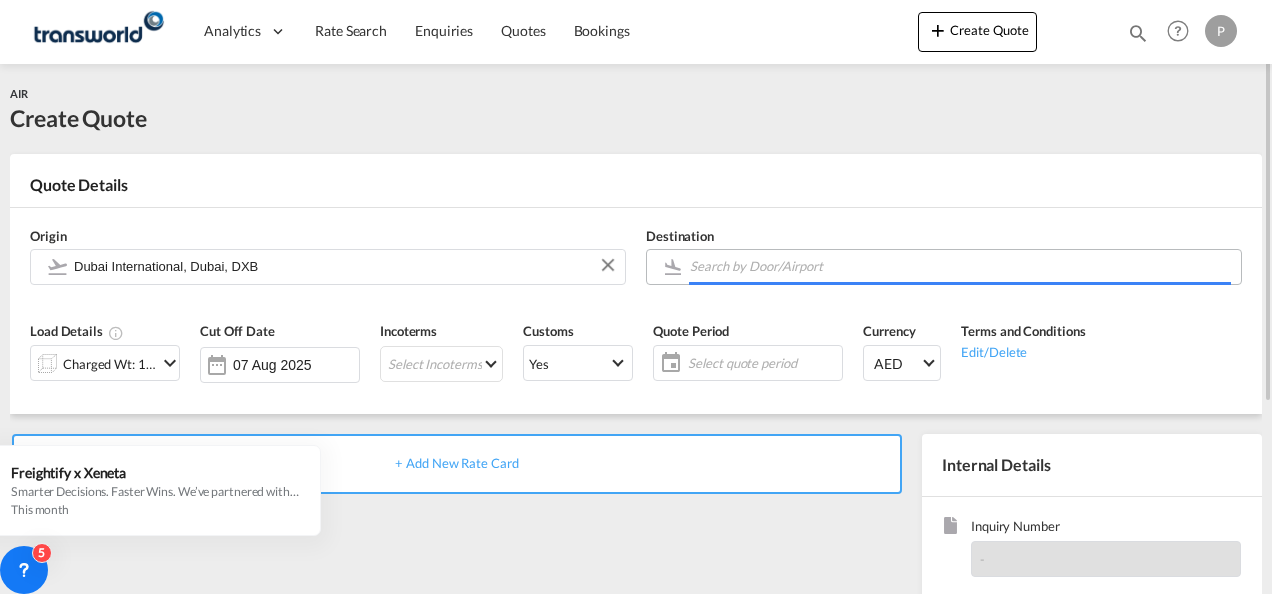 click at bounding box center (960, 266) 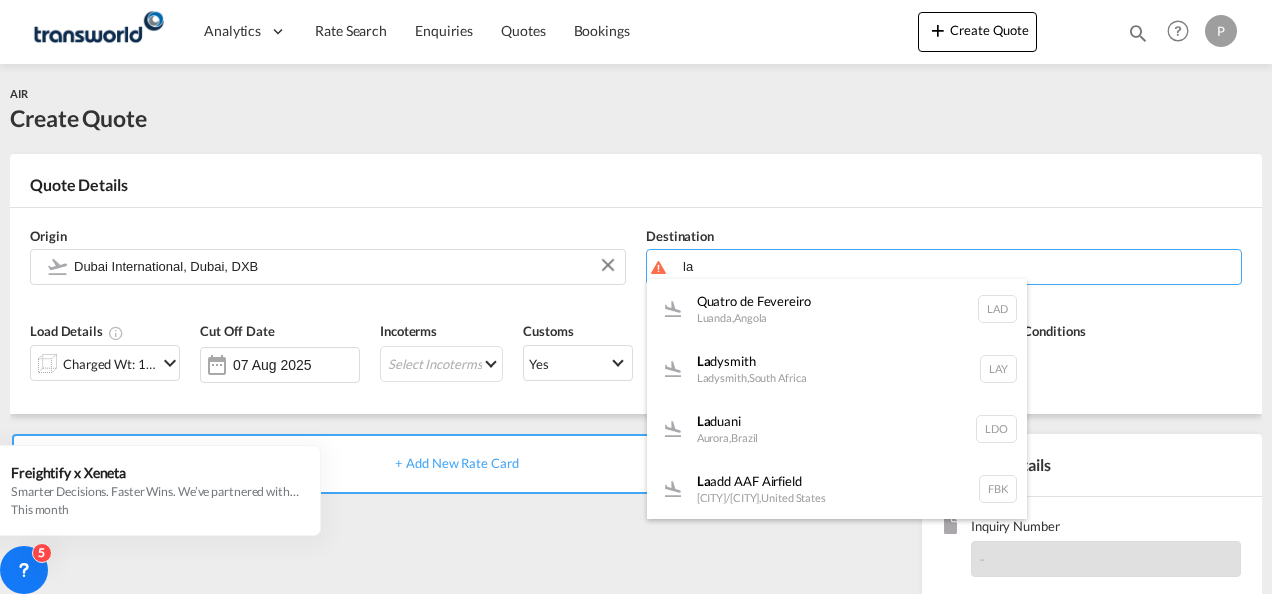 type on "l" 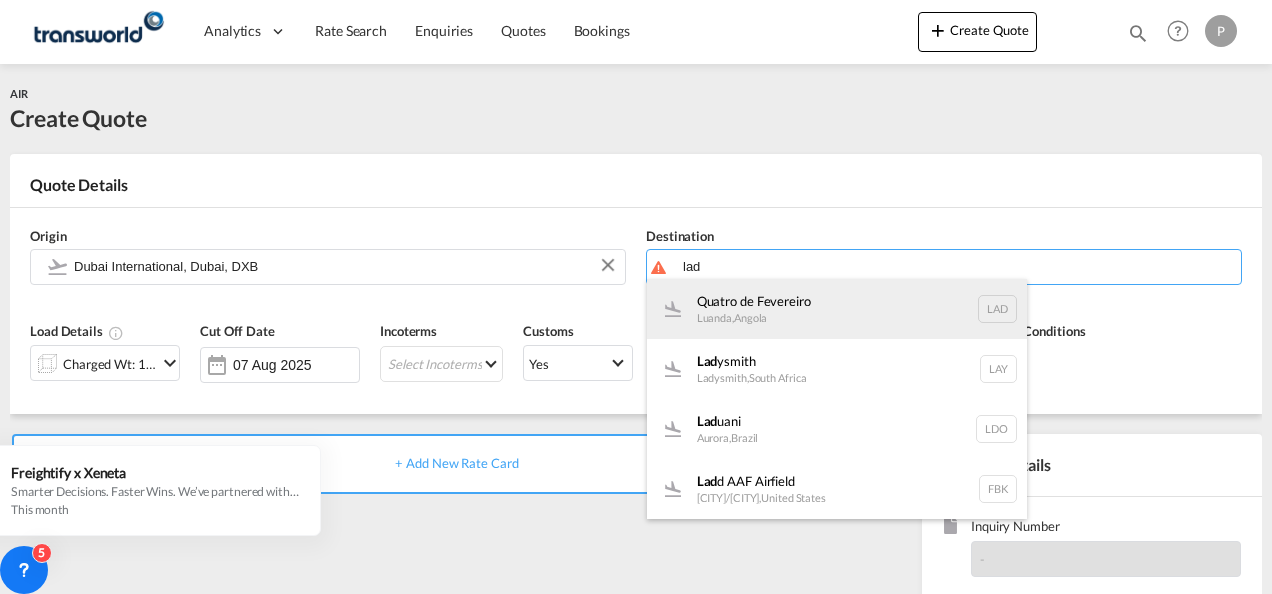 click on "Quatro de Fevereiro
Luanda ,  [COUNTRY]
LAD" at bounding box center (837, 309) 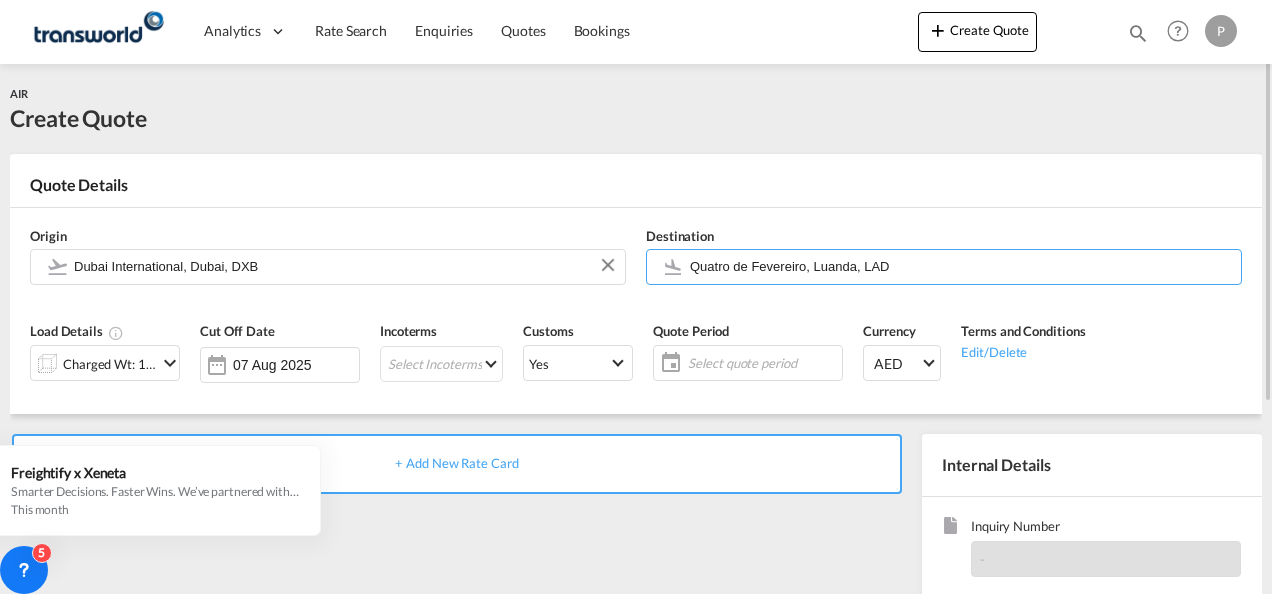 click at bounding box center (170, 363) 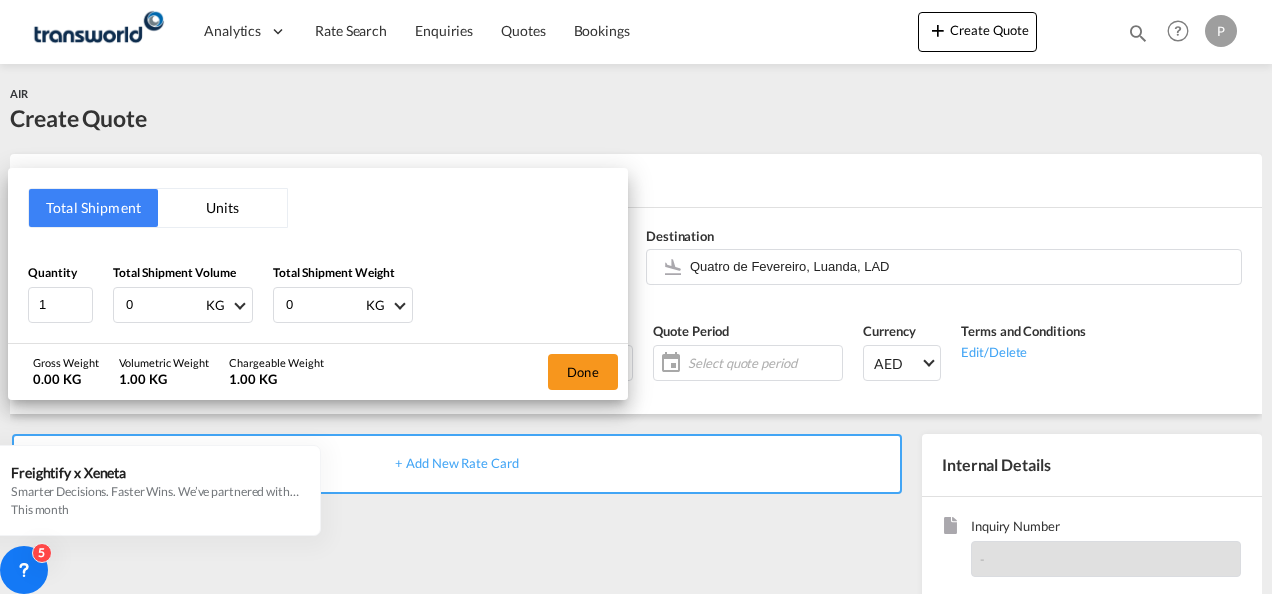 click on "Total Shipment
Units Quantity 1 Total Shipment Volume 0 KG
CBM CFT KG LB
Total Shipment Weight 0 KG
KG LB Gross Weight
0.00 KG
Volumetric Weight
1.00 KG
Chargeable Weight
1.00 KG
Done" at bounding box center (636, 297) 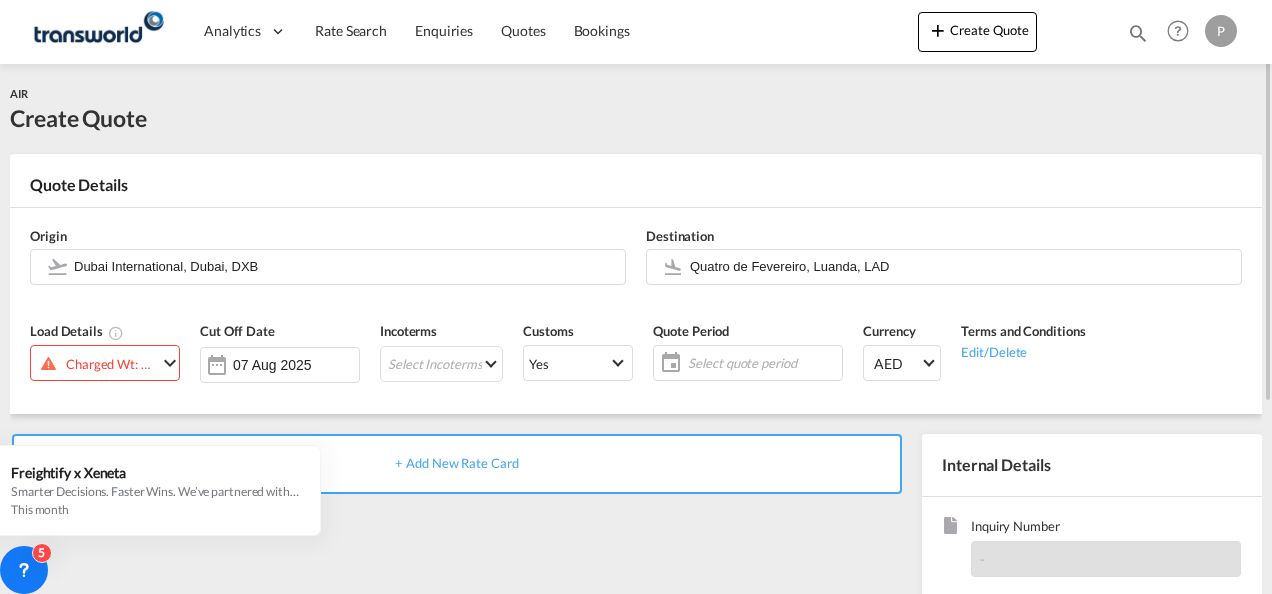 click at bounding box center (170, 363) 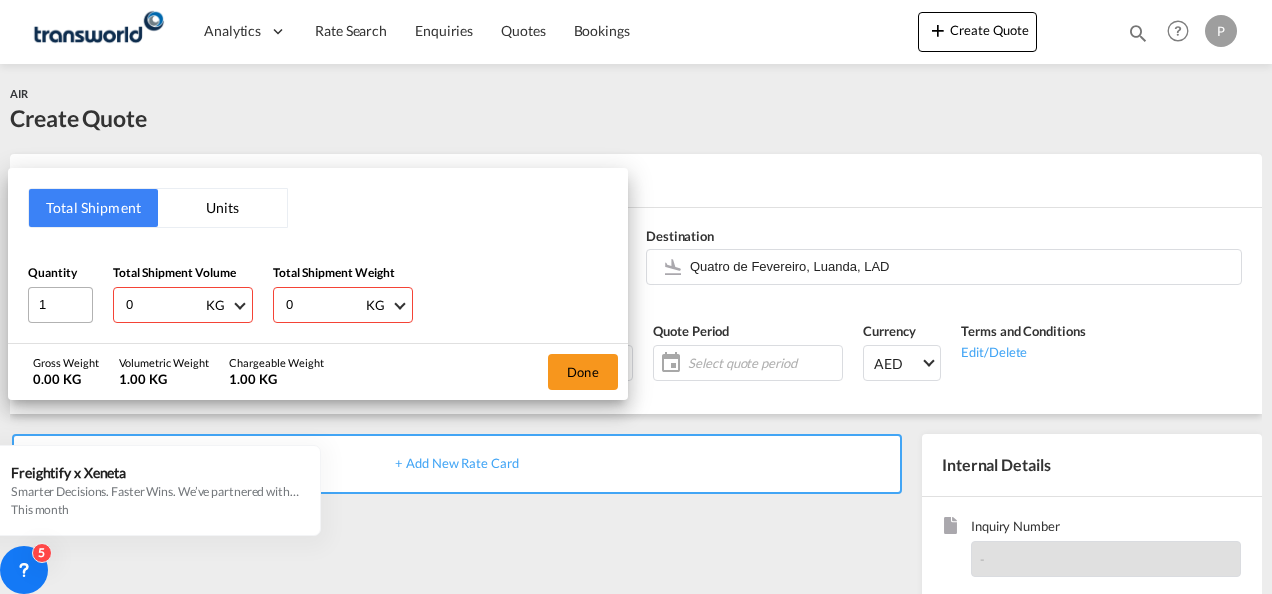 drag, startPoint x: 158, startPoint y: 304, endPoint x: 39, endPoint y: 292, distance: 119.60351 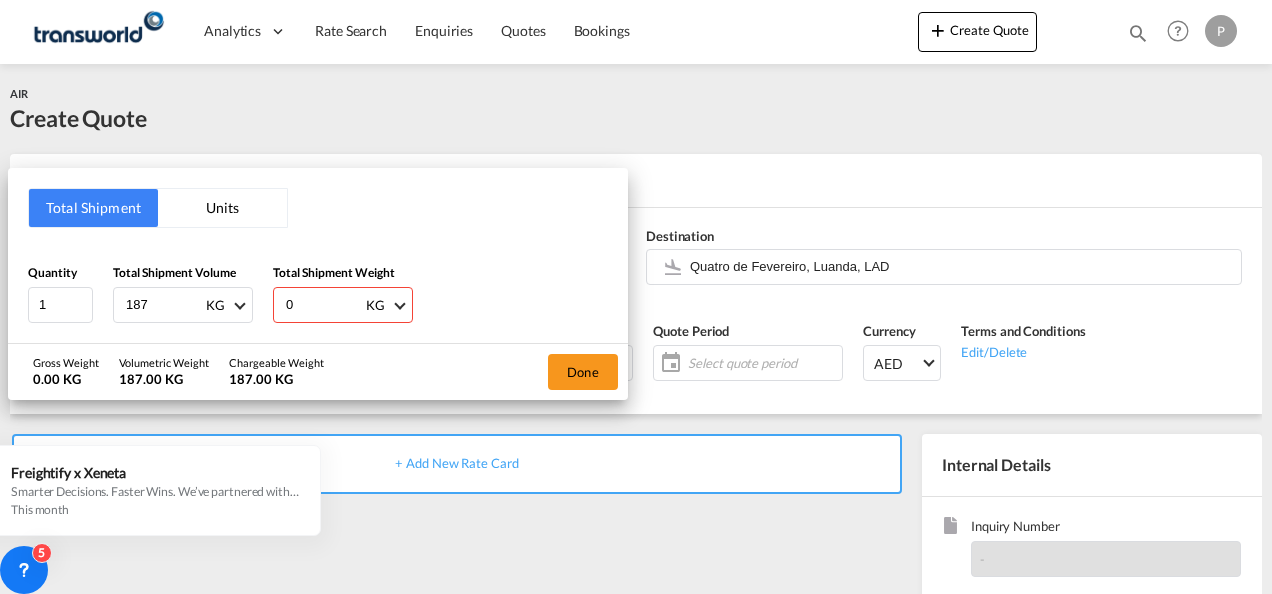 type on "187" 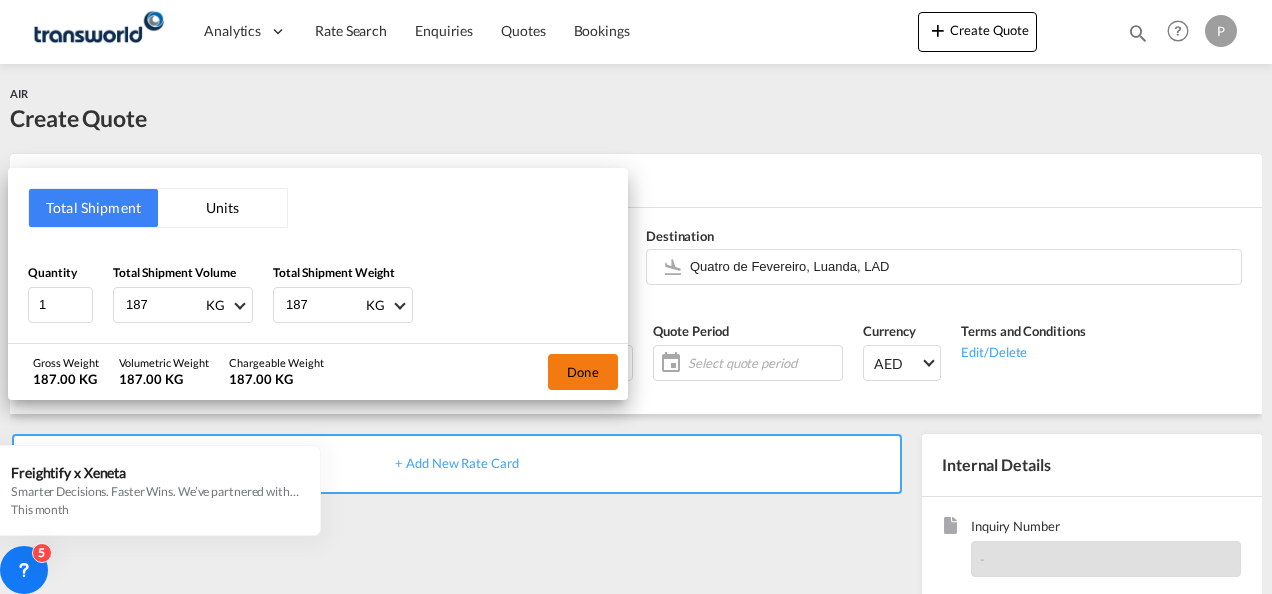 type on "187" 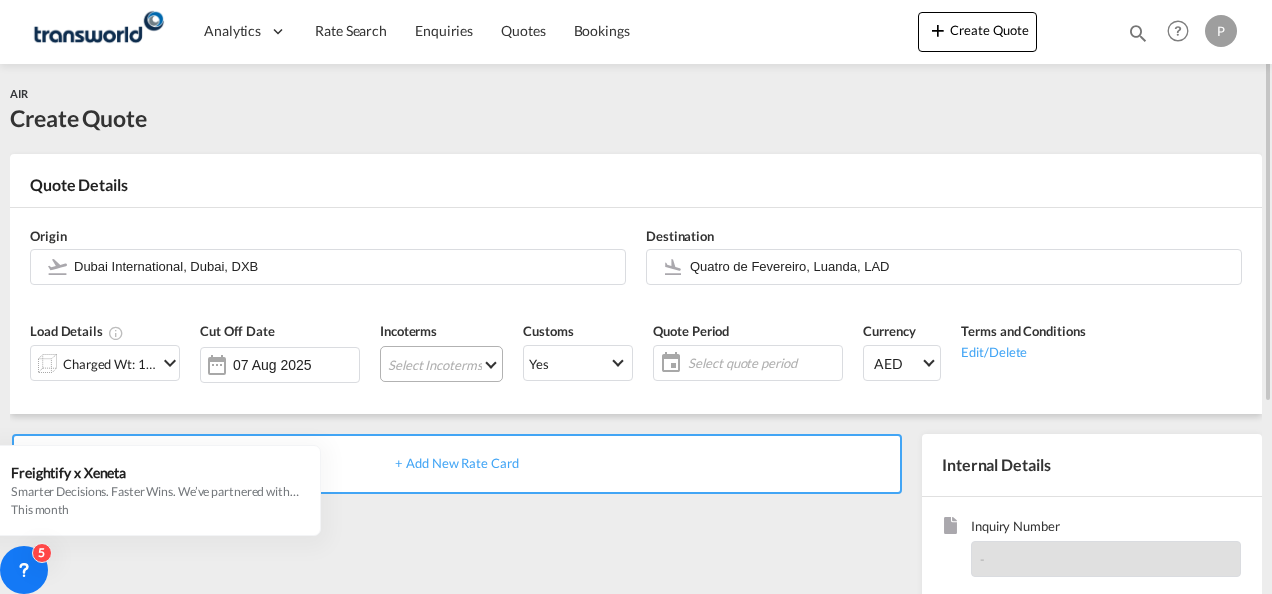 click on "Select Incoterms
CFR - export
Cost and Freight DDP - export
Delivery Duty Paid EXW - export
Ex Works CPT - import
Carrier Paid to CIP - import
Carriage and Insurance Paid to FAS - export
Free Alongside Ship CFR - import
Cost and Freight CIF - export
Cost,Insurance and Freight FCA - import
Free Carrier CIP - export
Carriage and Insurance Paid to DAP - export
Delivered at Place FCA - export
Free Carrier DAP - import
Delivered at Place DPU - export
Delivery at Place Unloaded CPT - export
Carrier Paid to CIF - import
Cost,Insurance and Freight DPU - import
Delivery at Place Unloaded EXW - import
Ex Works FOB - import
Free on Board FAS - import
Free Alongside Ship FOB - export
Free on Board" at bounding box center (441, 364) 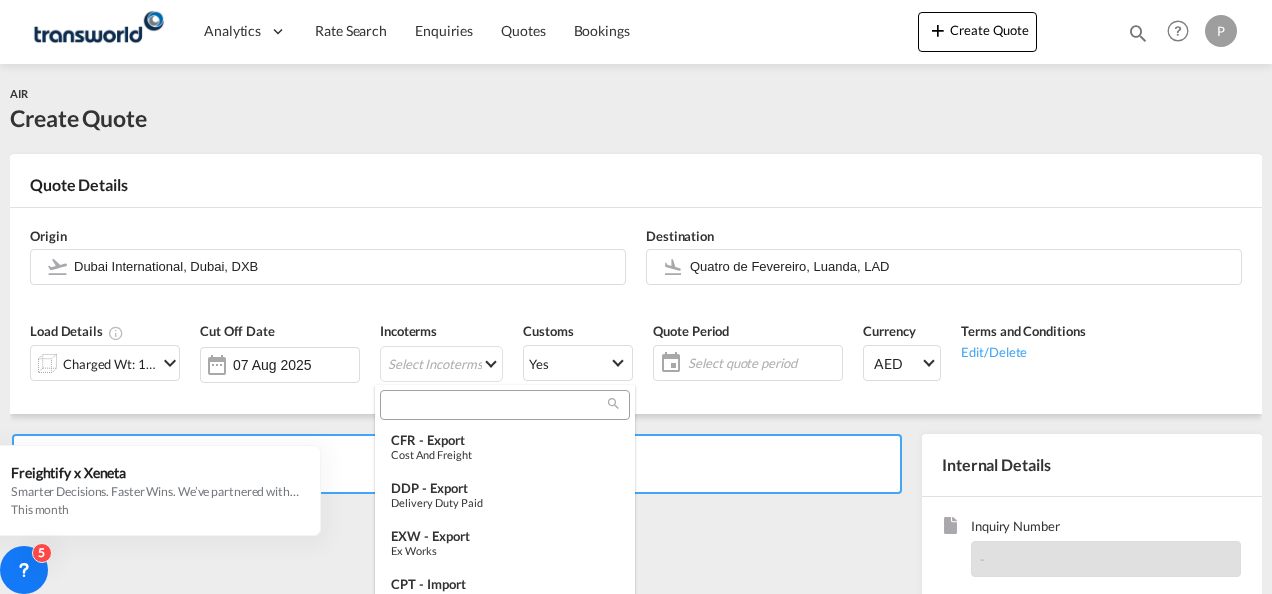 click at bounding box center [497, 405] 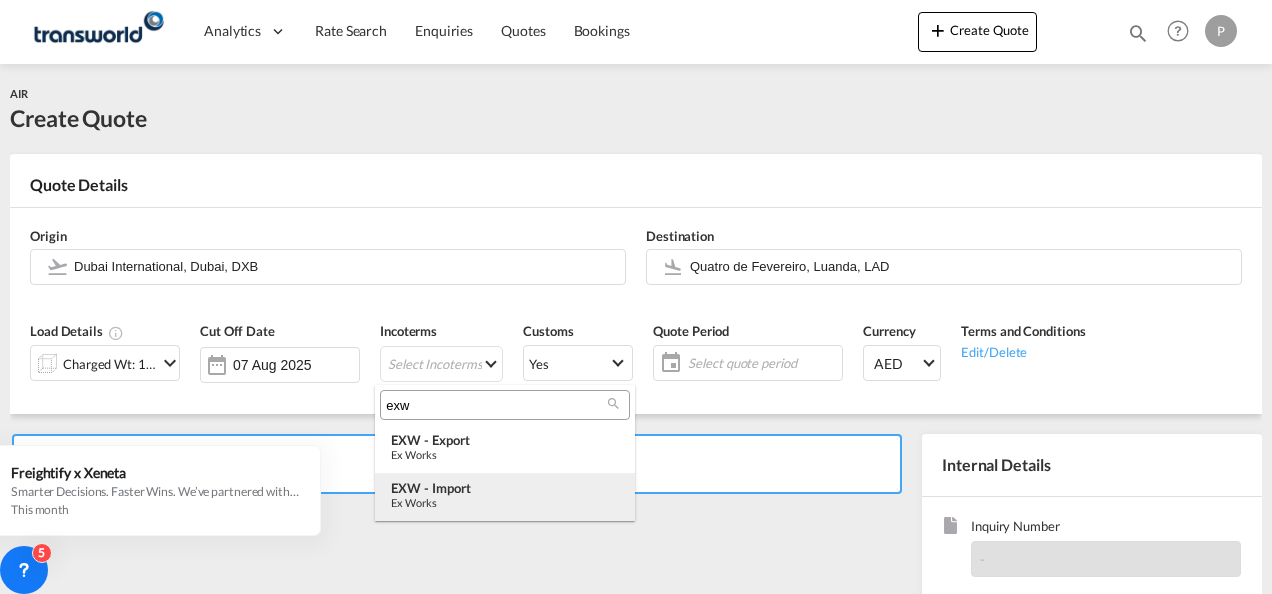 type on "exw" 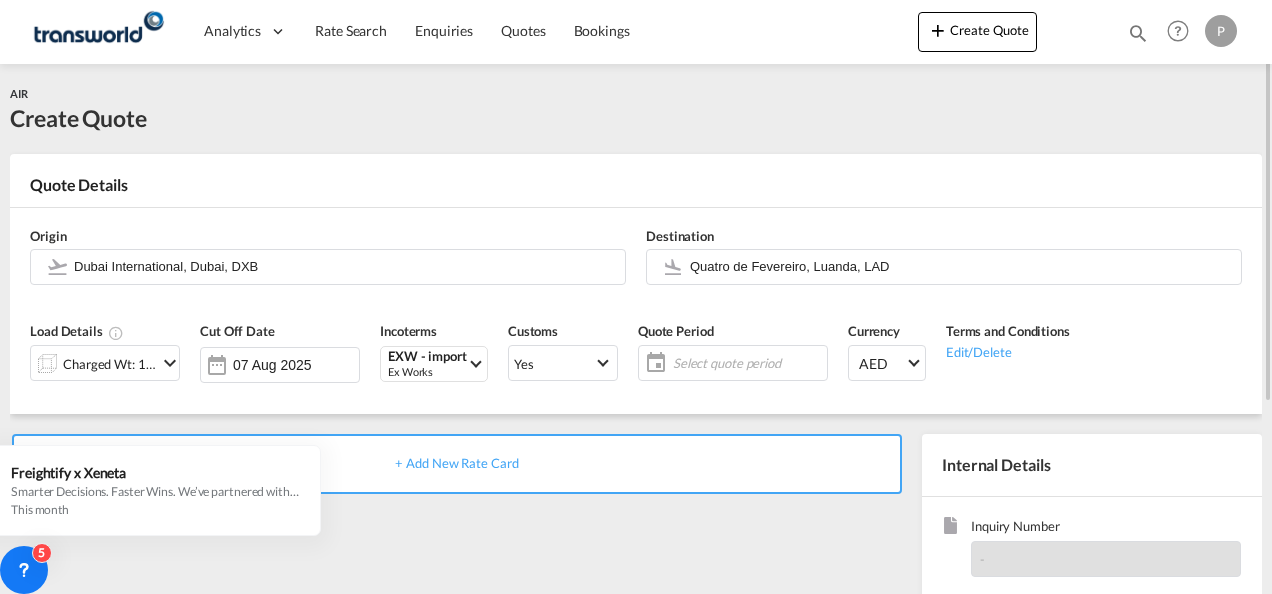 click on "Select quote period" 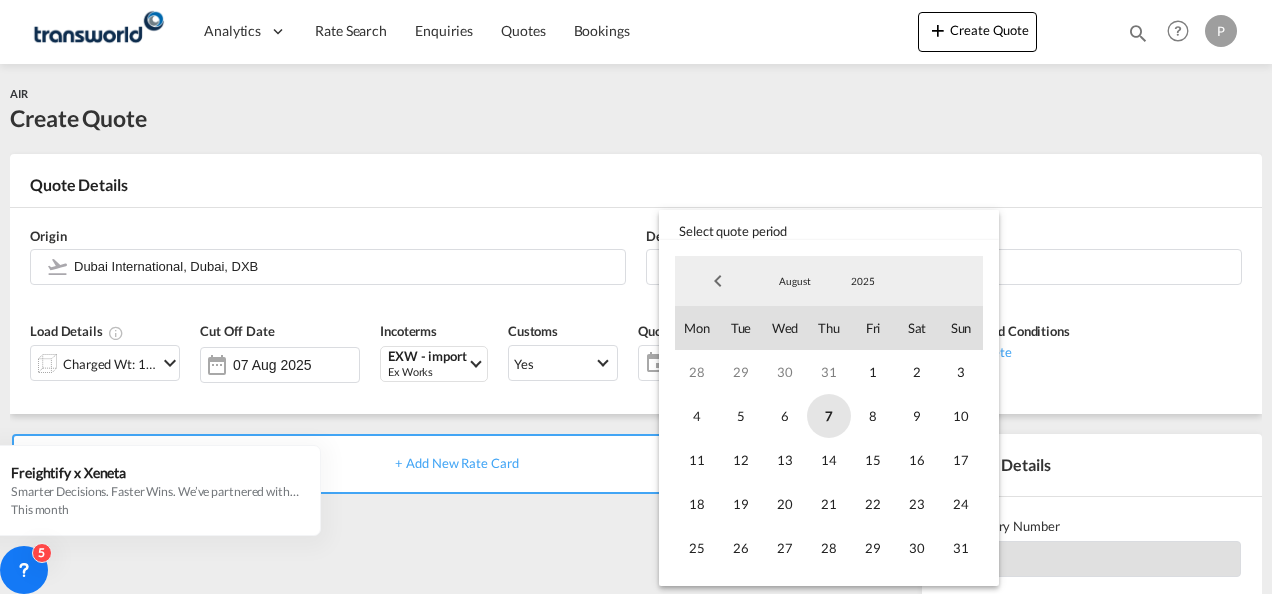 click on "7" at bounding box center [829, 416] 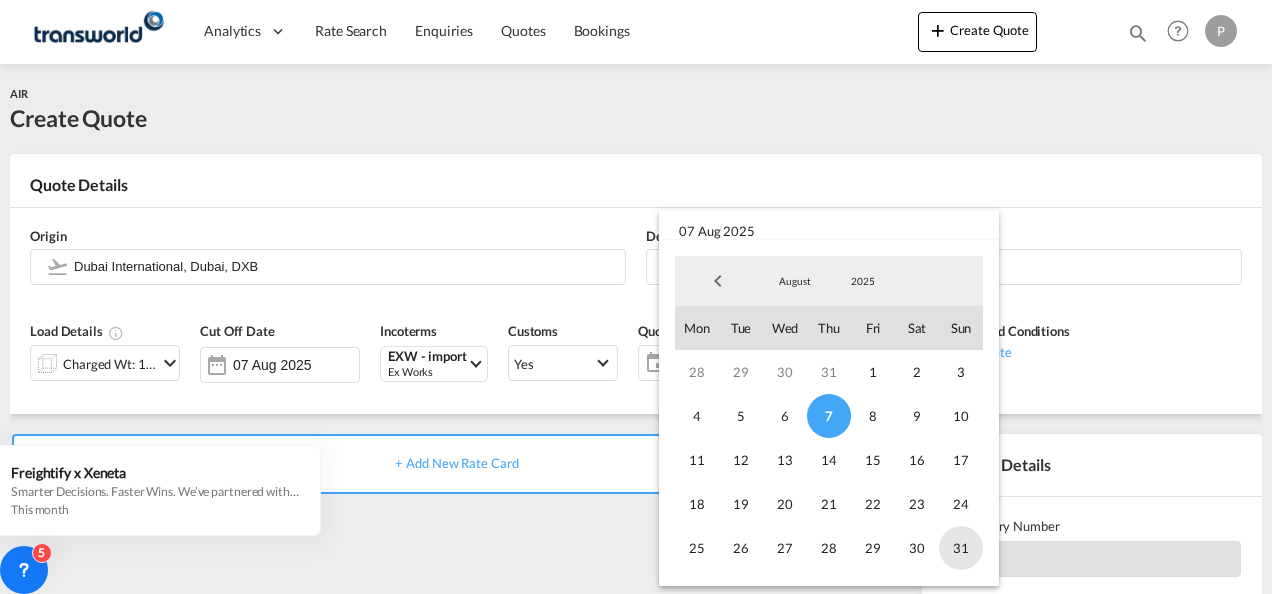 click on "31" at bounding box center (961, 548) 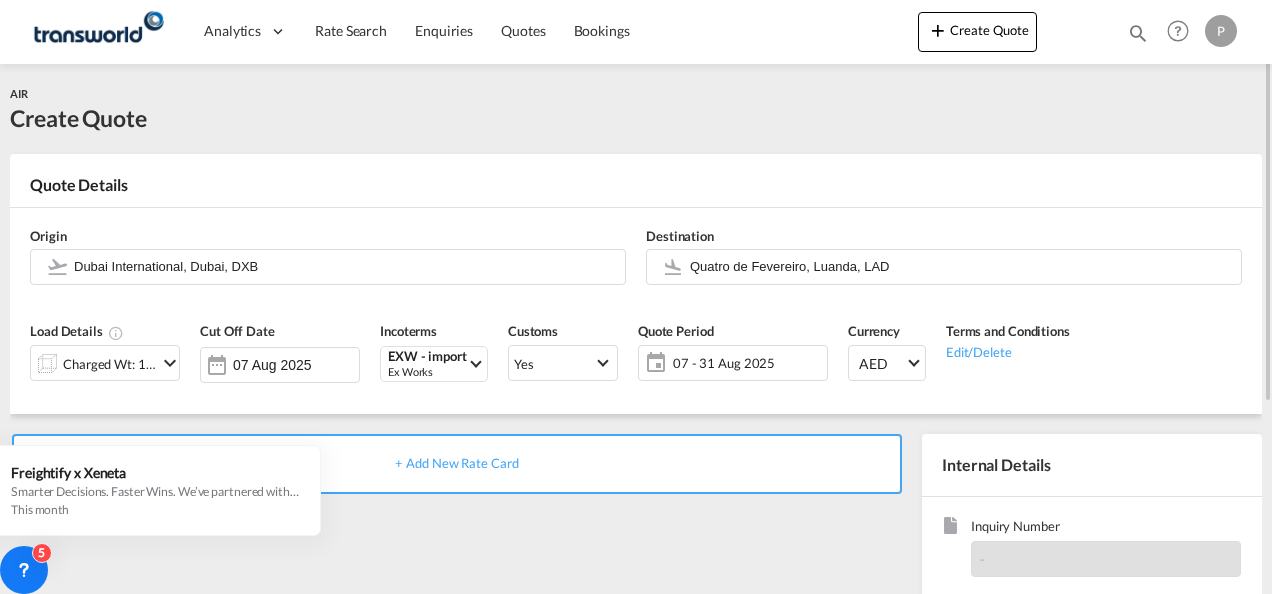 scroll, scrollTop: 200, scrollLeft: 0, axis: vertical 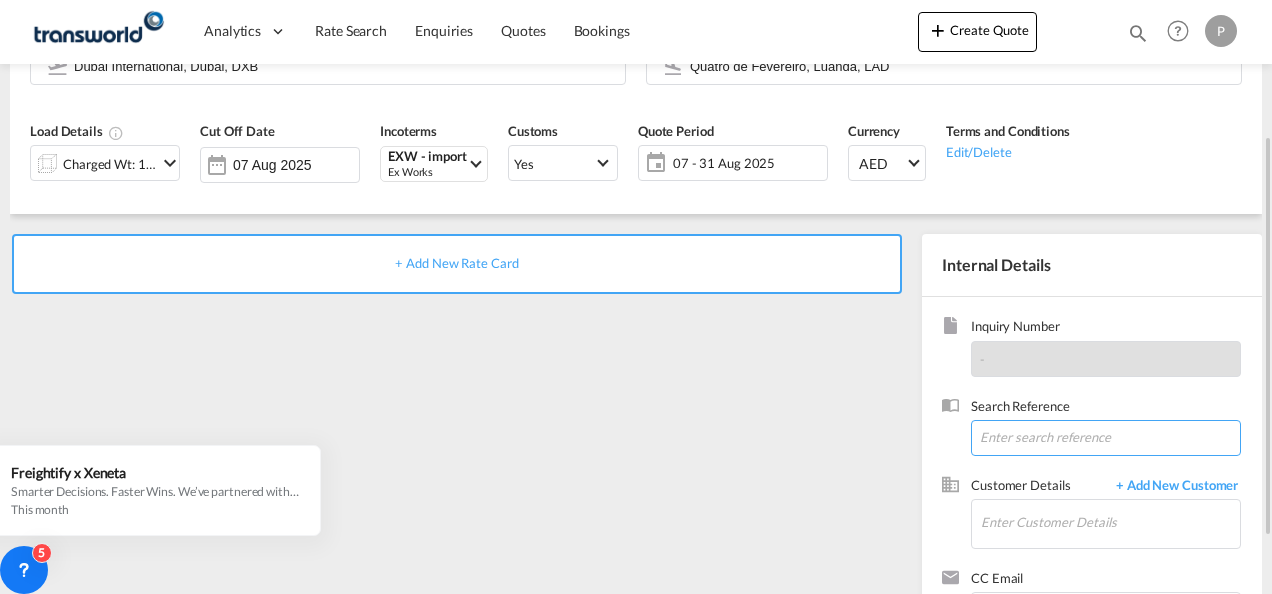 click at bounding box center [1106, 438] 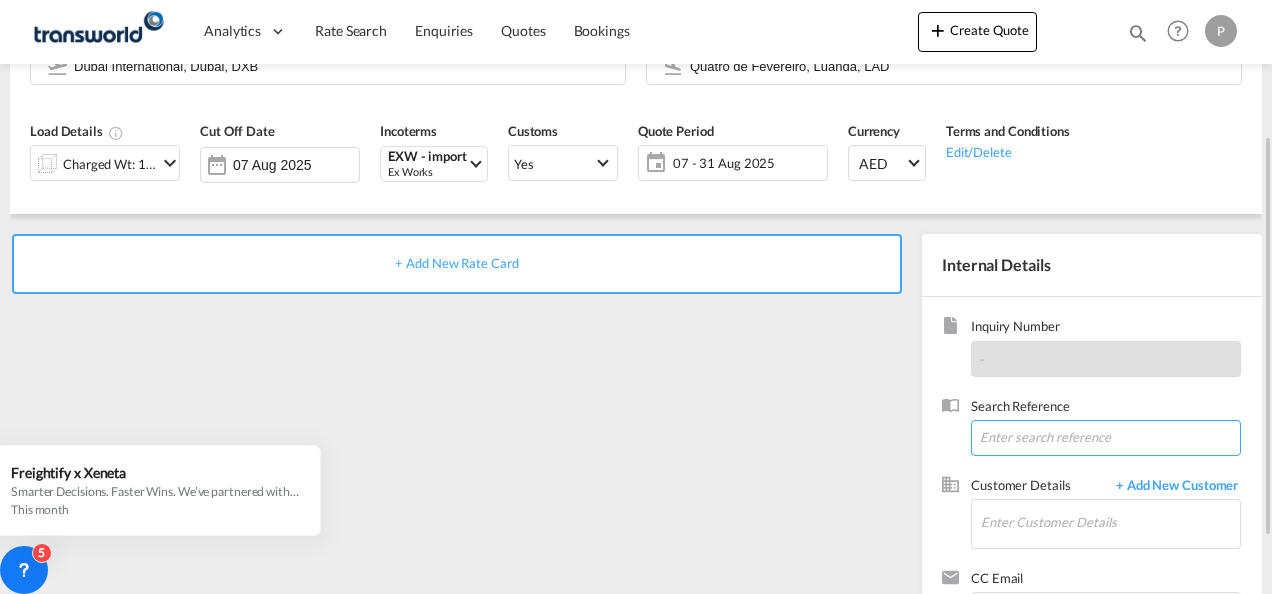 click at bounding box center [1106, 438] 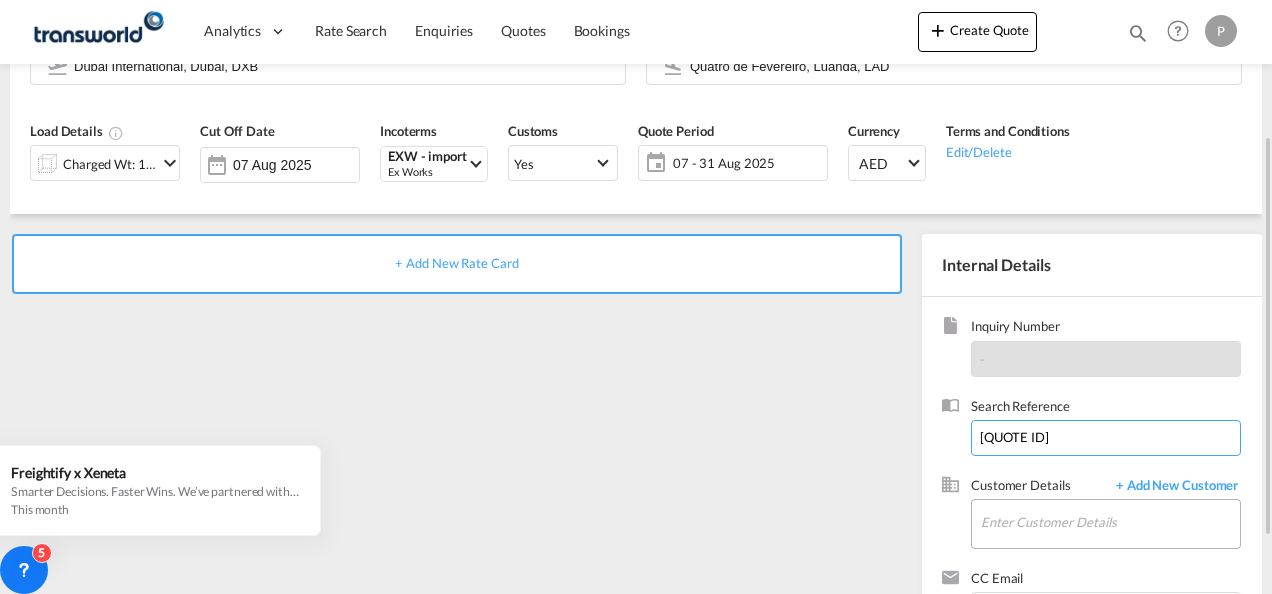 type on "[QUOTE ID]" 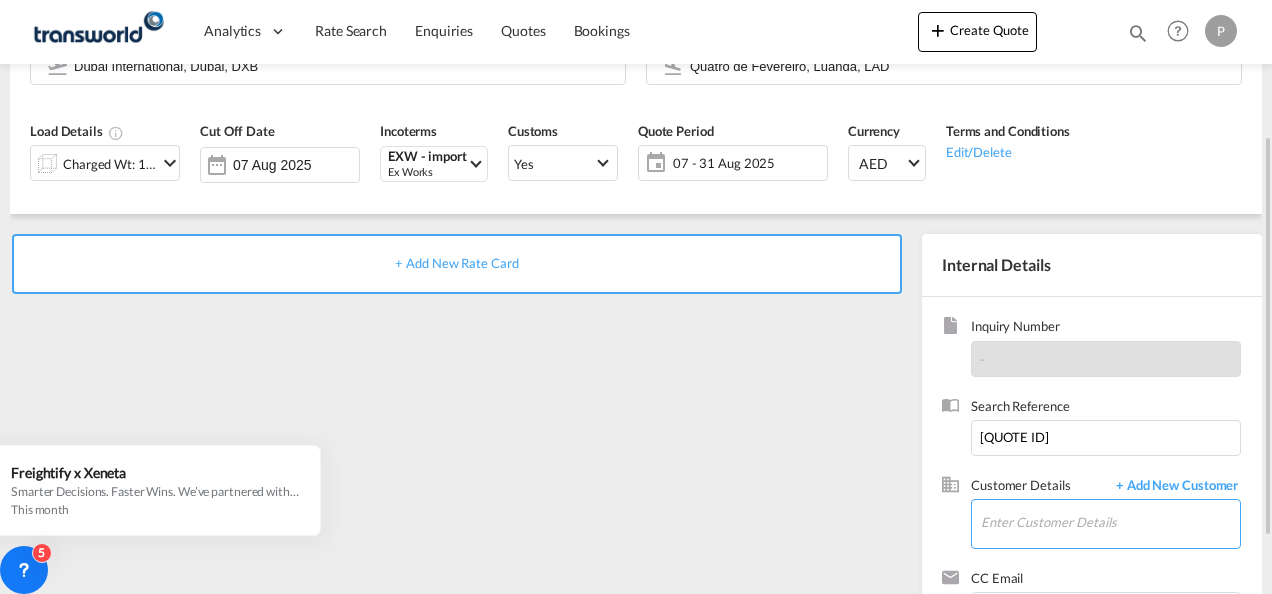 click on "Enter Customer Details" at bounding box center [1110, 522] 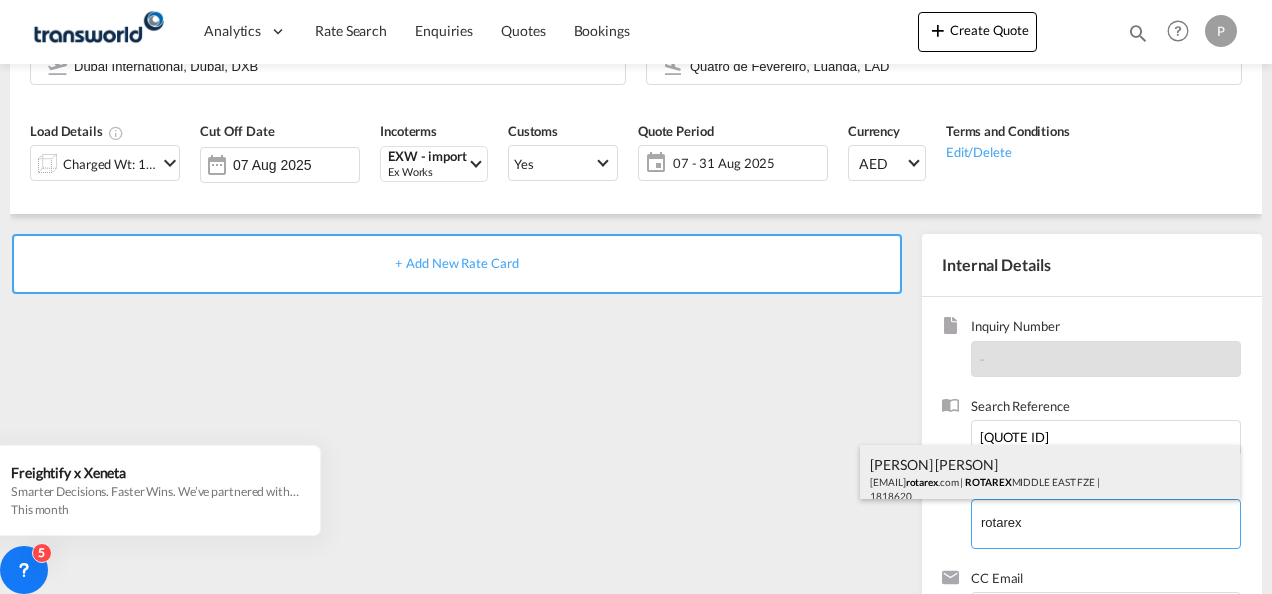 click on "[PERSON] [PERSON] [EMAIL]    |    ROTAREX  MIDDLE EAST FZE
|      1818620" at bounding box center [1050, 479] 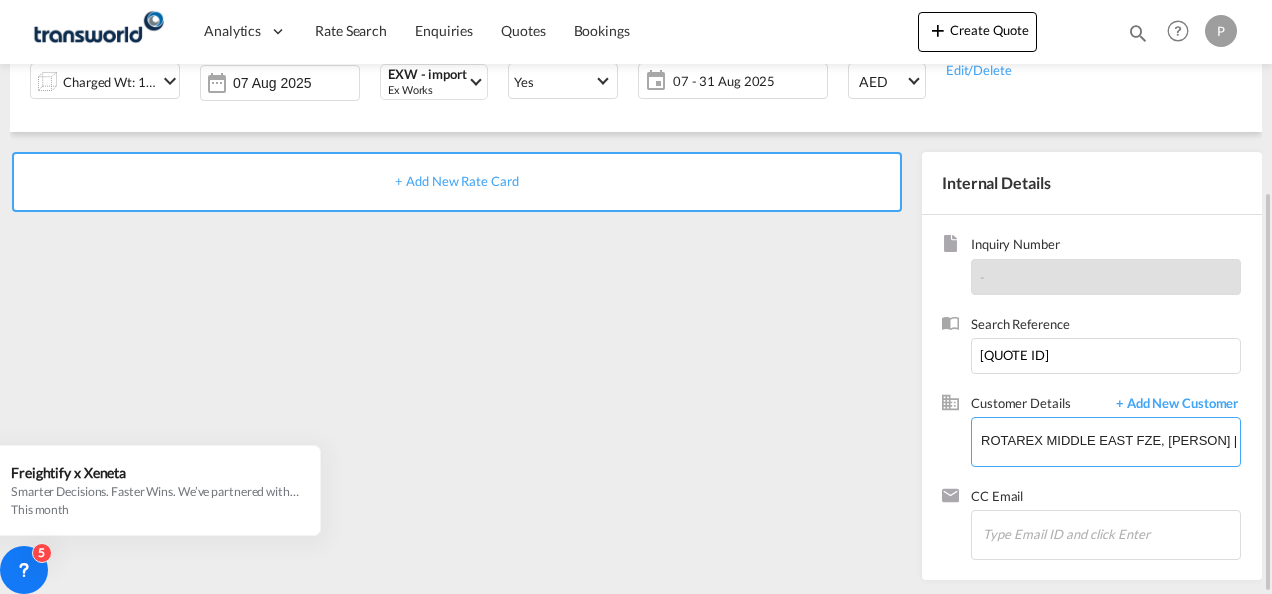 scroll, scrollTop: 82, scrollLeft: 0, axis: vertical 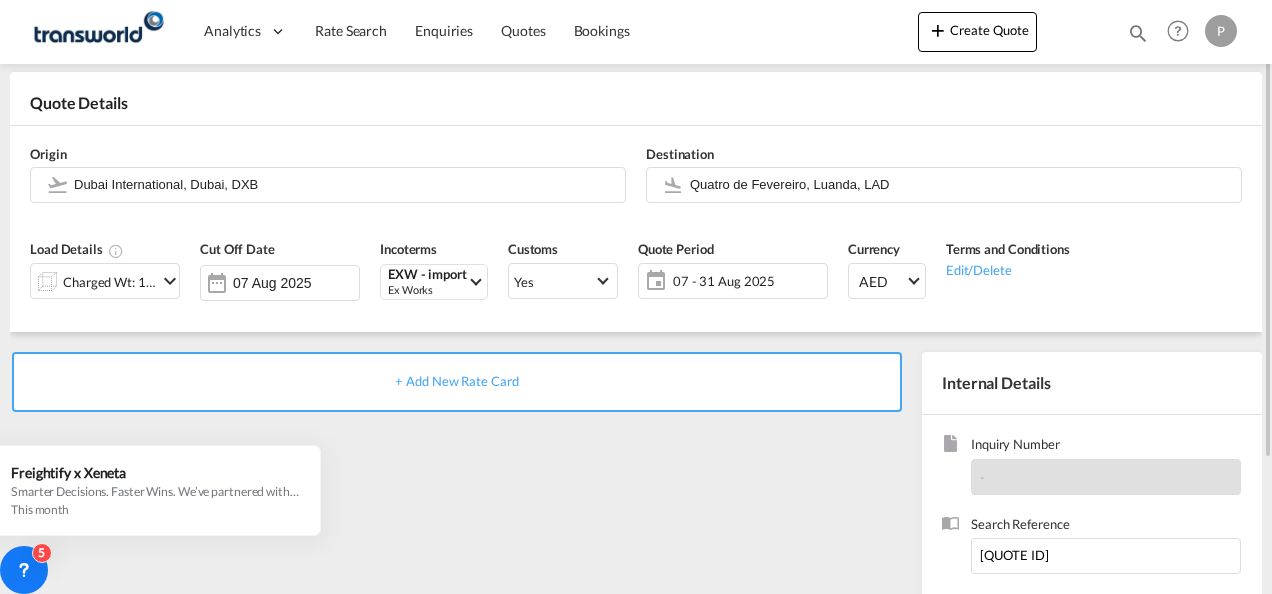click on "+ Add New Rate Card" at bounding box center [456, 381] 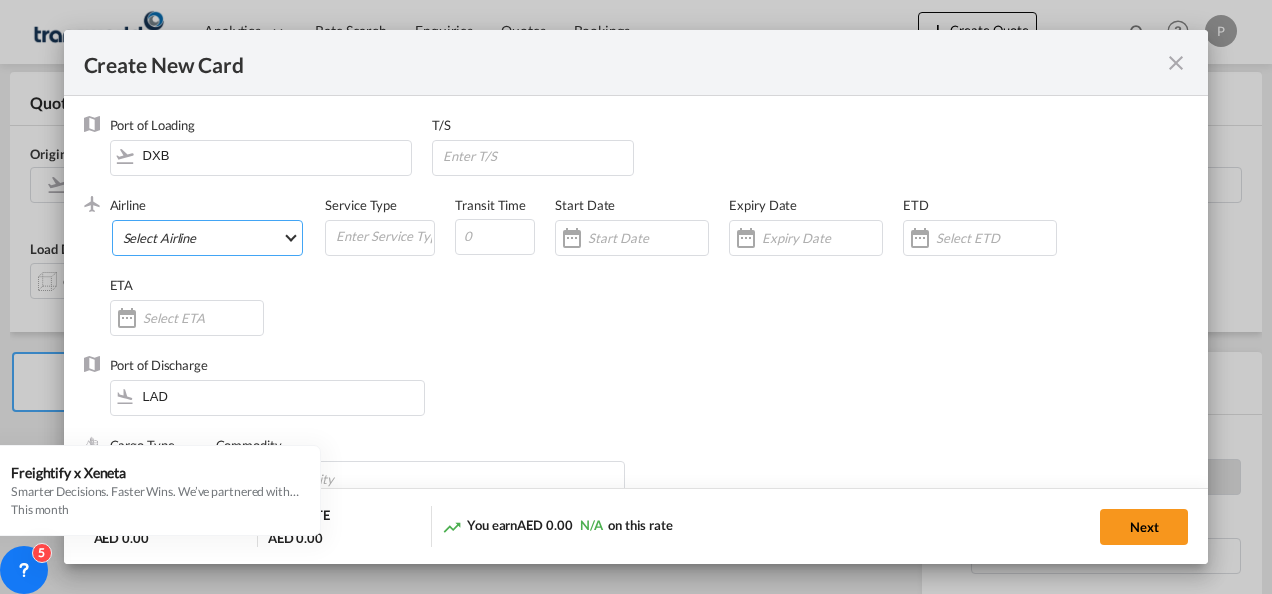 click on "Select Airline
AIR EXPRESS S.A. (1166- / -)
CMA CGM Air Cargo (1140-2C / -)
DDWL Logistics (1138-AU / -)
Fast Logistics (1150-AE / -)
NFS Airfreight (1137-NL / -)
PROAIR (1135-DE / -)
Transportdeal WW (1141-SE / -)
21 Air LLC (964-2I*-681-US / 681)
40-Mile Air, Ltd. (145-Q5* / -)
8165343 Canada Inc. dba Air Canada Rouge (164-RV / -)
9 Air Co Ltd (793-AQ-902-CN / 902)
9G Rail Limited (1101-9G* / -)
A.P.G. Distribution System (847-A1 / -)
AB AVIATION (821-Y6 / -)
ABC Aerolineas S.A. de C.V. (935-4O*-837-MX / 837)
ABSA  -  Aerolinhas Brasileiras S.A dba LATAM Cargo Brasil (95-M3-549-BR / 549)
ABX Air, Inc. (32-GB-832-US / 832)
AccesRail and Partner Railways (772-9B* / -)
ACE Belgium Freighters S.A. (222-X7-744-BE / 744)
ACP fly (1147-PA / -)
ACT Havayollari A.S. (624-9T*-556-TR / 556)
Adria Airways (JP / -)
Advanced Air, LLC (1055-AN / -)
Aegean Airlines (575-A3-390-GR / 390)
Aeko Kula, LLC dba Aloha Air Cargo (427-KH-687-US / 687)
Aer Lingus Limited (369-EI-53-IE / 53)" at bounding box center [208, 238] 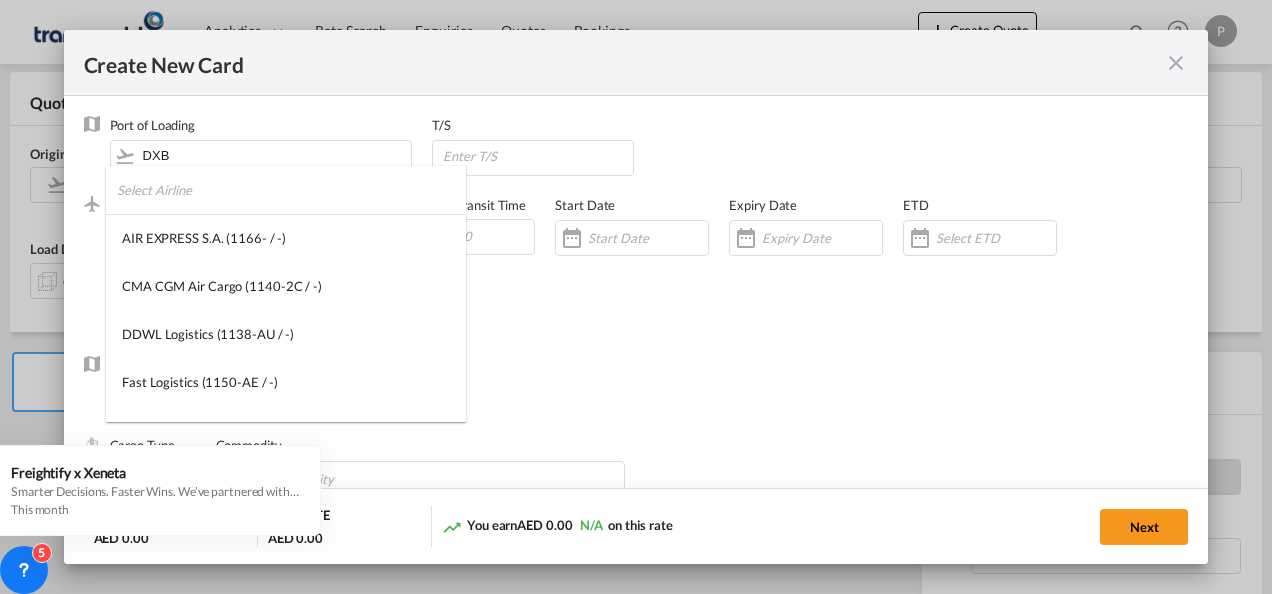 click at bounding box center [291, 190] 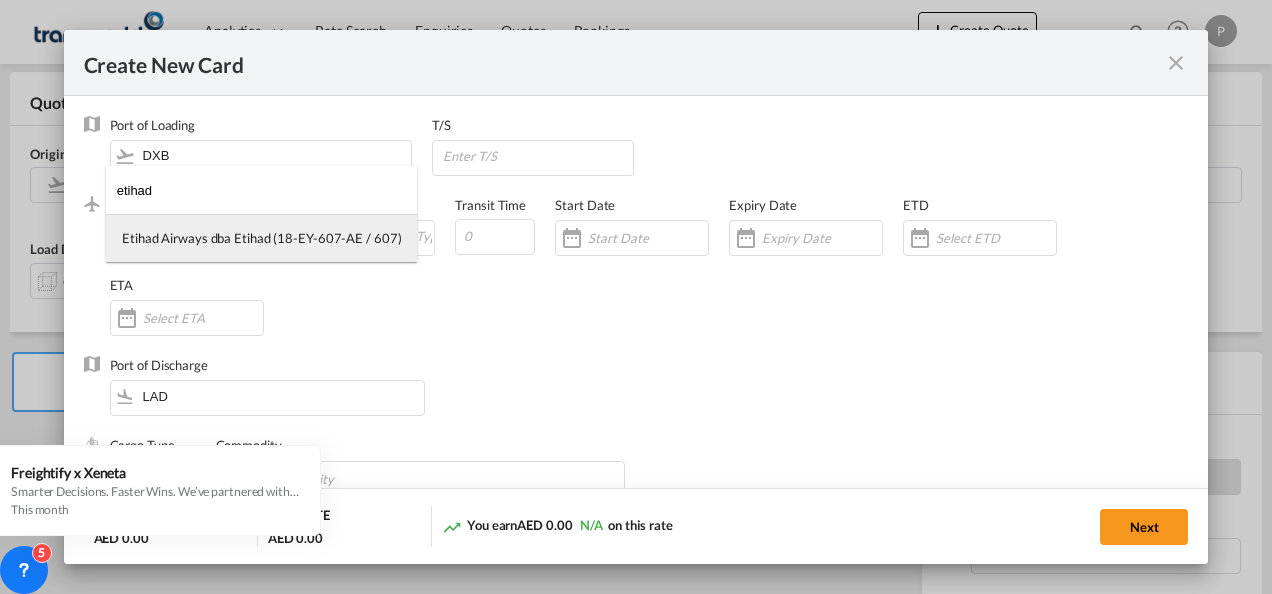 type on "etihad" 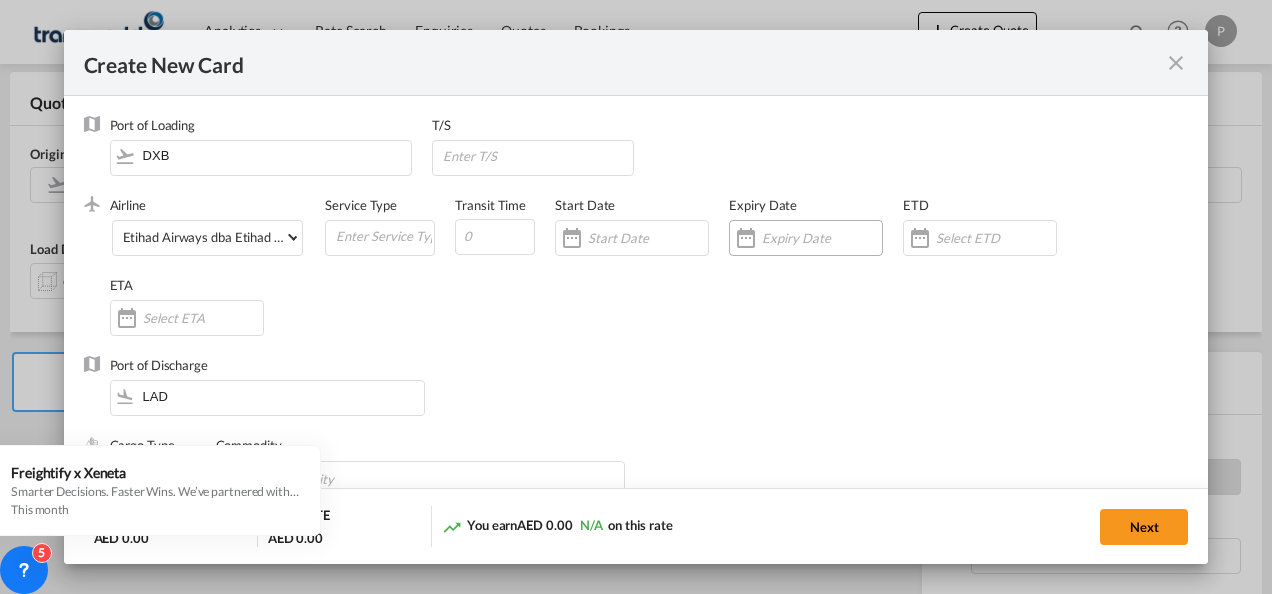 click at bounding box center (822, 238) 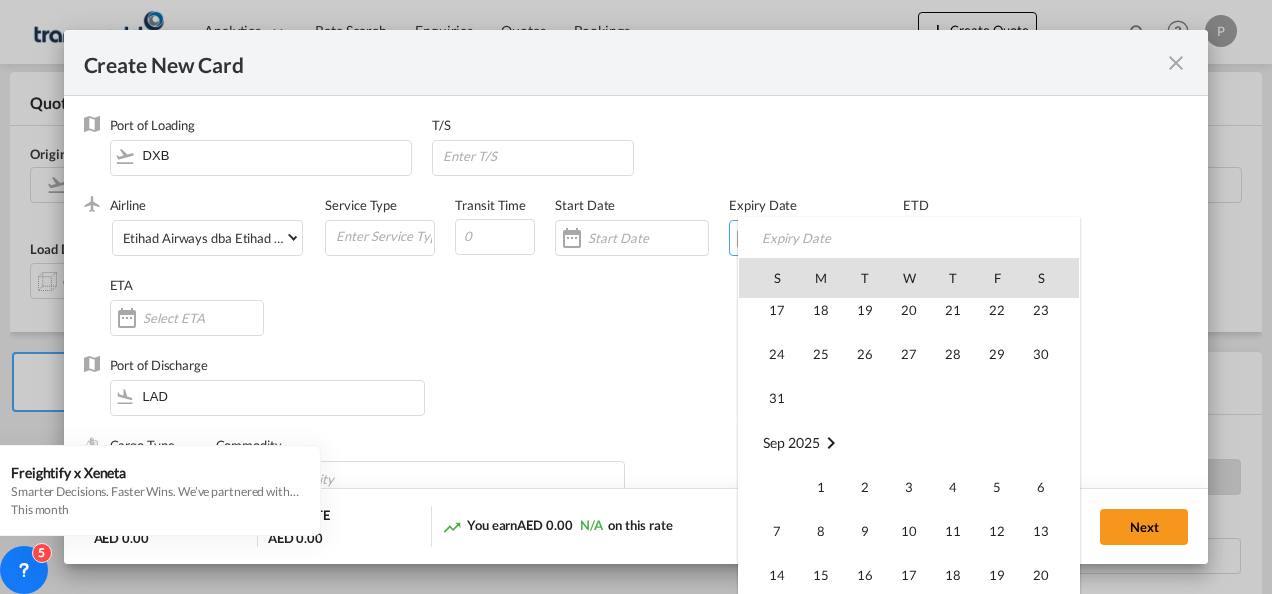 scroll, scrollTop: 463055, scrollLeft: 0, axis: vertical 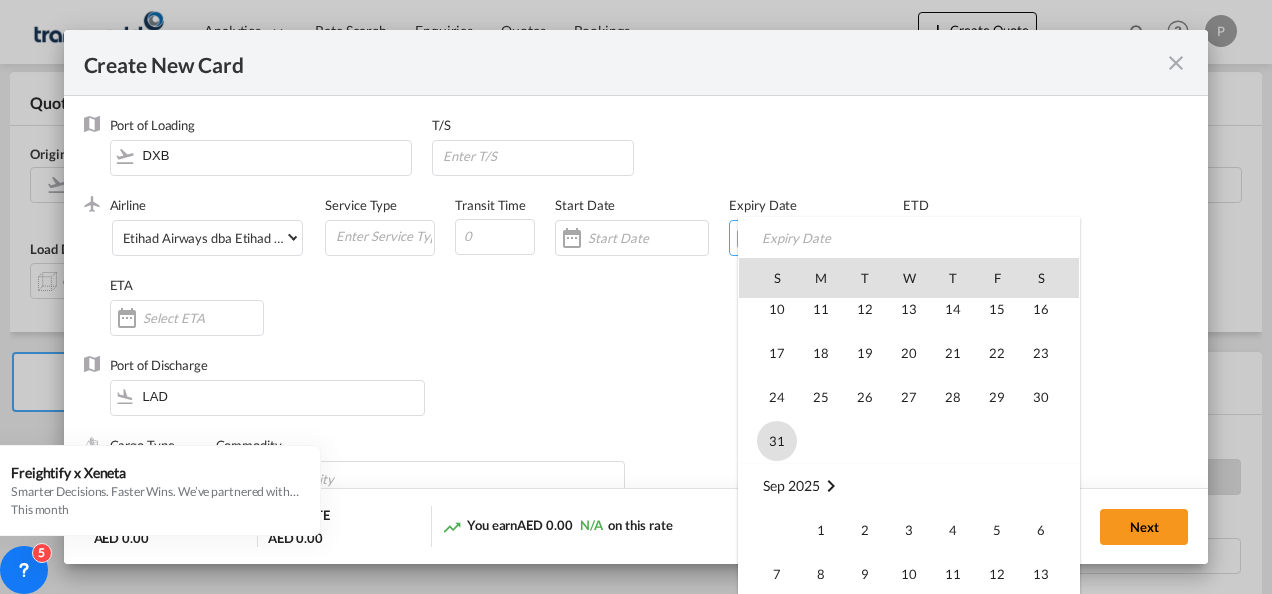 click on "31" at bounding box center (777, 441) 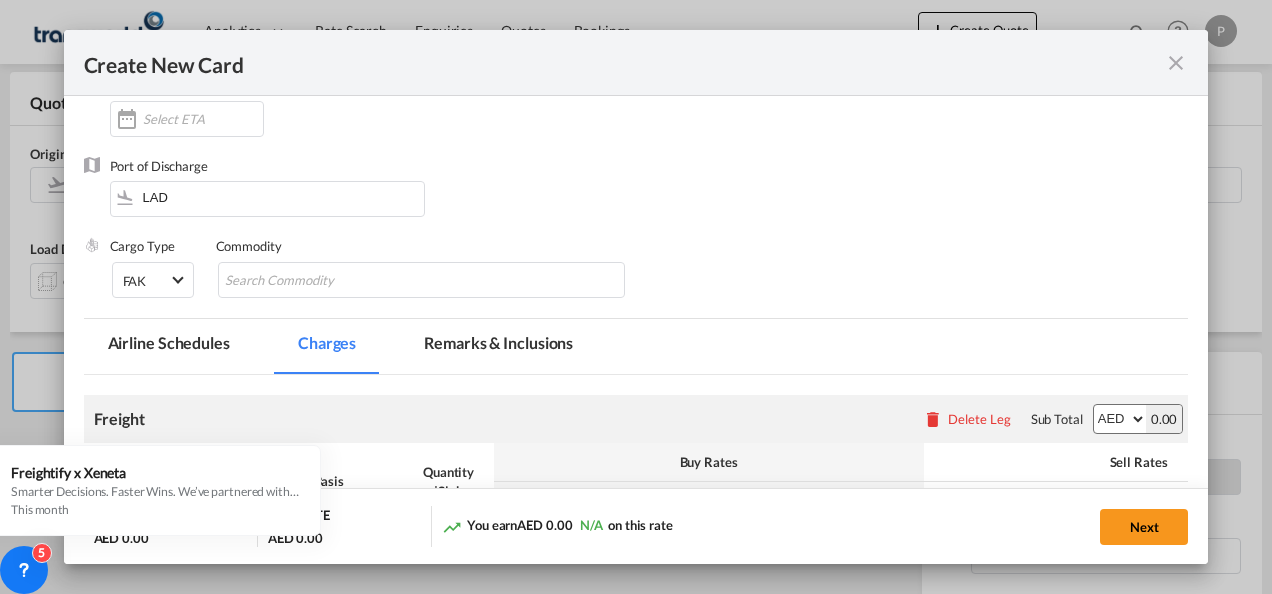 scroll, scrollTop: 200, scrollLeft: 0, axis: vertical 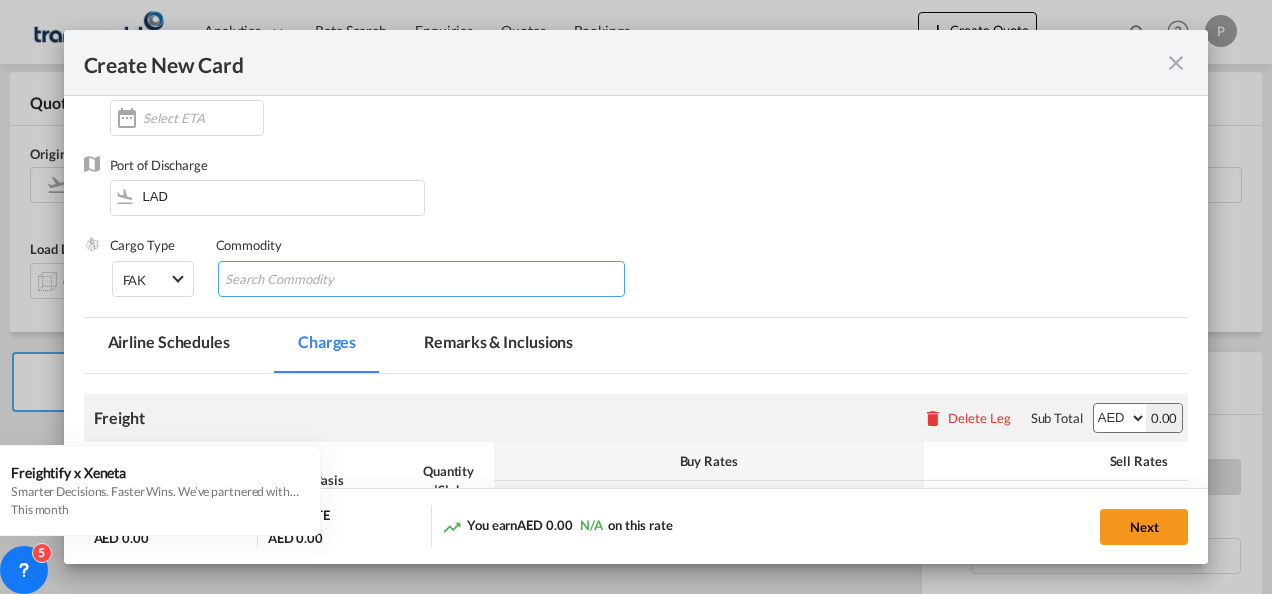 click at bounding box center (316, 280) 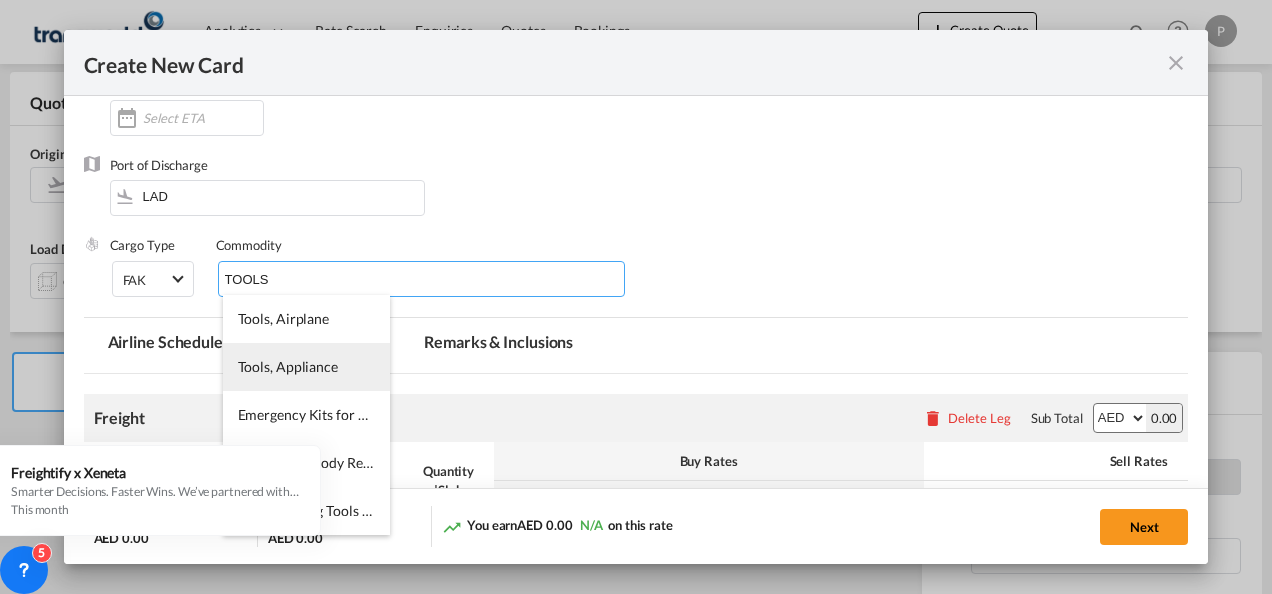 type on "TOOLS" 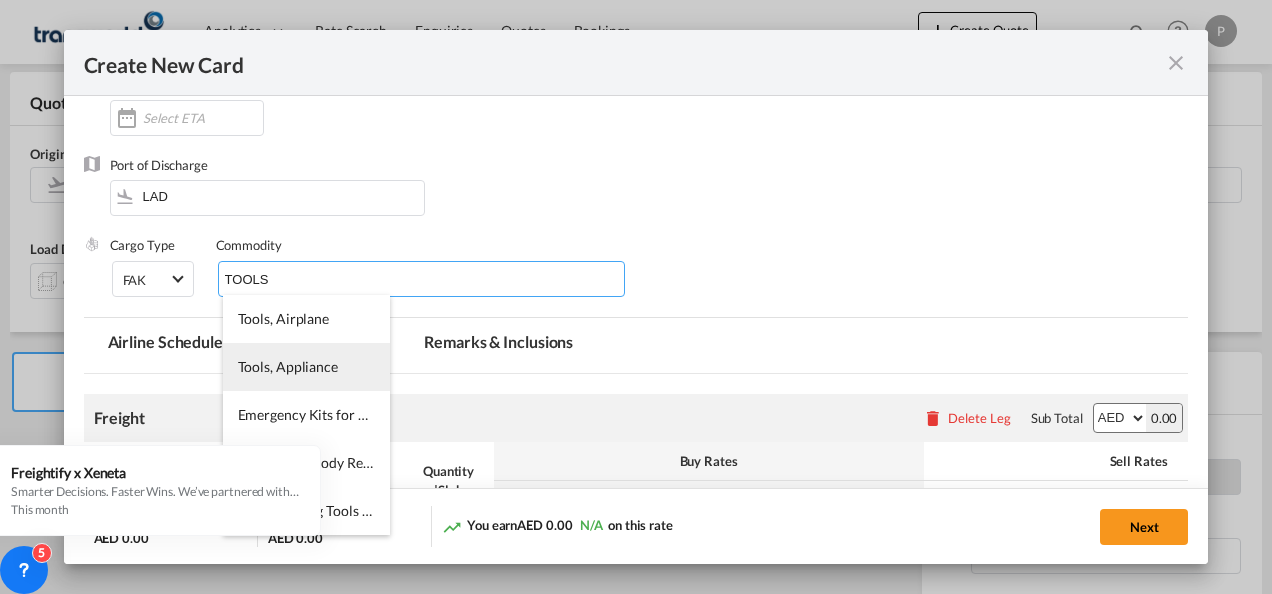 click on "Tools, Appliance" at bounding box center (288, 366) 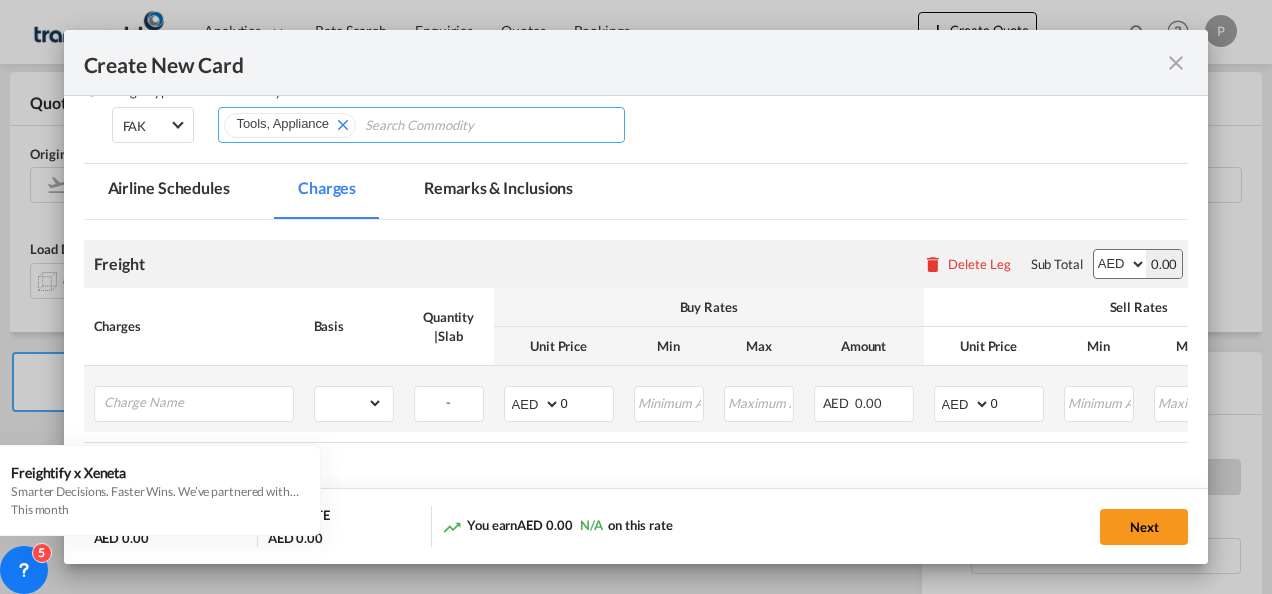 scroll, scrollTop: 400, scrollLeft: 0, axis: vertical 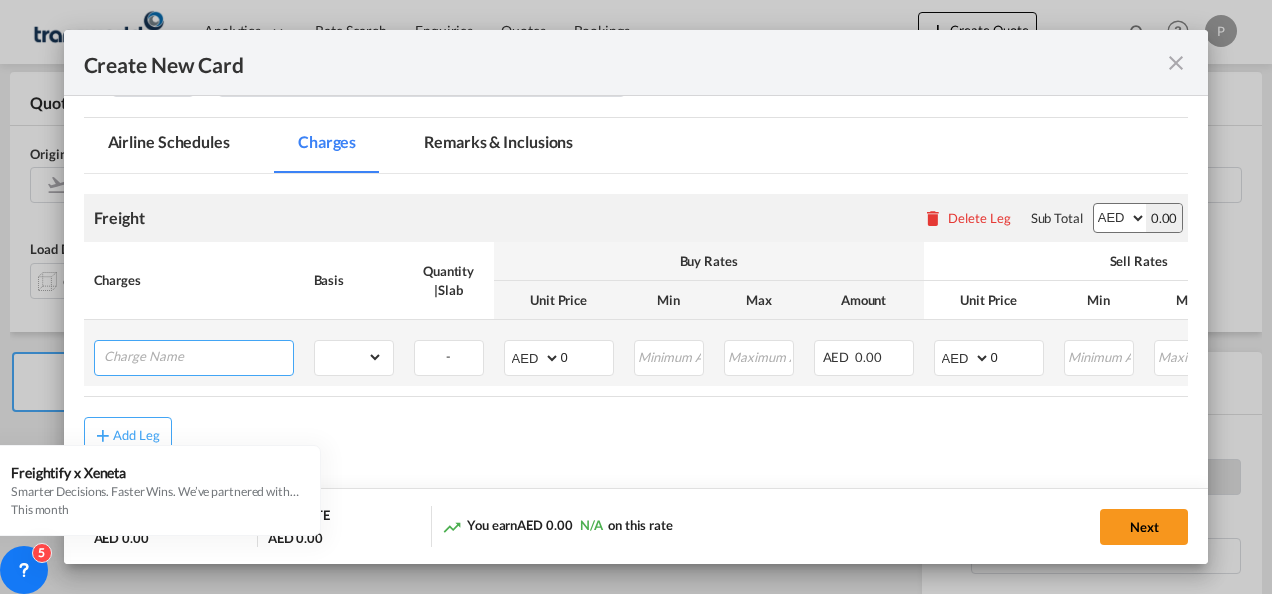 click at bounding box center (198, 356) 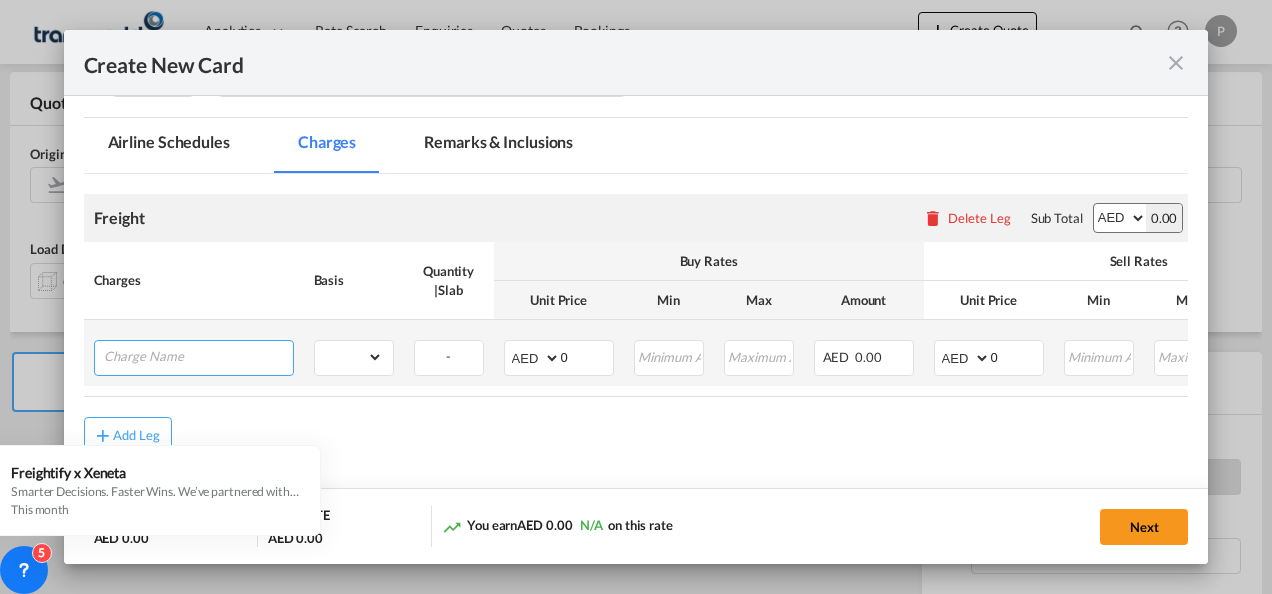 type on "A" 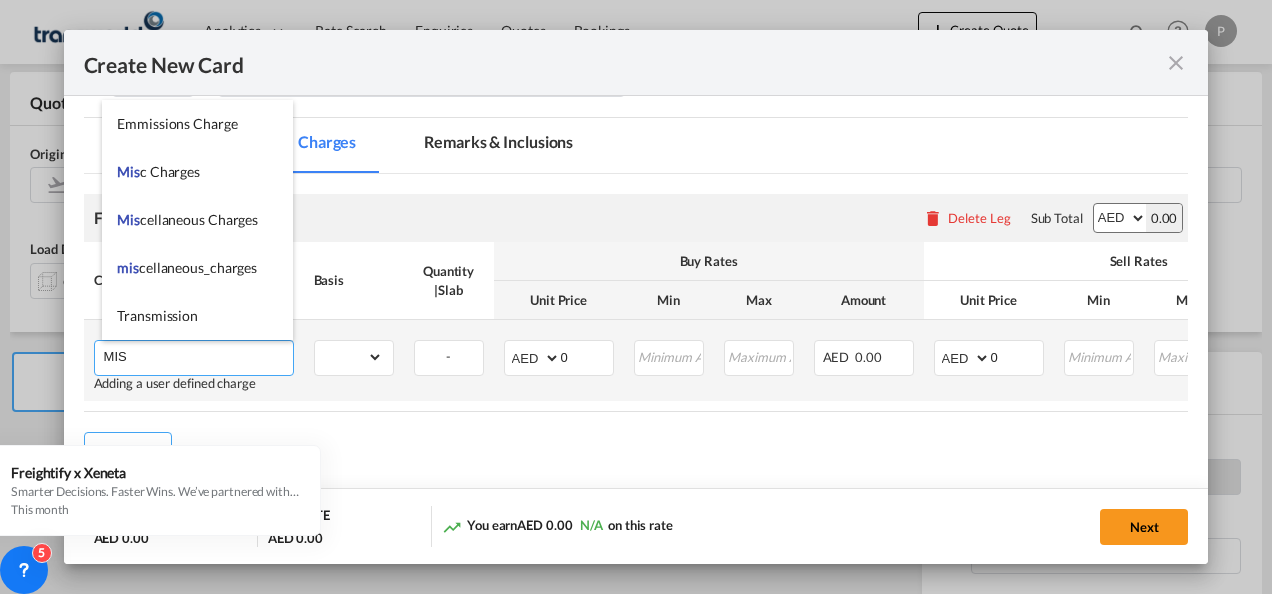 click on "MIS" at bounding box center (198, 356) 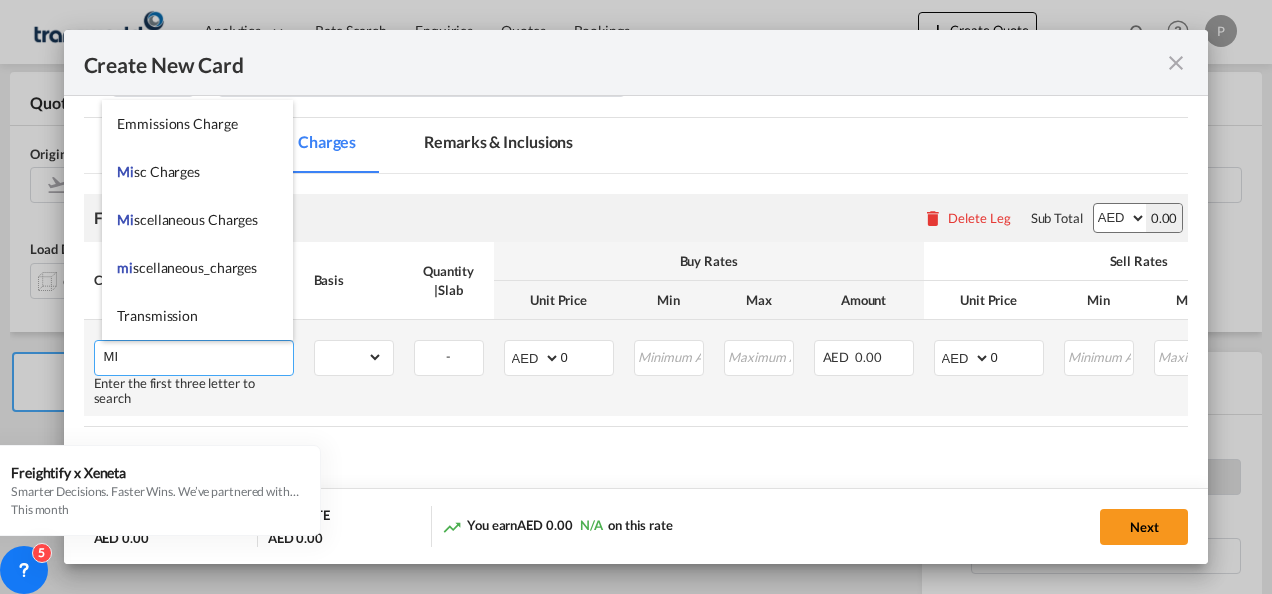 type on "M" 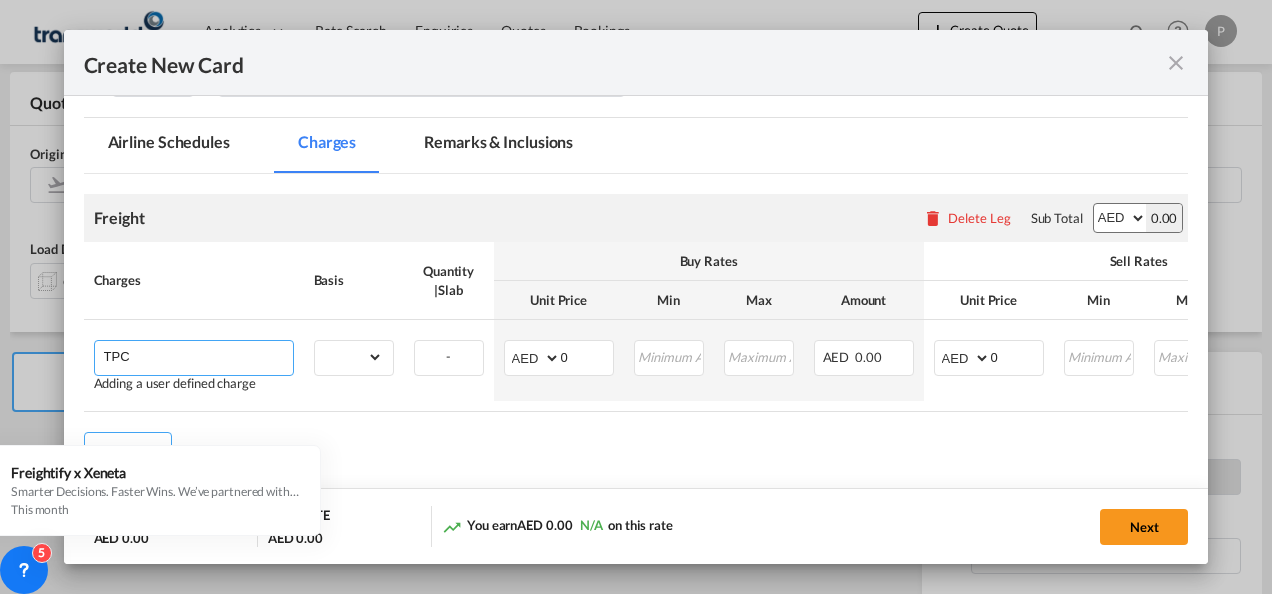 drag, startPoint x: 156, startPoint y: 354, endPoint x: 67, endPoint y: 352, distance: 89.02247 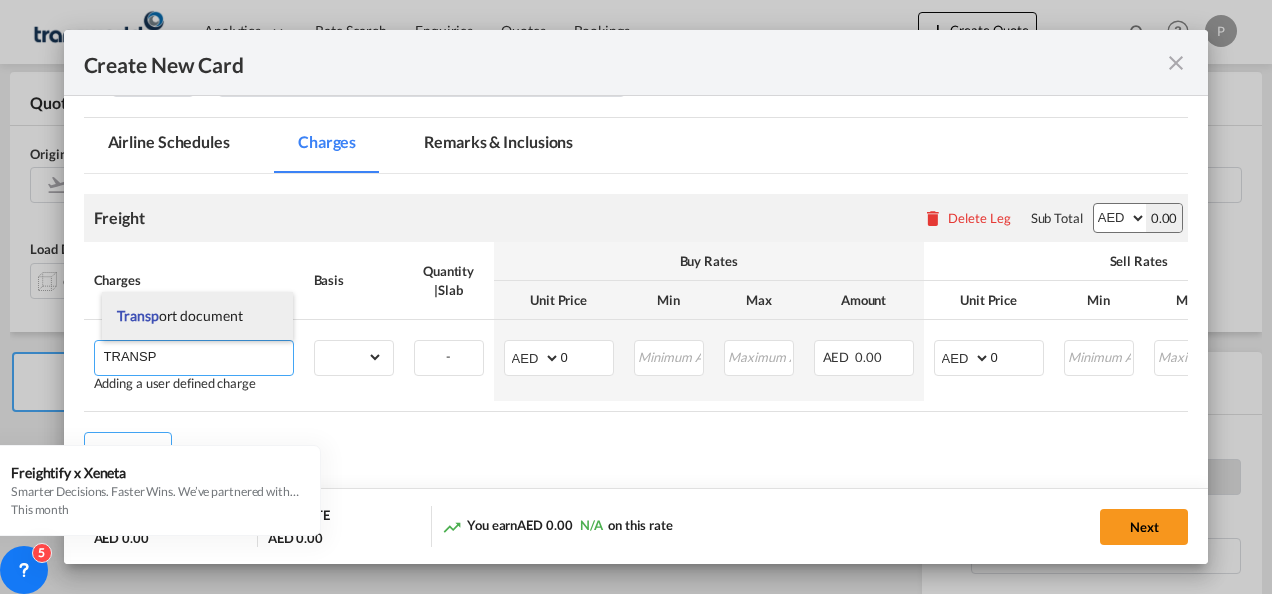 click on "Transp ort document" at bounding box center [179, 315] 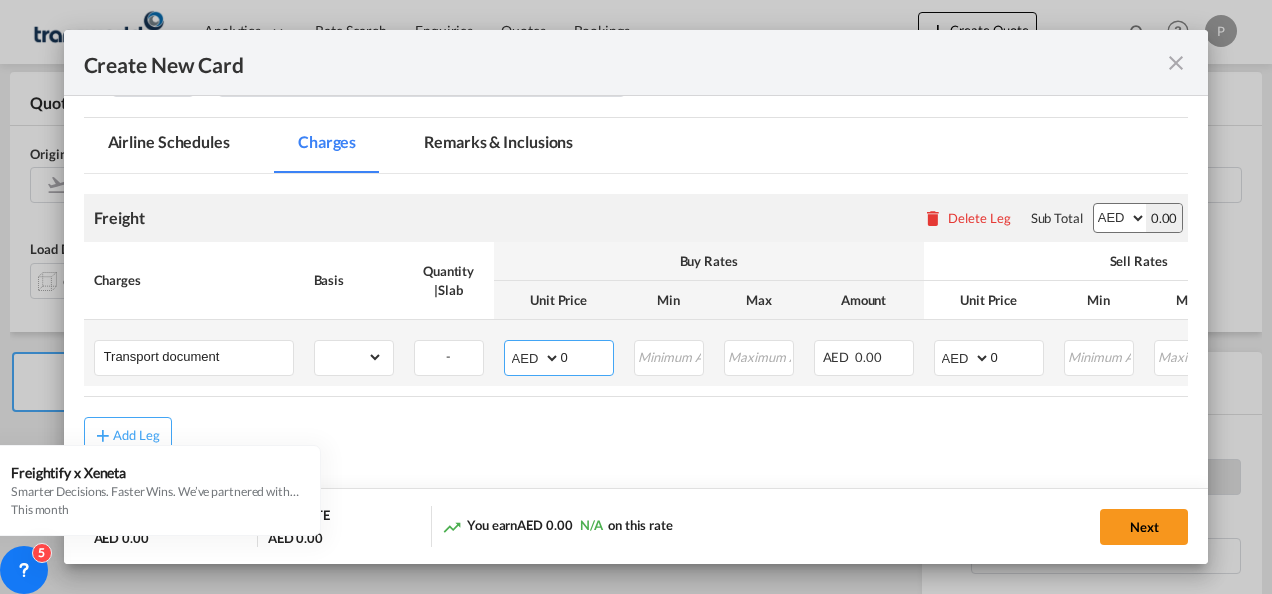 click on "0" at bounding box center [587, 356] 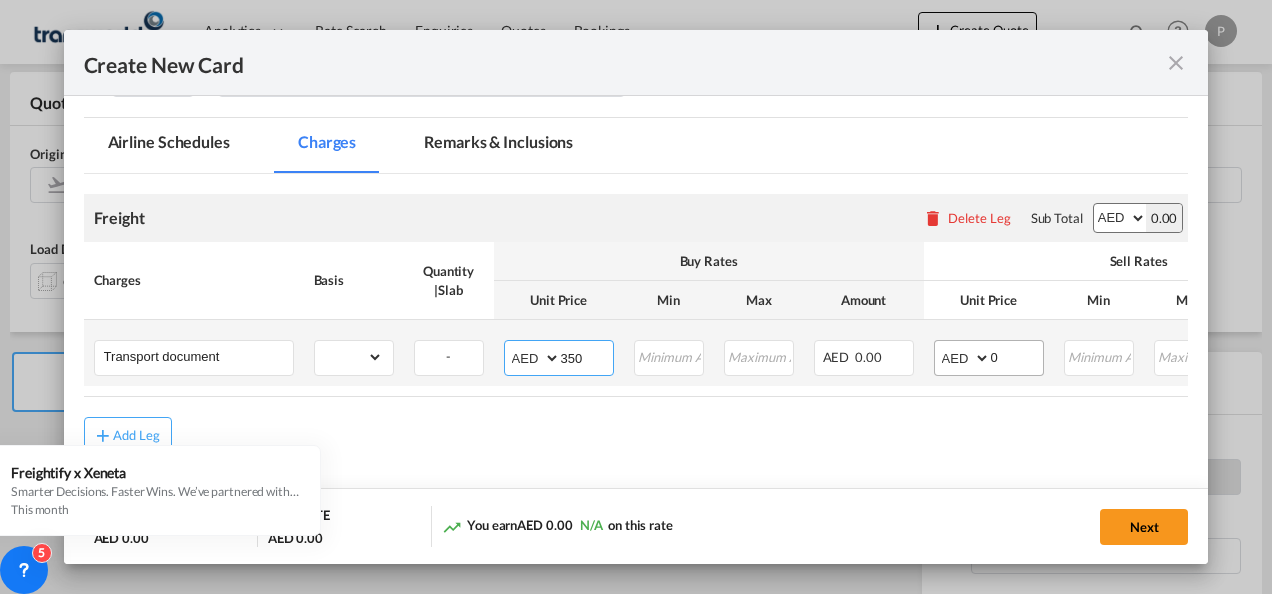 type on "350" 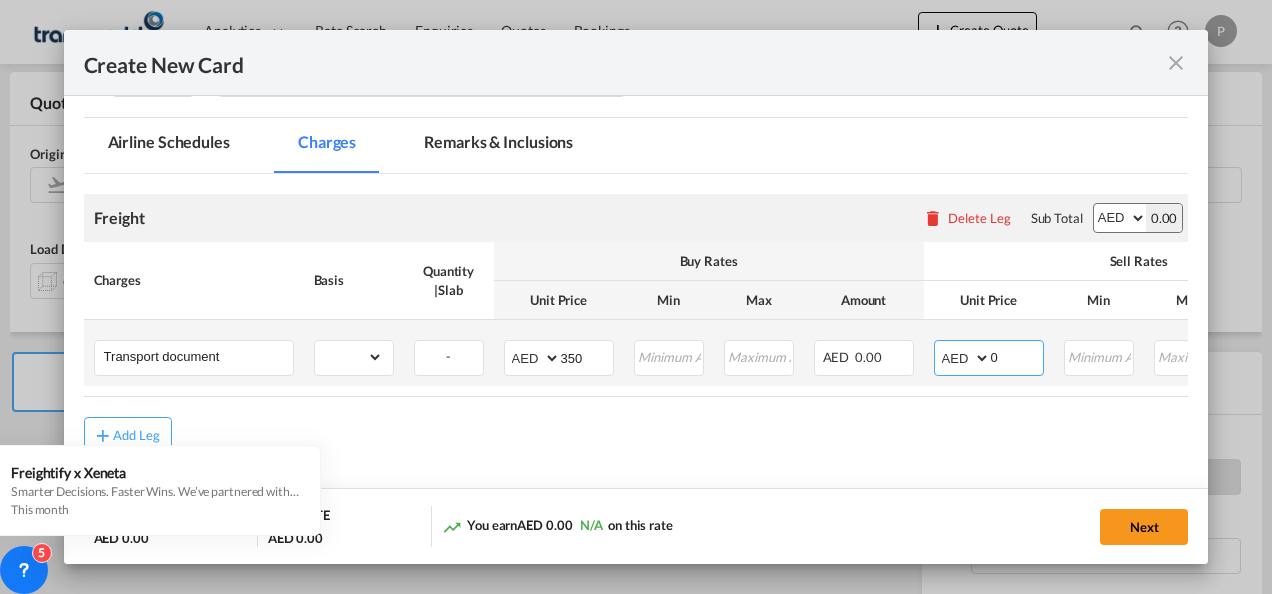 click on "0" at bounding box center (1017, 356) 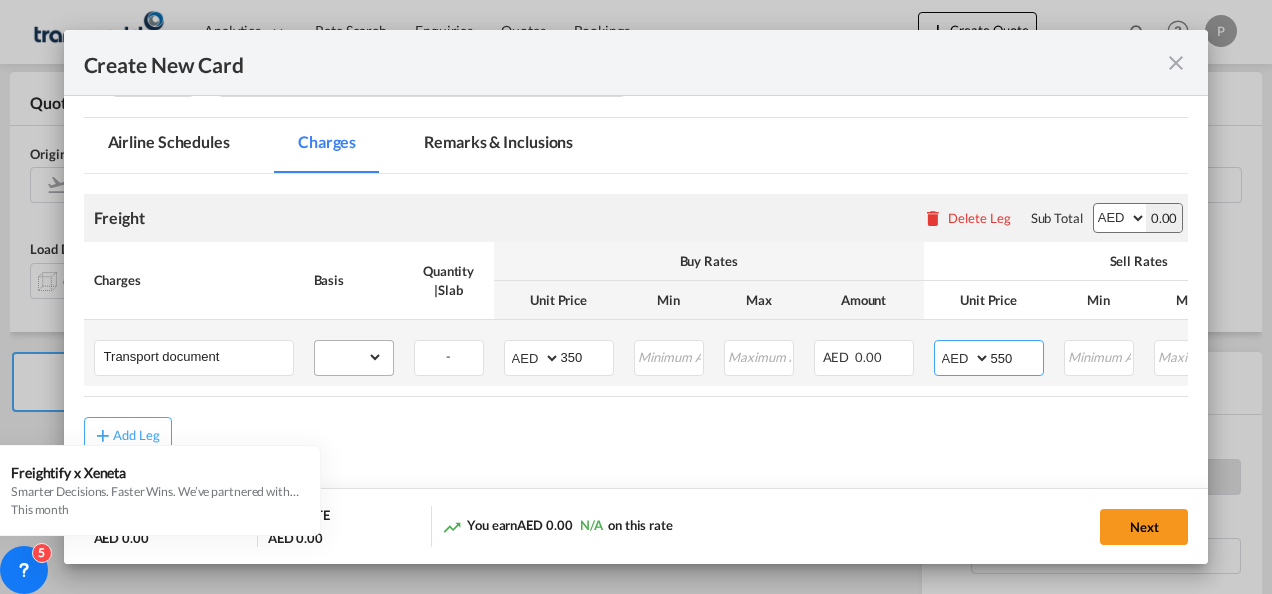 type on "550" 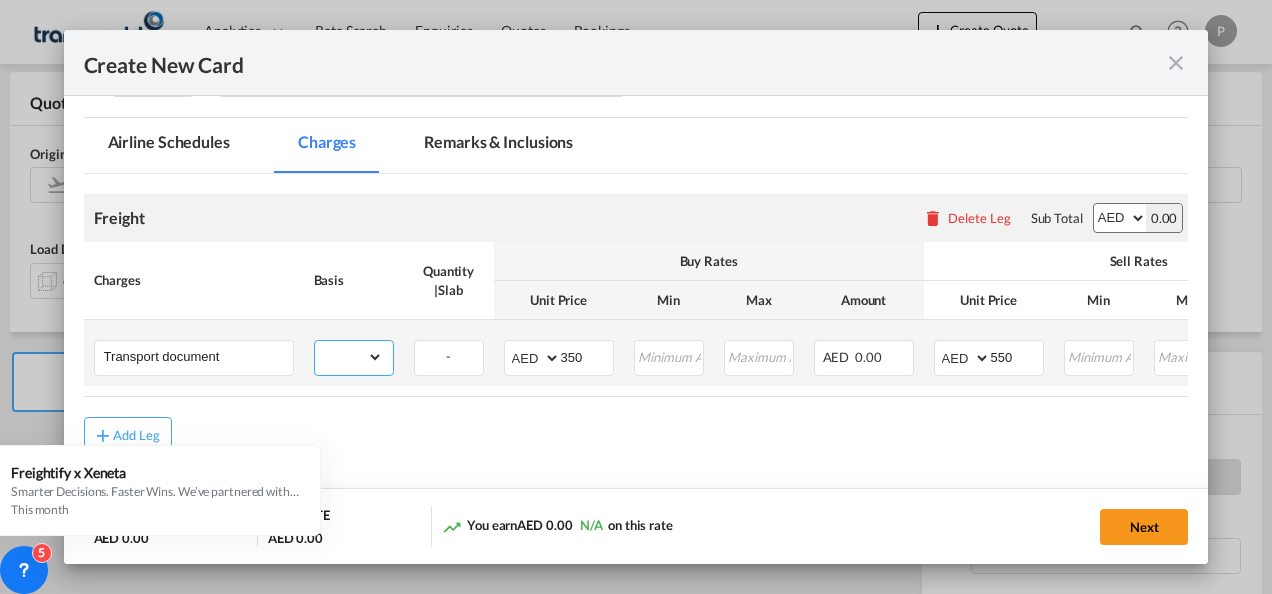 click on "gross_weight
volumetric_weight
per_shipment
per_bl
per_km
% on air freight
per_hawb
per_kg
per_pallet
per_carton
flat
chargeable_weight
per_ton
per_cbm
per_hbl
per_w/m
per_awb
per_sbl
per shipping bill
per_quintal
per_lbs
per_vehicle
per_shift
per_invoice
per_package
per_day
per_revalidation
per_declaration
per_document
per clearance" at bounding box center (349, 357) 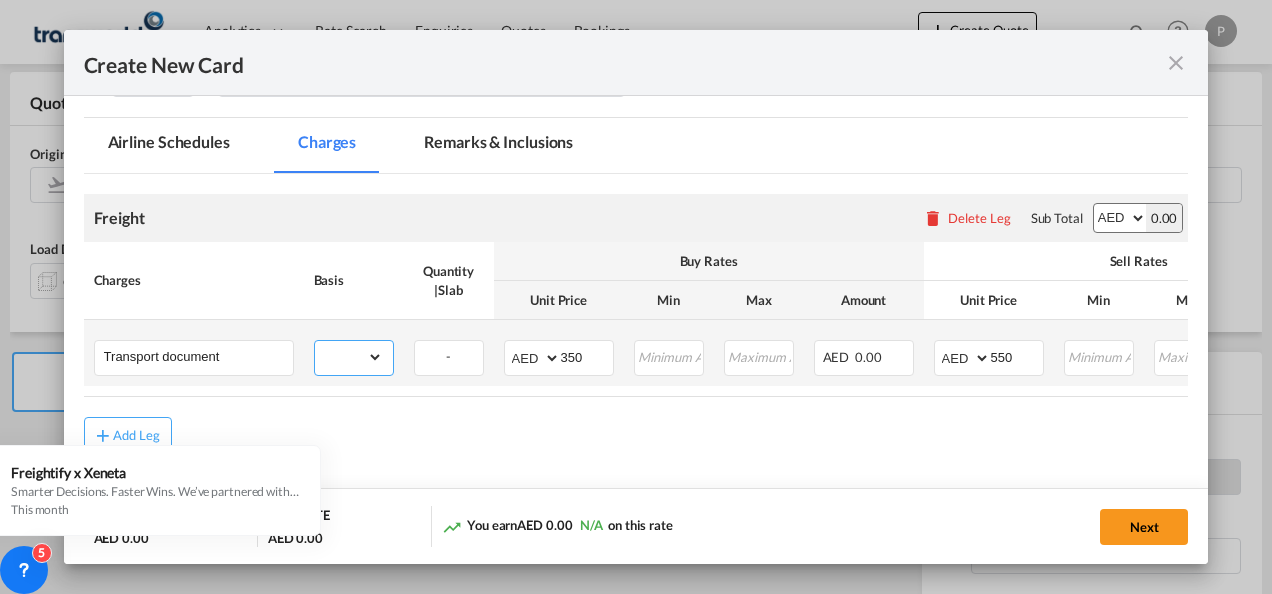 select on "per_shipment" 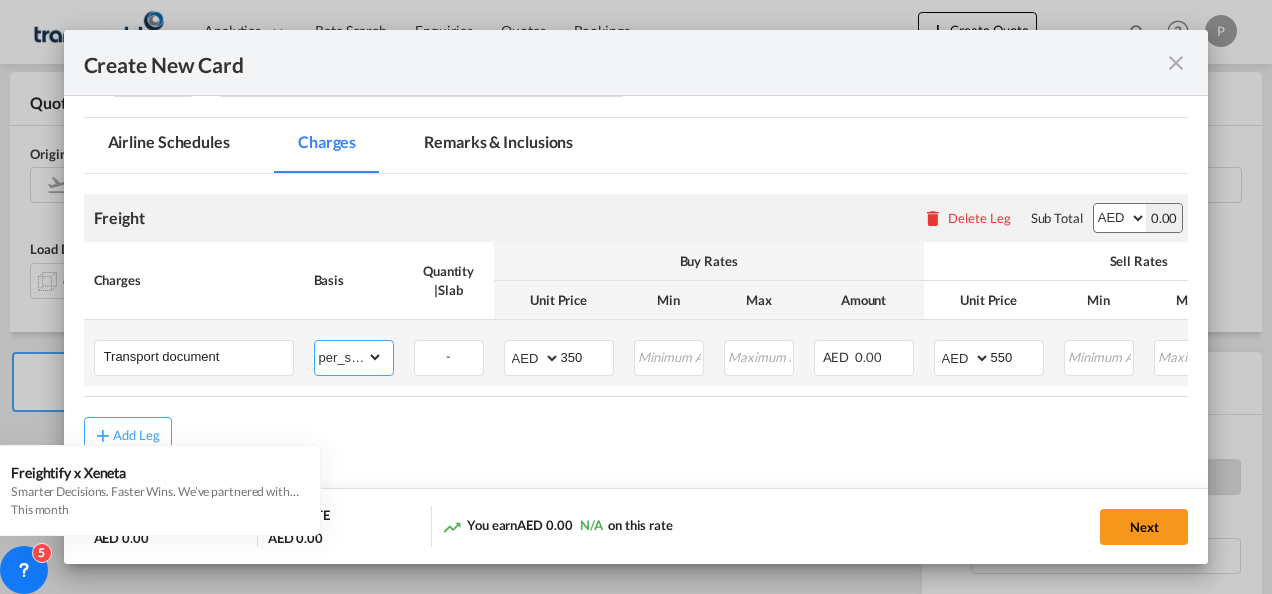 click on "gross_weight
volumetric_weight
per_shipment
per_bl
per_km
% on air freight
per_hawb
per_kg
per_pallet
per_carton
flat
chargeable_weight
per_ton
per_cbm
per_hbl
per_w/m
per_awb
per_sbl
per shipping bill
per_quintal
per_lbs
per_vehicle
per_shift
per_invoice
per_package
per_day
per_revalidation
per_declaration
per_document
per clearance" at bounding box center [349, 357] 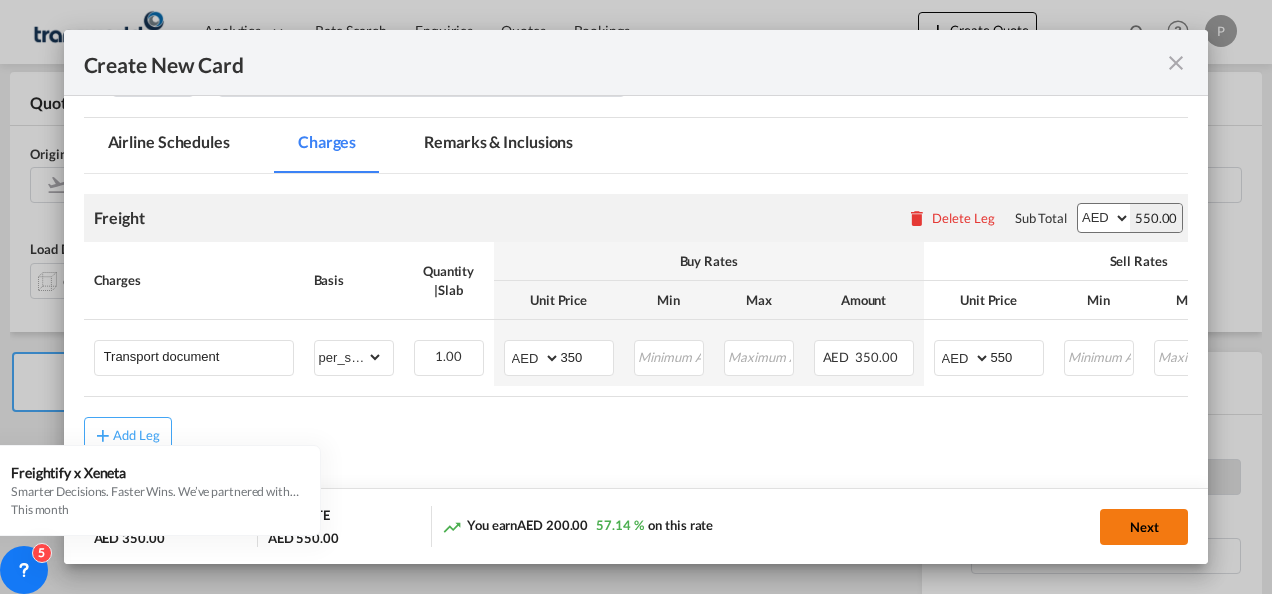 click on "Next" 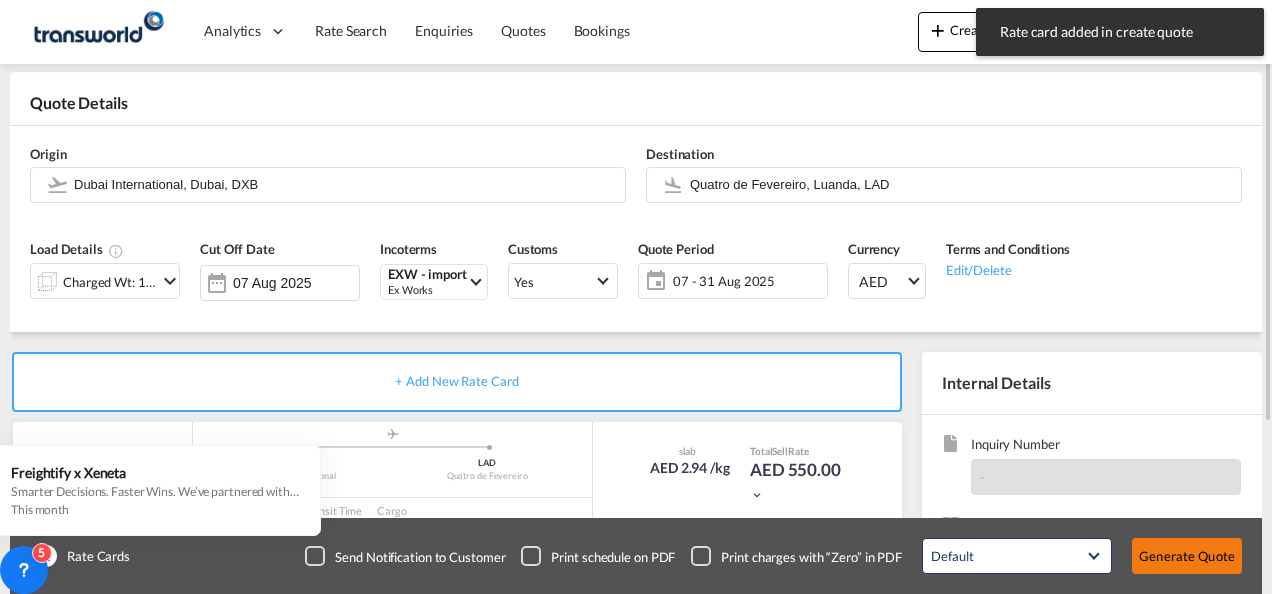 click on "Generate Quote" at bounding box center [1187, 556] 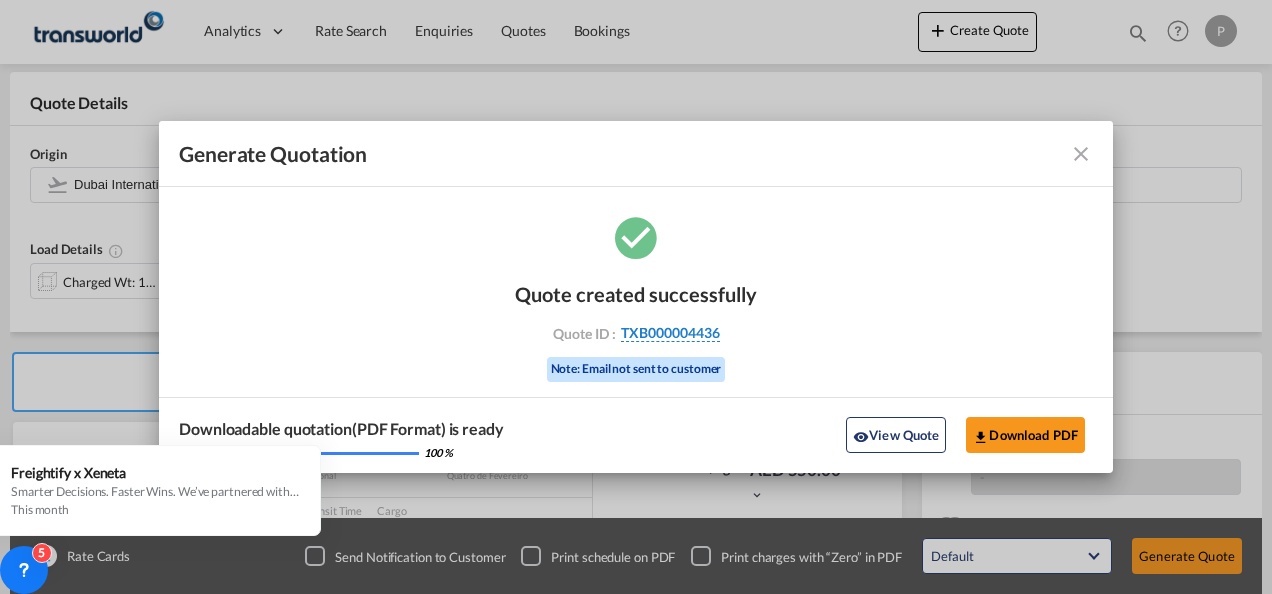 click on "TXB000004436" at bounding box center (670, 333) 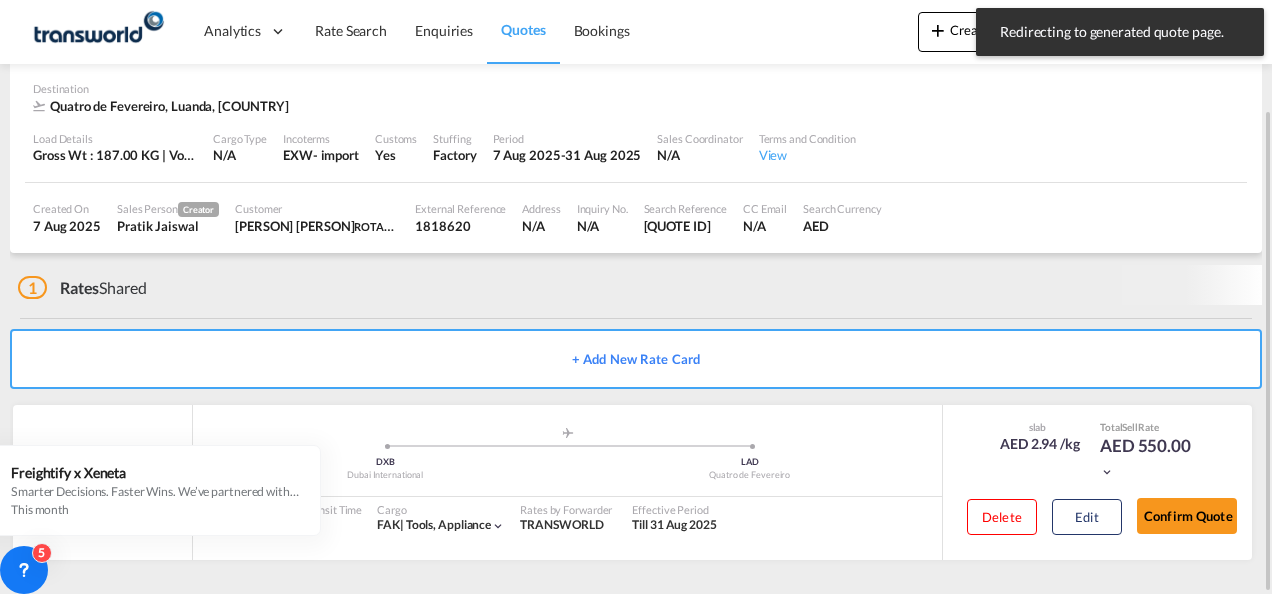 scroll, scrollTop: 122, scrollLeft: 0, axis: vertical 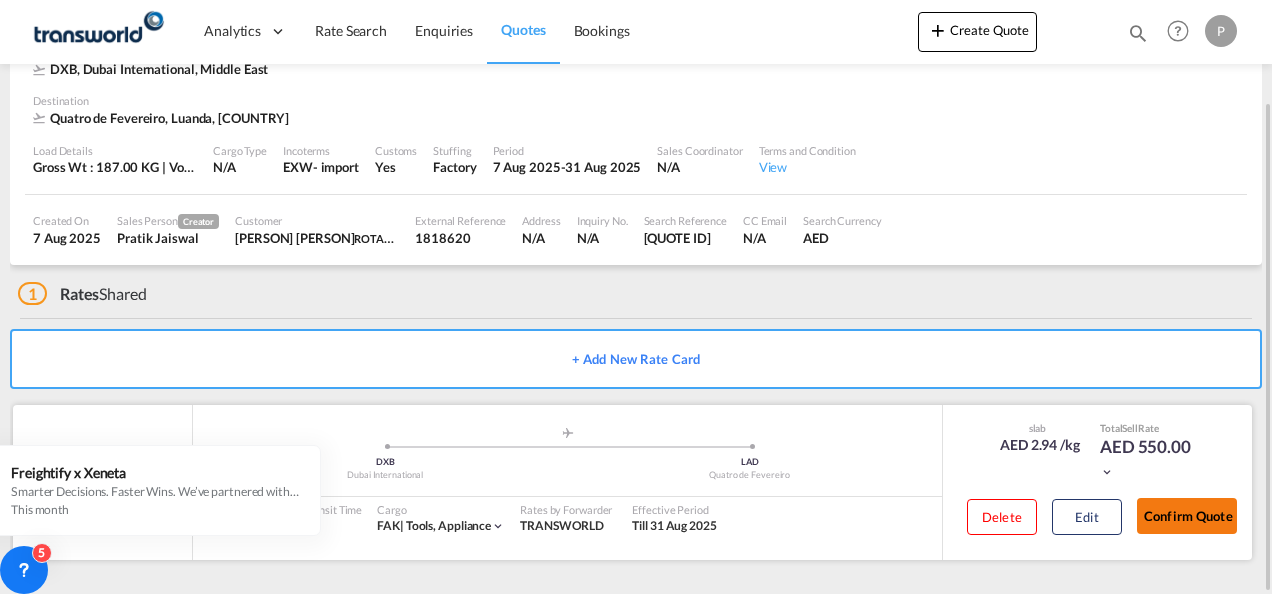 click on "Confirm Quote" at bounding box center (1187, 516) 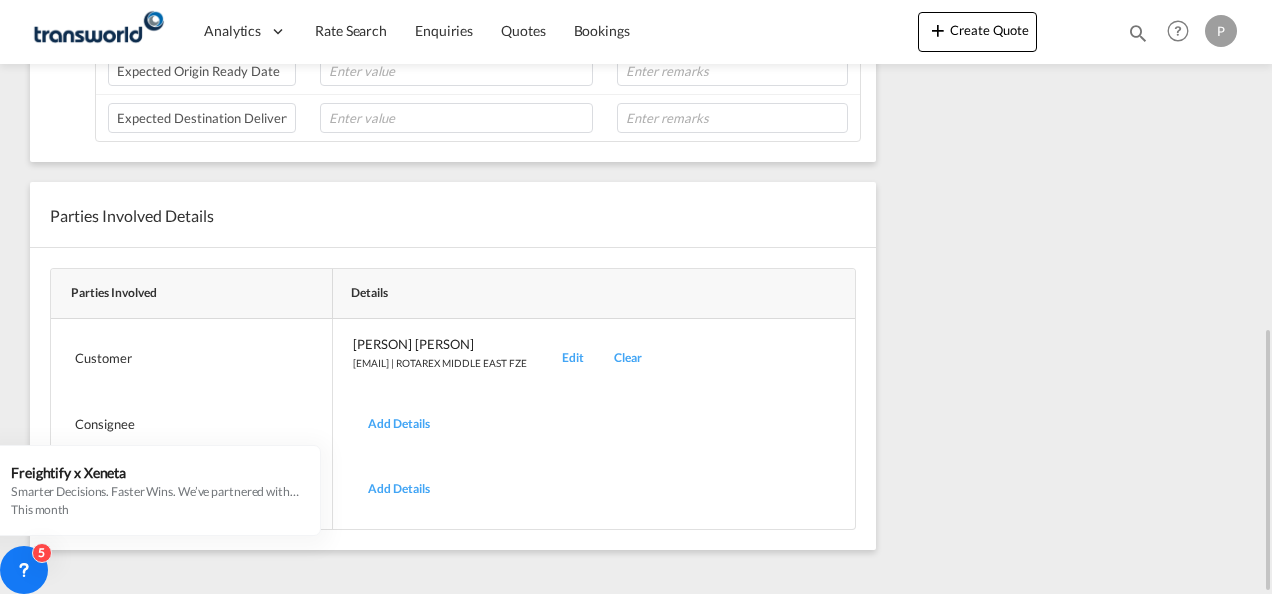 scroll, scrollTop: 242, scrollLeft: 0, axis: vertical 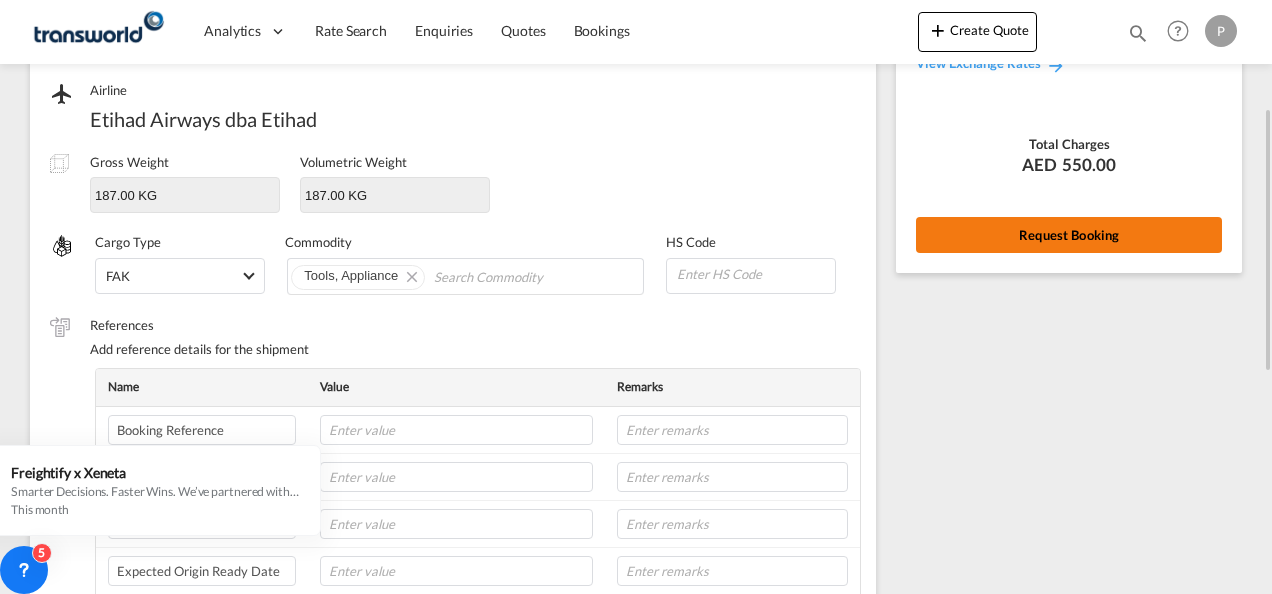 click on "Request Booking" at bounding box center (1069, 235) 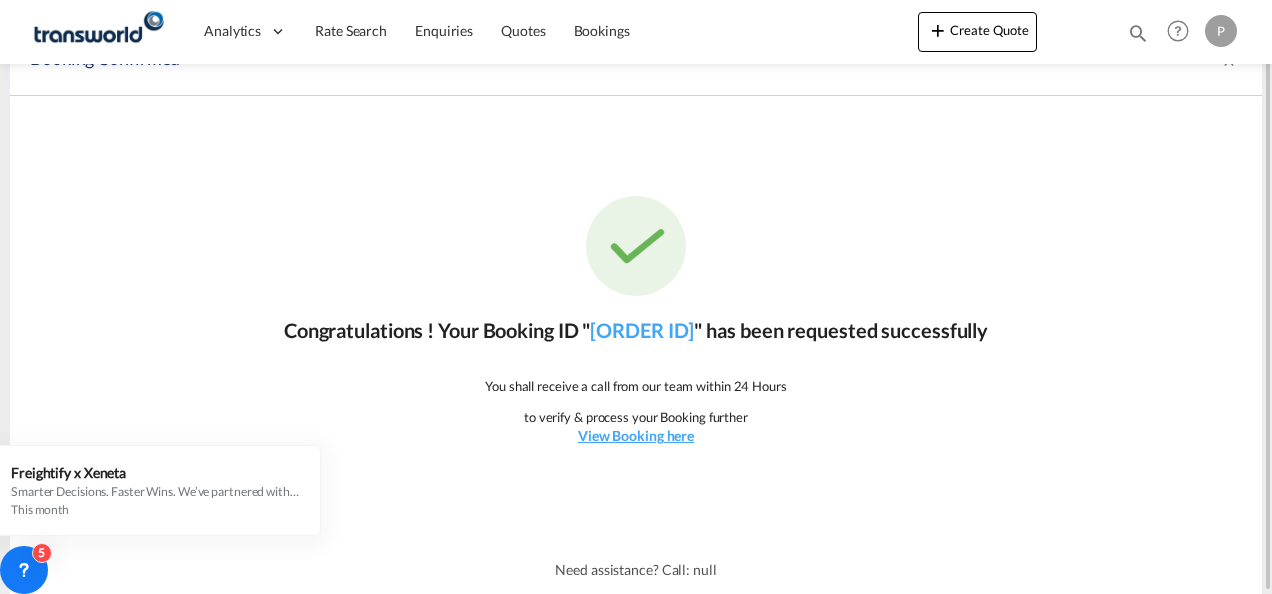 scroll, scrollTop: 37, scrollLeft: 0, axis: vertical 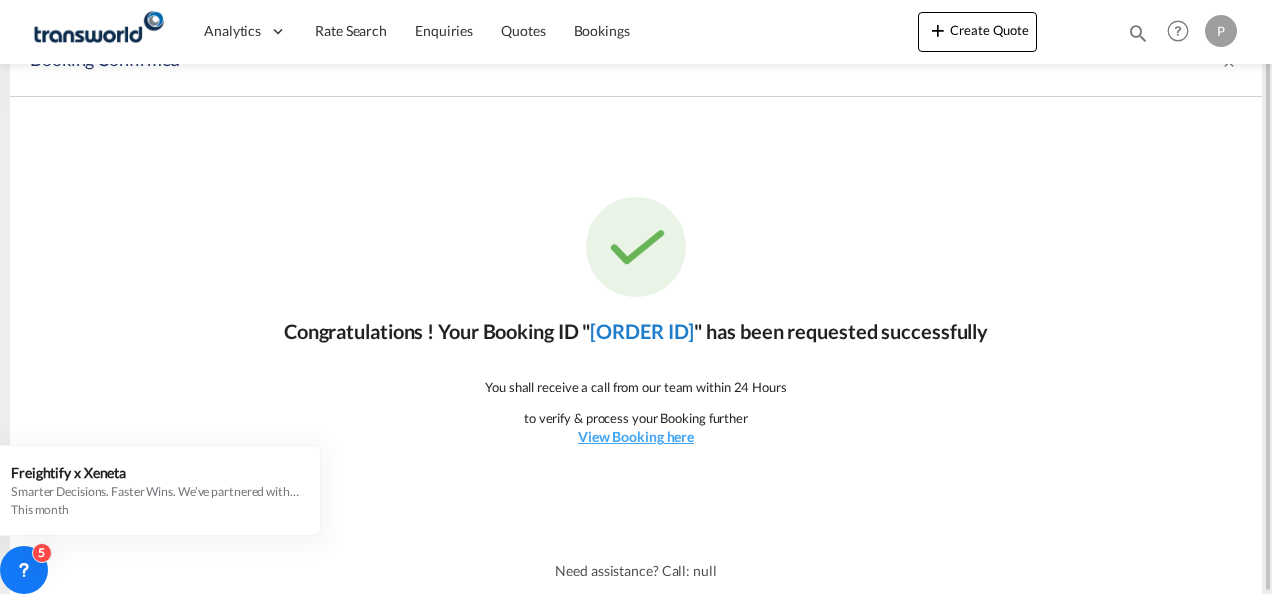 click on "[ORDER ID]" 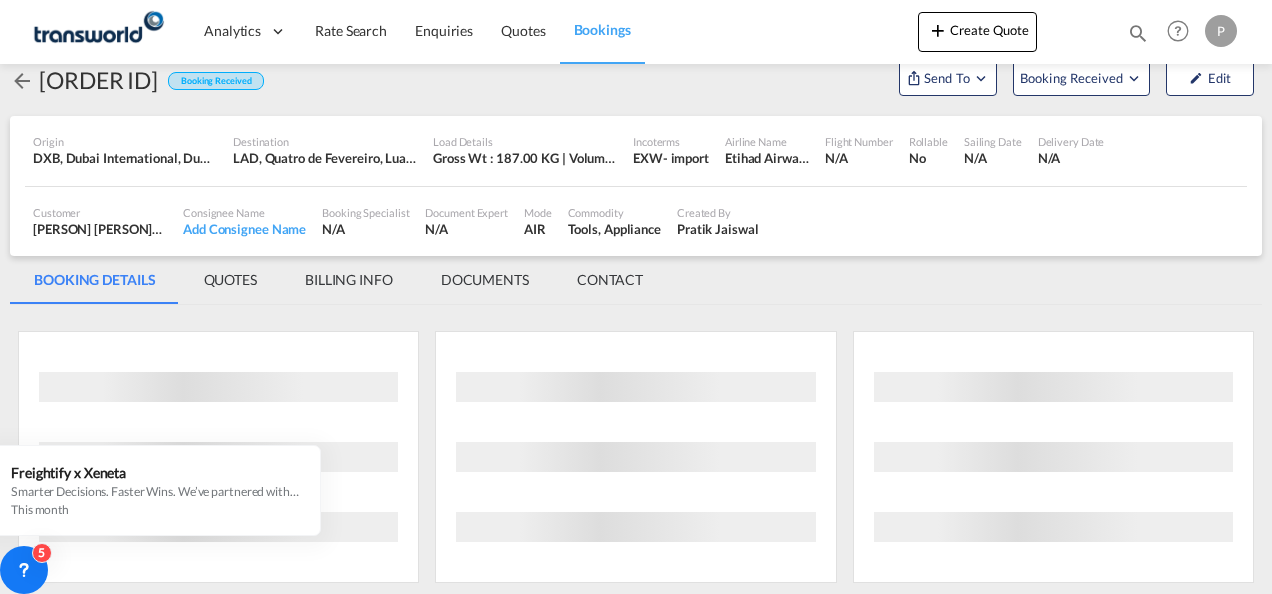 scroll, scrollTop: 1176, scrollLeft: 0, axis: vertical 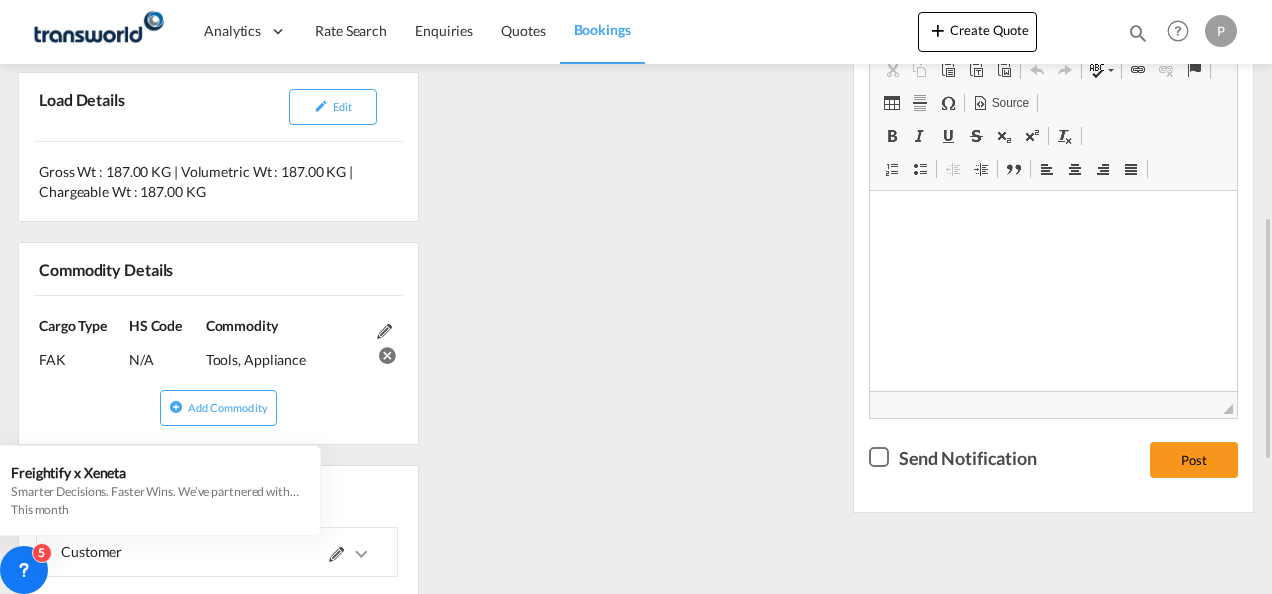 click on "References Inquiry No. N/A Quotation No. TXB000004436 Search Reference TWP6853 Booking ID TXB004346 HAWB N/A MAWB
N/A
Load Details Edit
Gross Wt : 187.00 KG | Volumetric Wt : 187.00 KG | Chargeable Wt : 187.00 KG           Commodity Details Cargo Type
FAK  (IMCO Code : 0) HS Code N/A
Commodity
Tools, Appliance
Add Commodity
Pick Up/Delivery
Parties Involved
Customer
Customer
Contact person
[PERSON] [PERSON]
Company
ROTAREX MIDDLE EAST FZE Email [EMAIL]
Phone - Address -
Expiry Date
07/09/2025
Consignee + Add
Notify Party + Add
CHA + Add Add New Party
Additional Services
Insurance $ 230 Temerature Control 35 °C
Zone Regulation Customs
Fumigationn Zone Regulation Customs Fumigationn Schedule Details Sorry, No schedule details are available. Add Schedule
Updates
Booking Received 7 Aug 2025, 8:14 PM
[PERSON] [PERSON]" at bounding box center [636, 345] 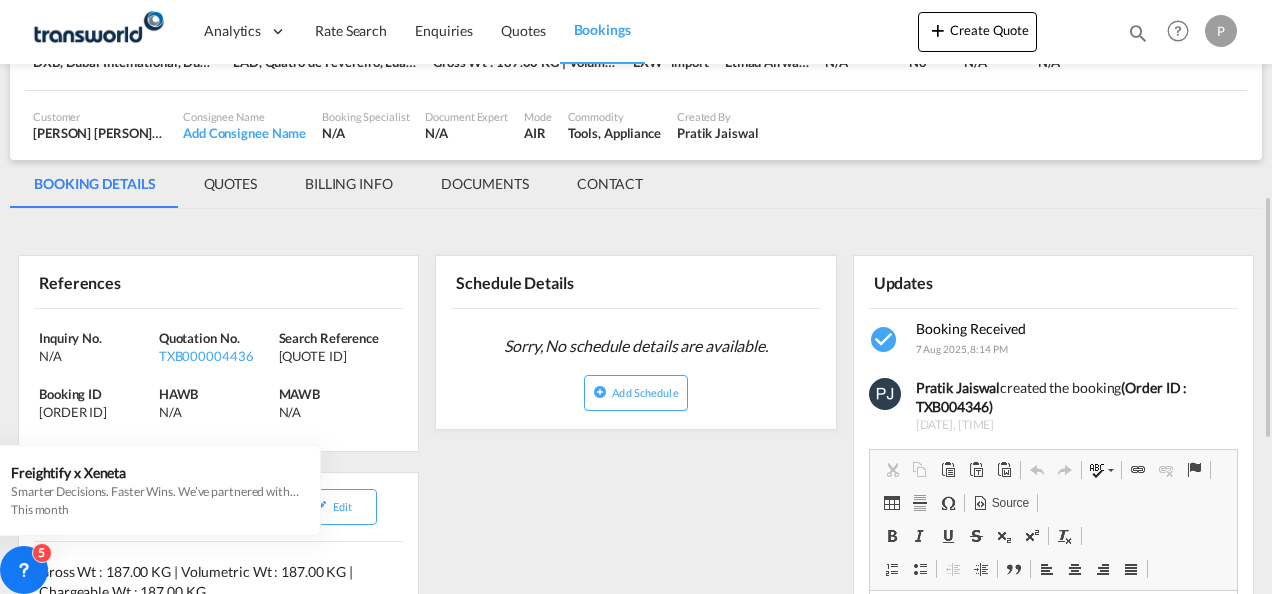 scroll, scrollTop: 33, scrollLeft: 0, axis: vertical 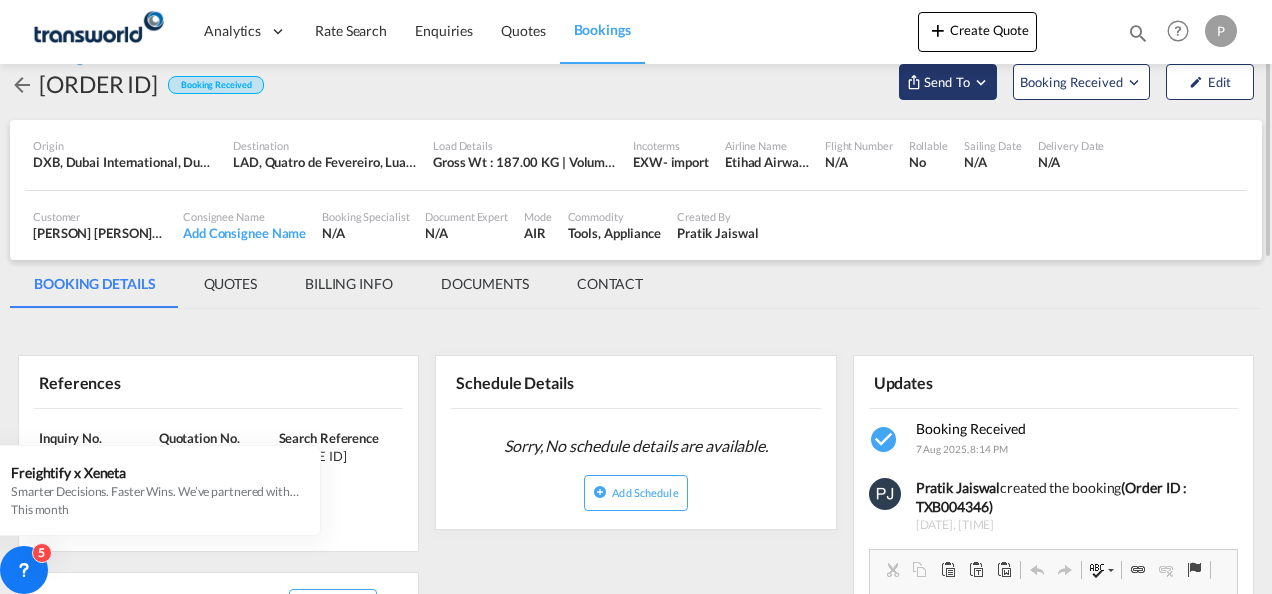 click at bounding box center [981, 82] 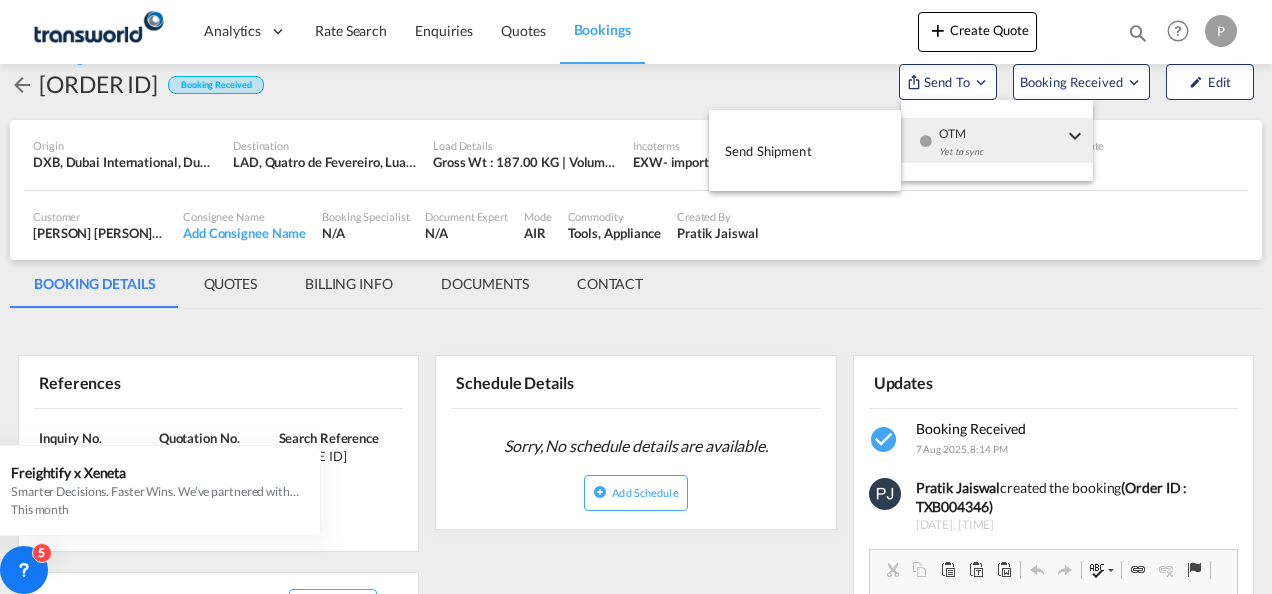 click on "Send Shipment" at bounding box center (768, 151) 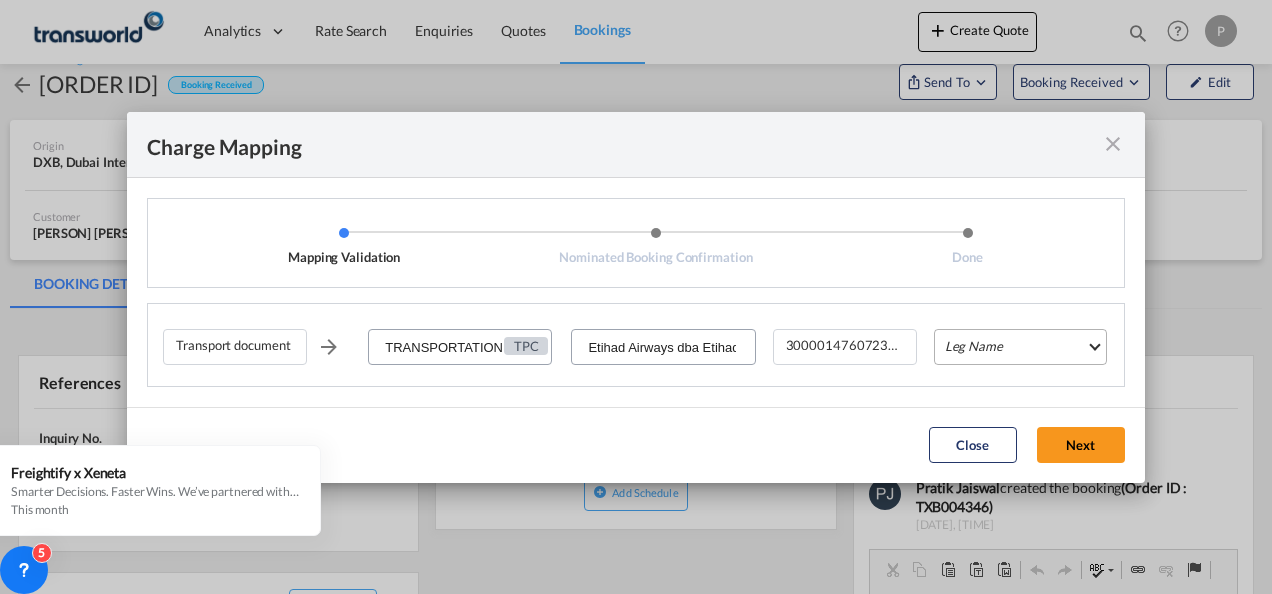 click on "Leg Name HANDLING ORIGIN HANDLING DESTINATION OTHERS TL PICK UP CUSTOMS ORIGIN AIR CUSTOMS DESTINATION TL DELIVERY" at bounding box center [1020, 347] 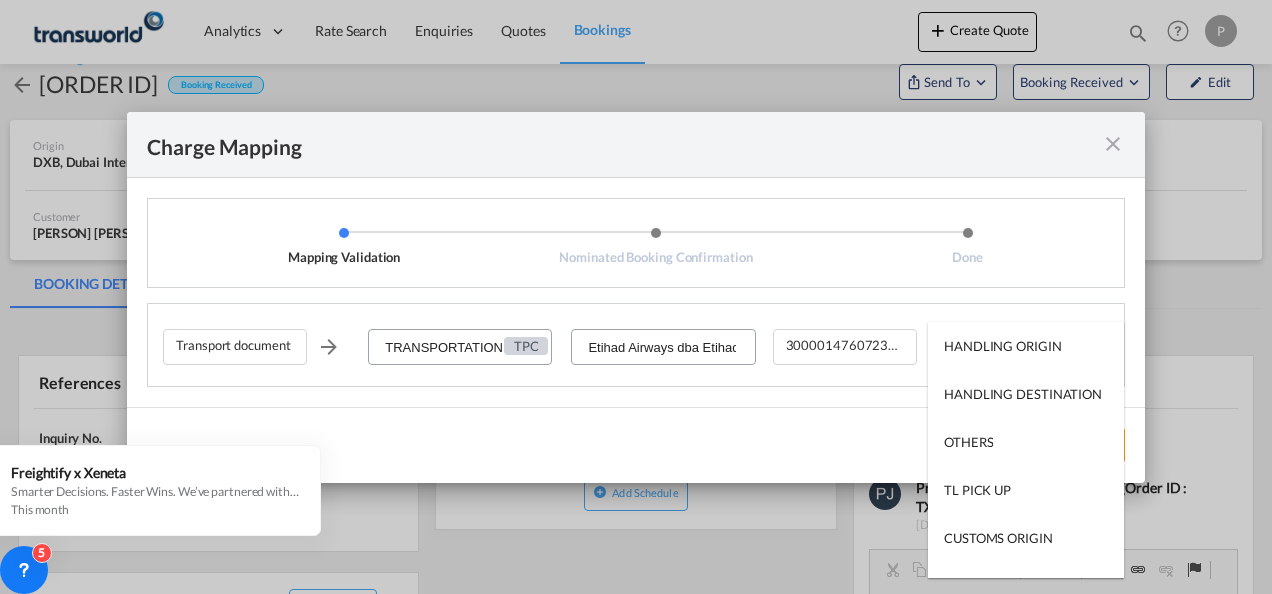 type on "HANDLING ORIGIN" 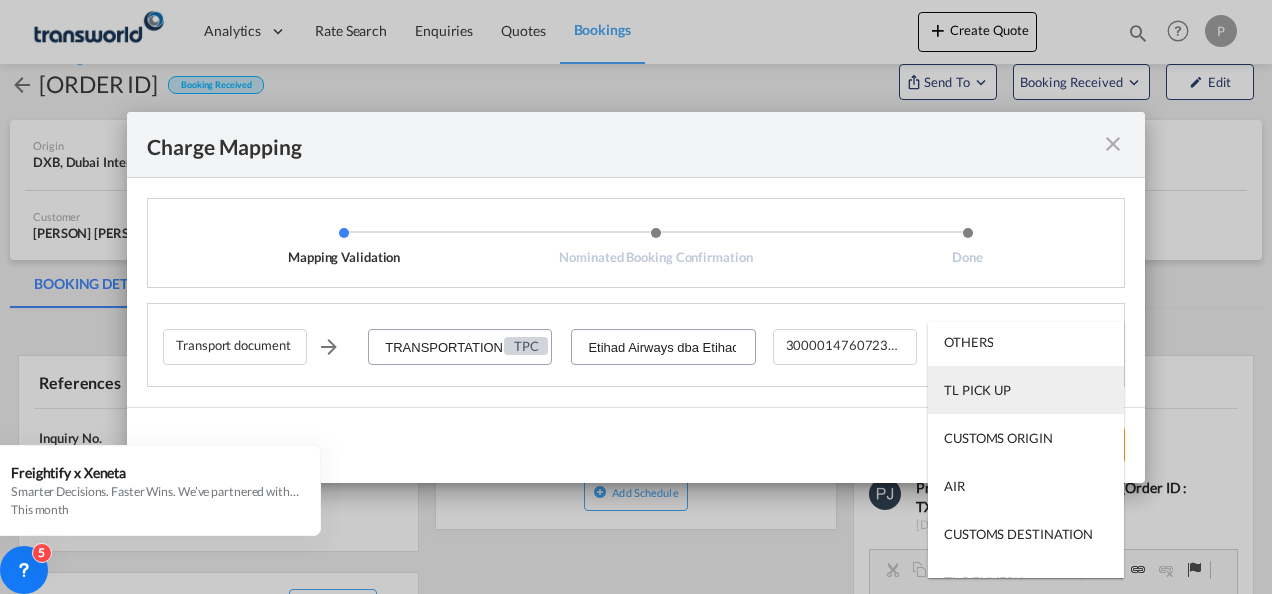 scroll, scrollTop: 0, scrollLeft: 0, axis: both 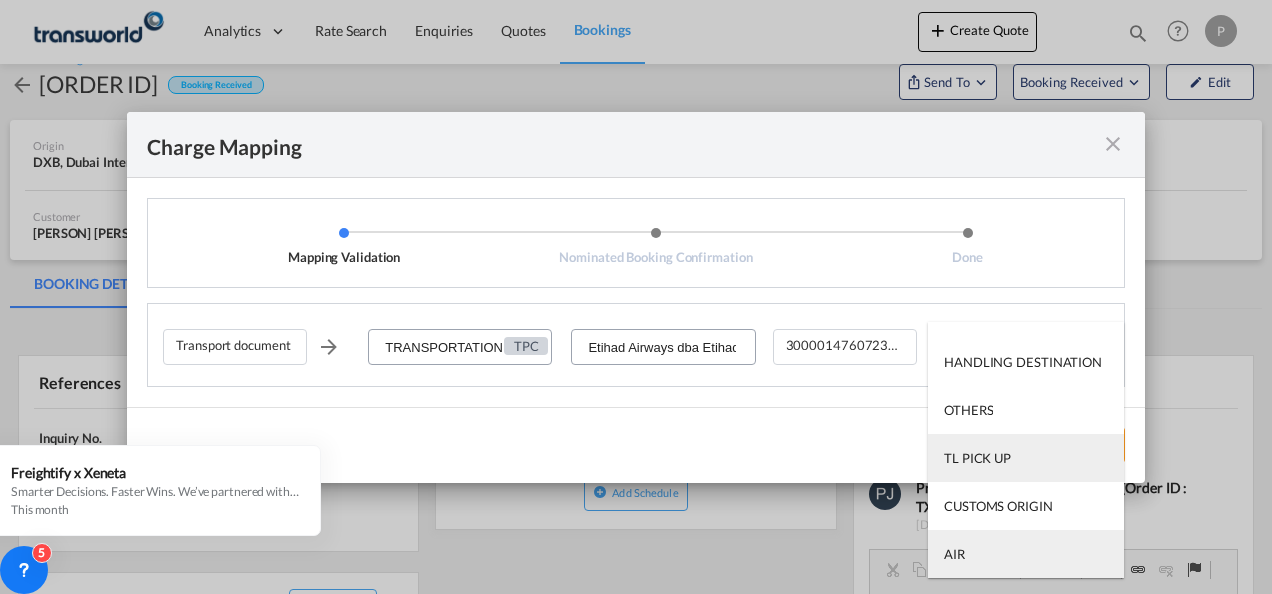 type on "AIR" 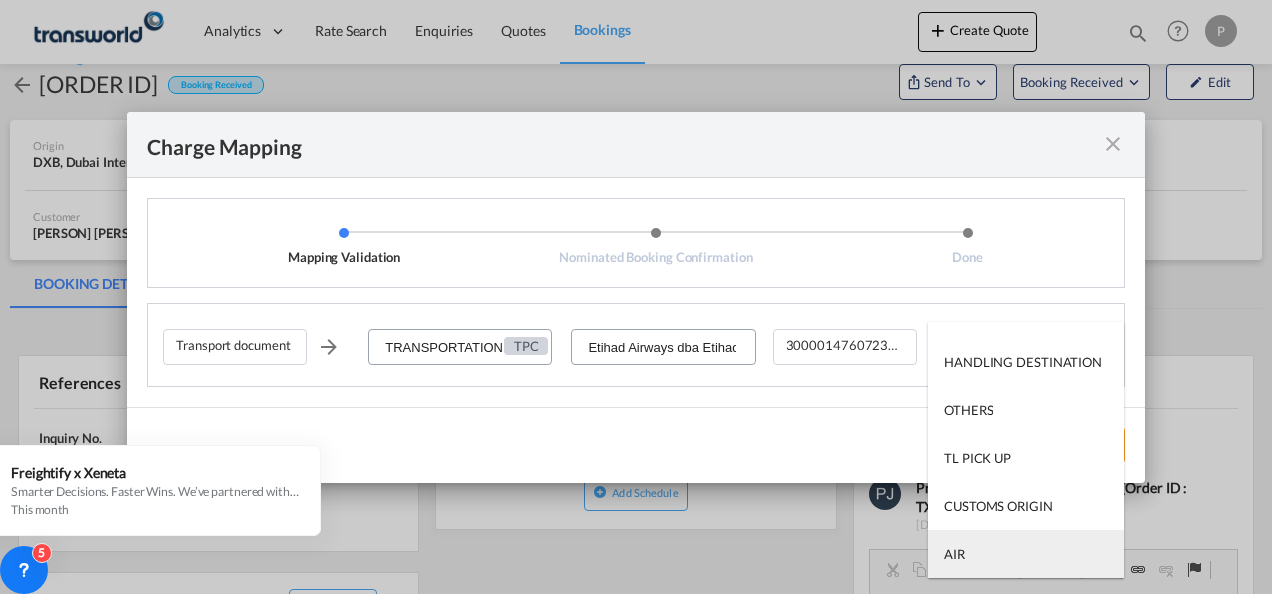 click on "AIR" at bounding box center (1026, 554) 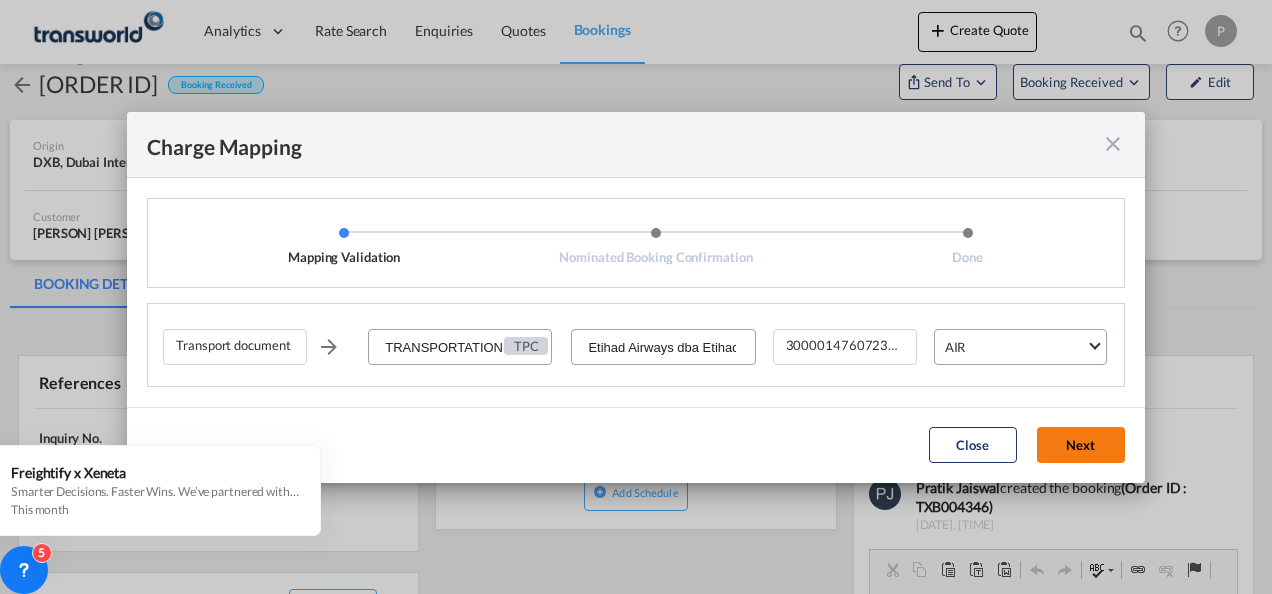 click on "Next" 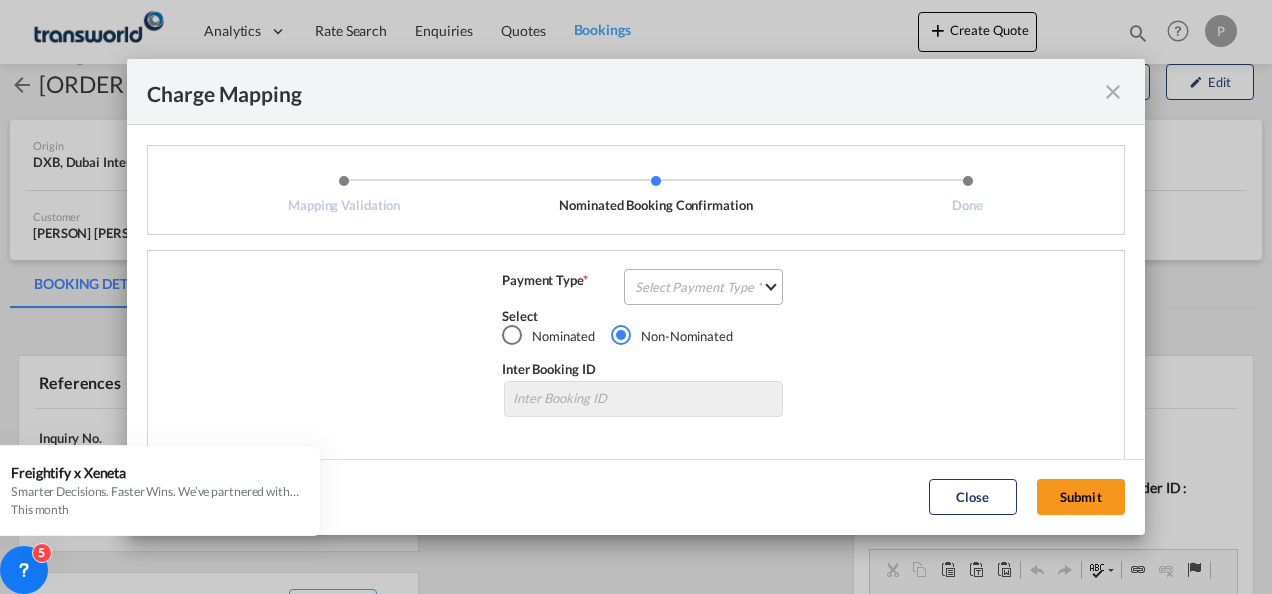 click on "Select Payment Type
COLLECT
PREPAID" at bounding box center [703, 287] 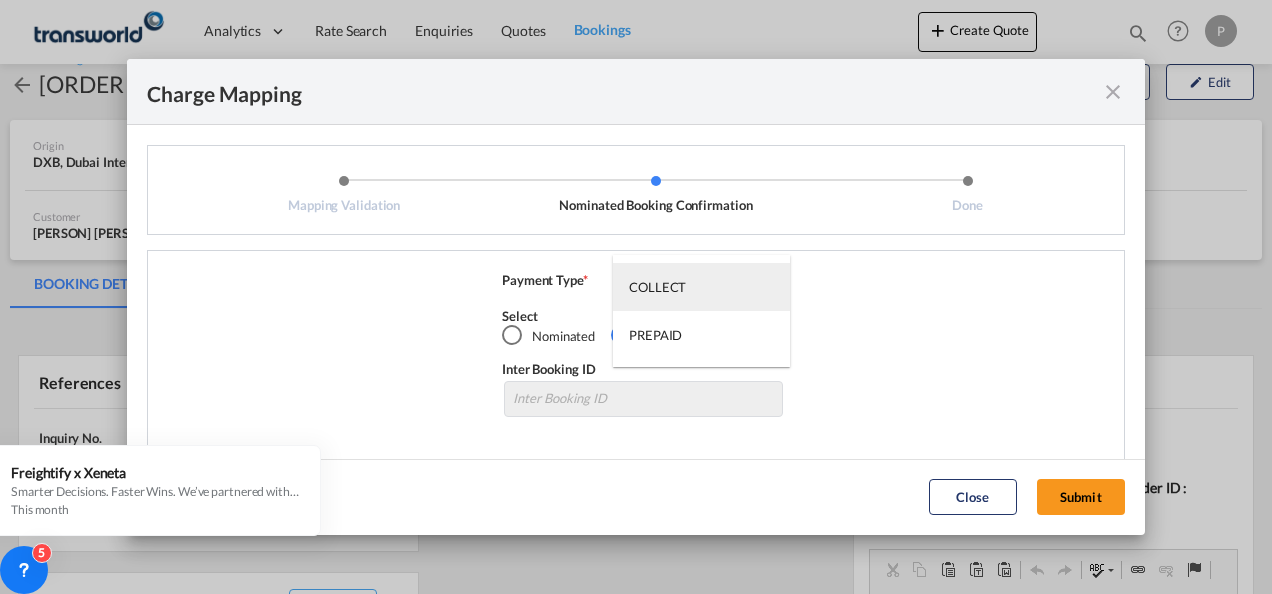 click on "COLLECT" at bounding box center (701, 287) 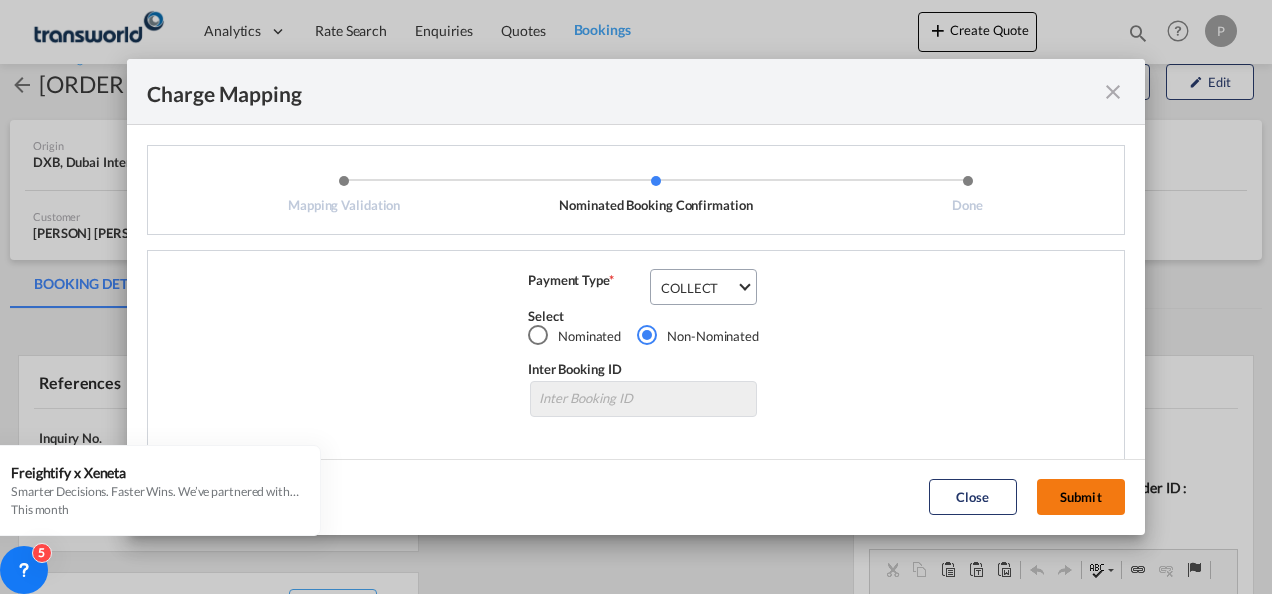 click on "Submit" 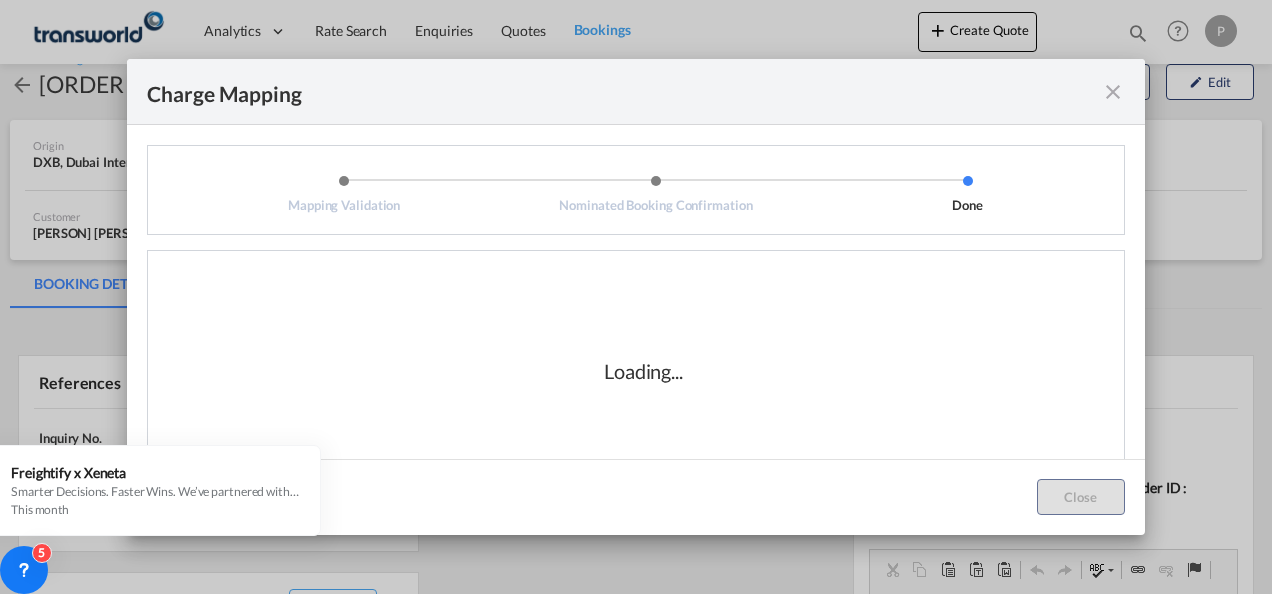 scroll, scrollTop: 43, scrollLeft: 0, axis: vertical 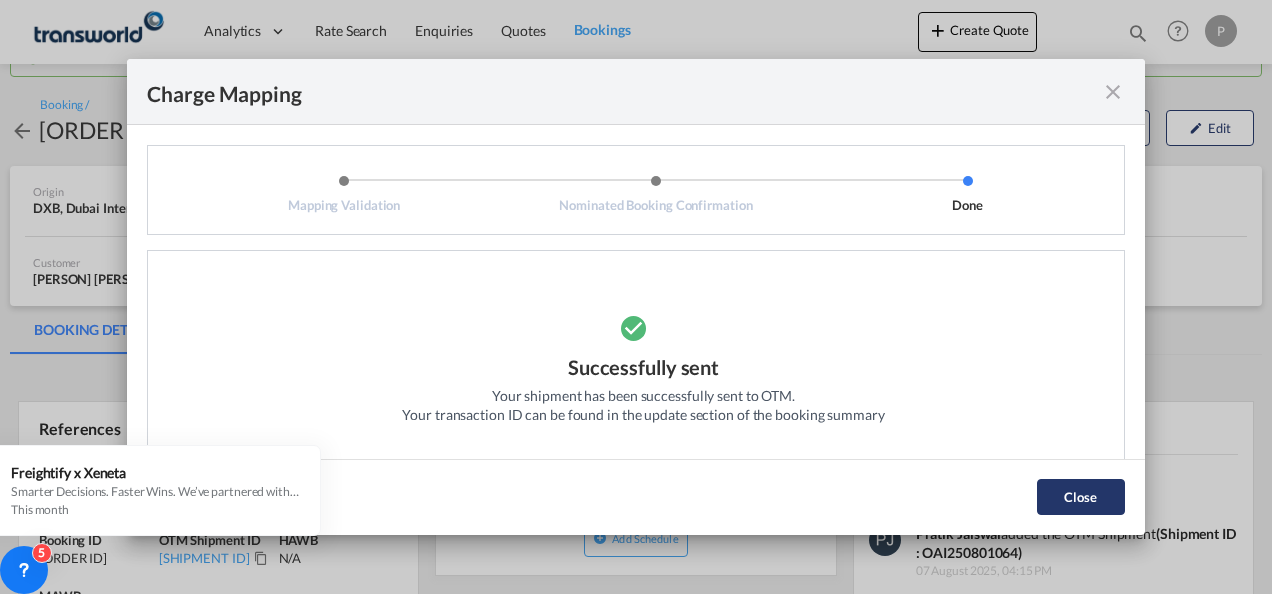 click on "Close" 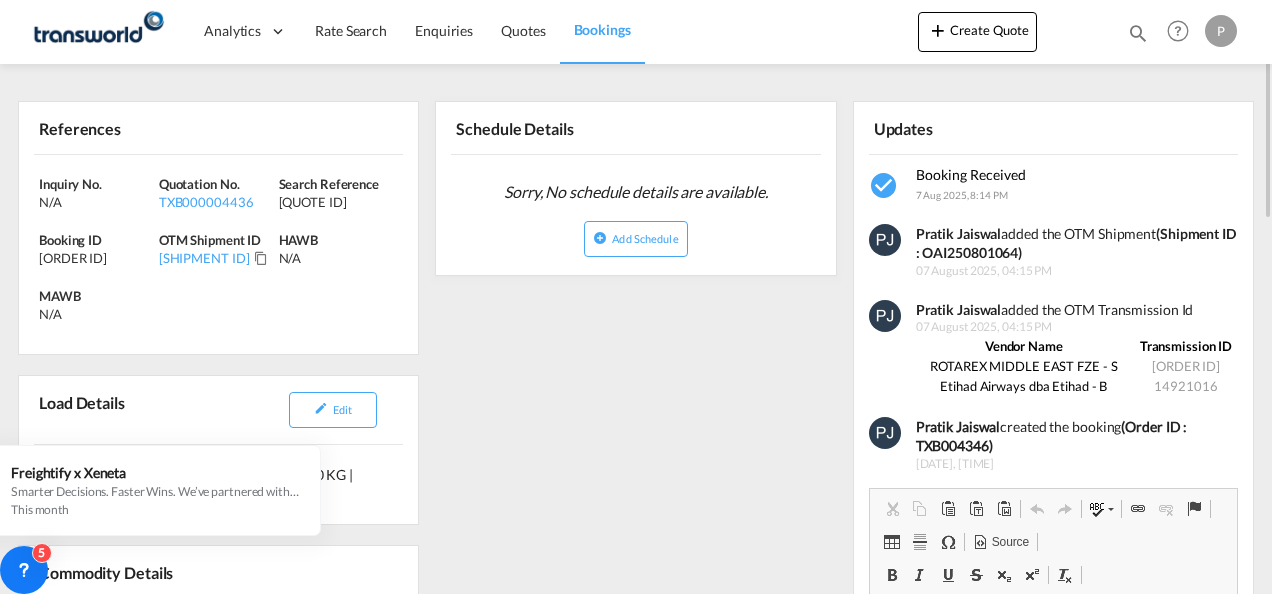 scroll, scrollTop: 243, scrollLeft: 0, axis: vertical 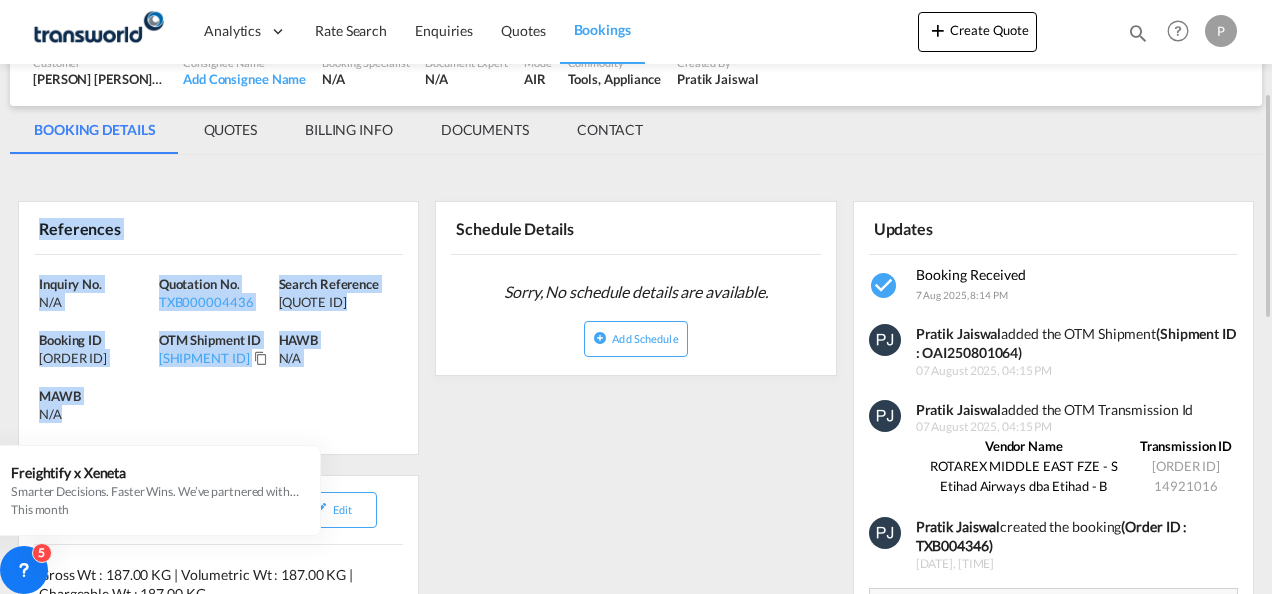 drag, startPoint x: 39, startPoint y: 228, endPoint x: 192, endPoint y: 424, distance: 248.64633 